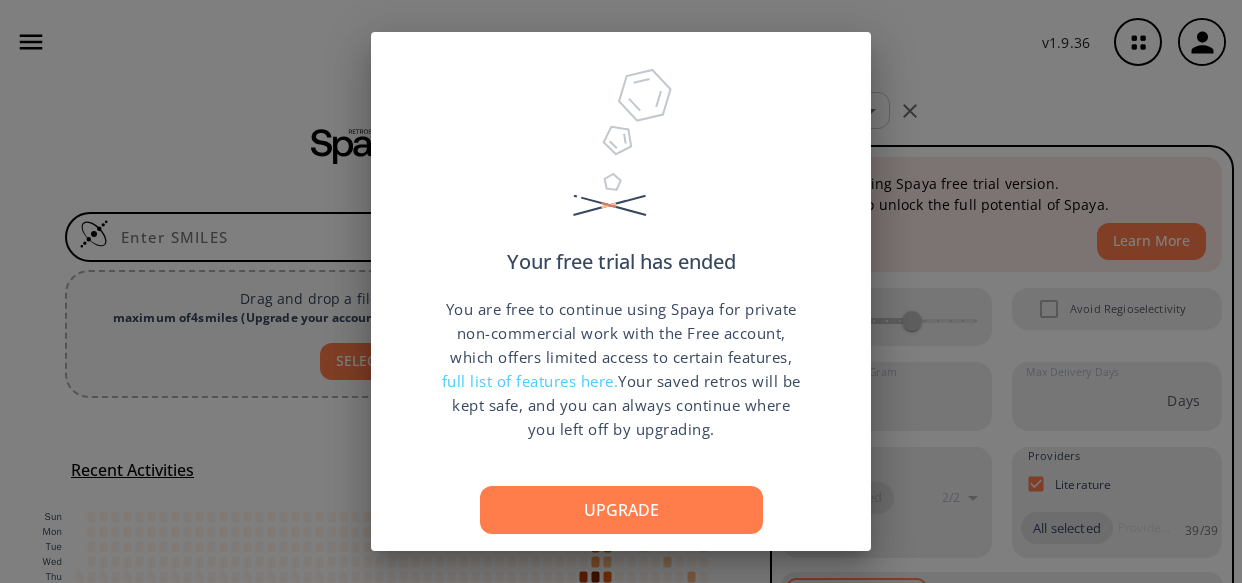 scroll, scrollTop: 0, scrollLeft: 0, axis: both 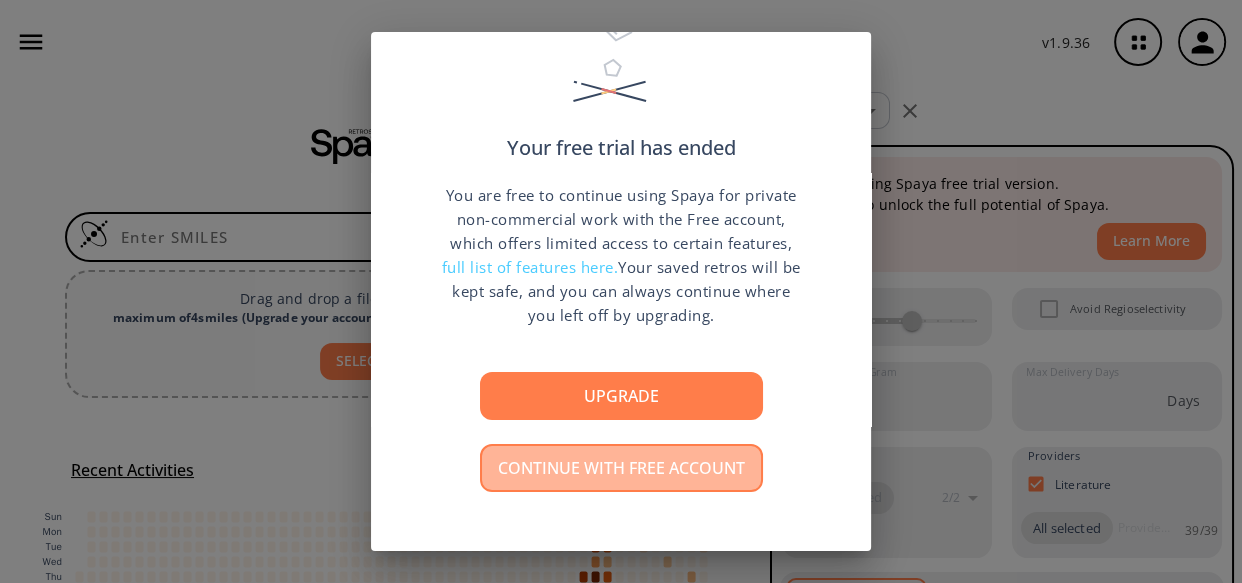 click on "Continue with free account" at bounding box center (621, 468) 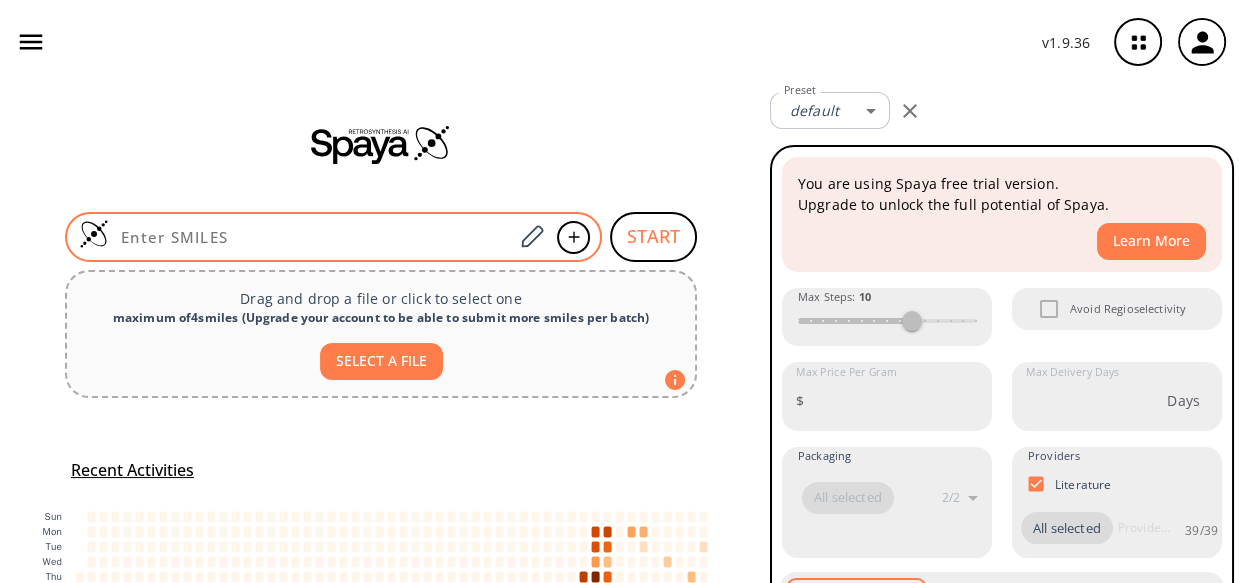 click at bounding box center [311, 237] 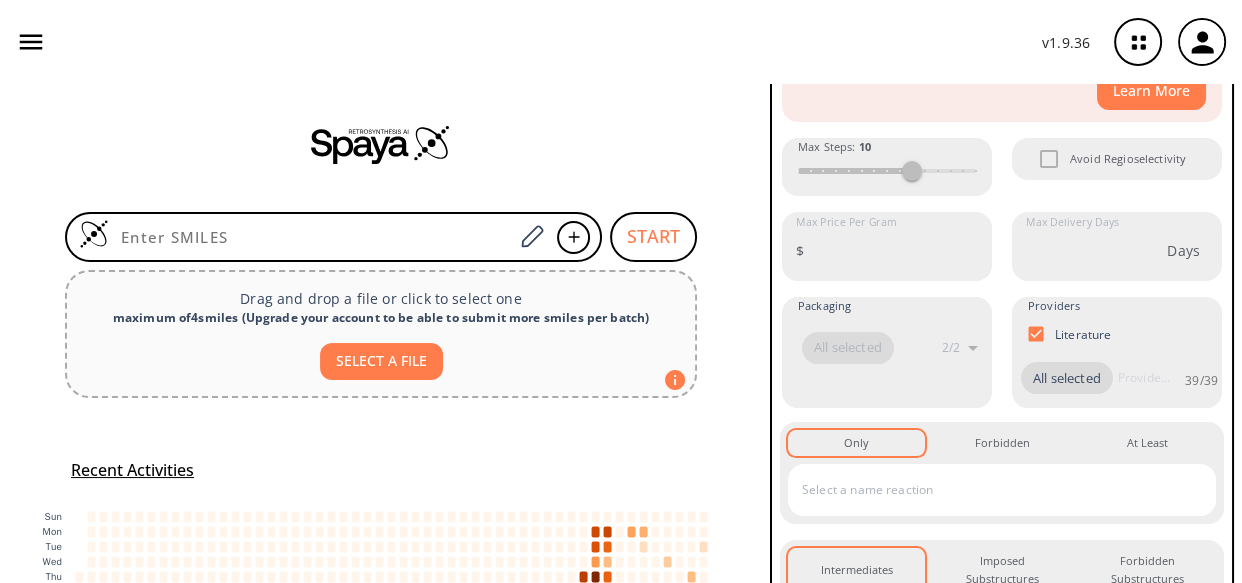 scroll, scrollTop: 151, scrollLeft: 0, axis: vertical 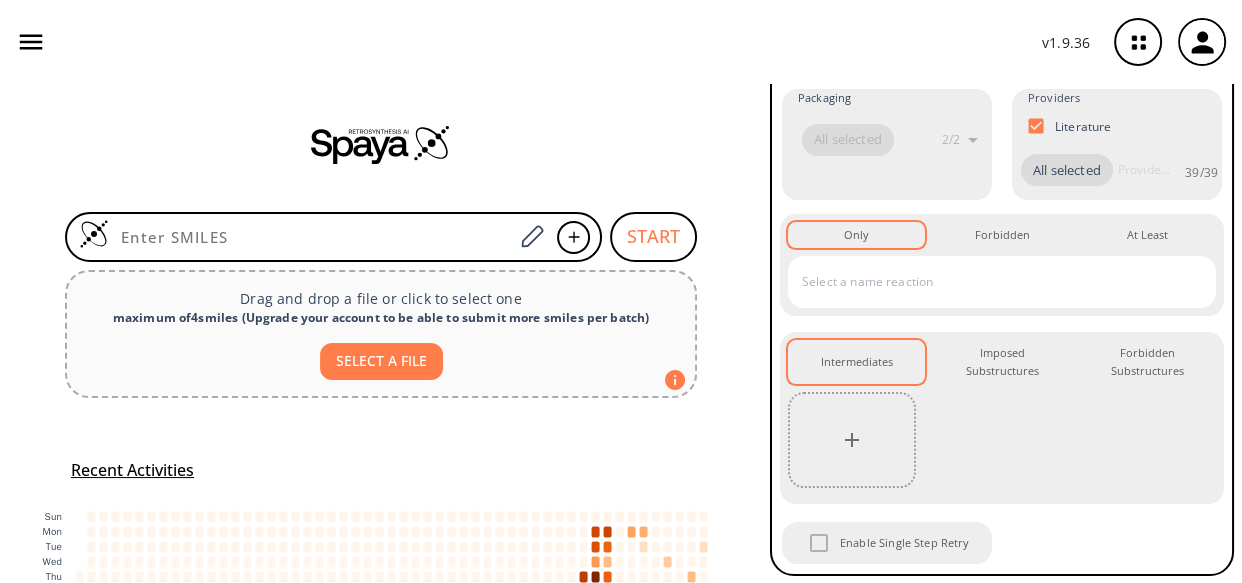 click at bounding box center [987, 282] 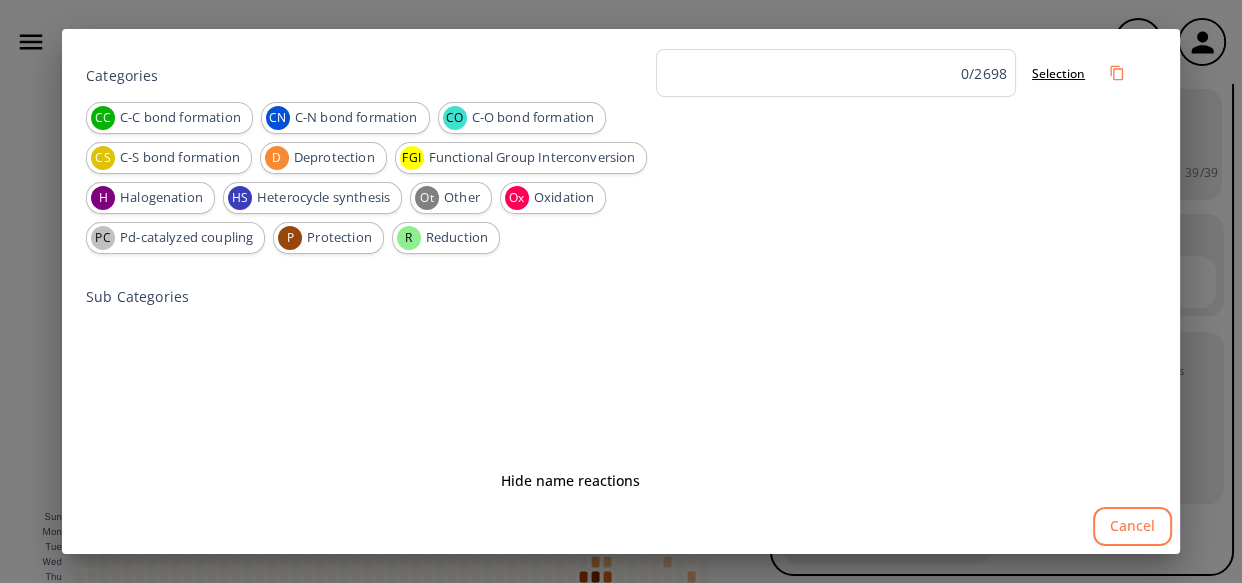 scroll, scrollTop: 0, scrollLeft: 0, axis: both 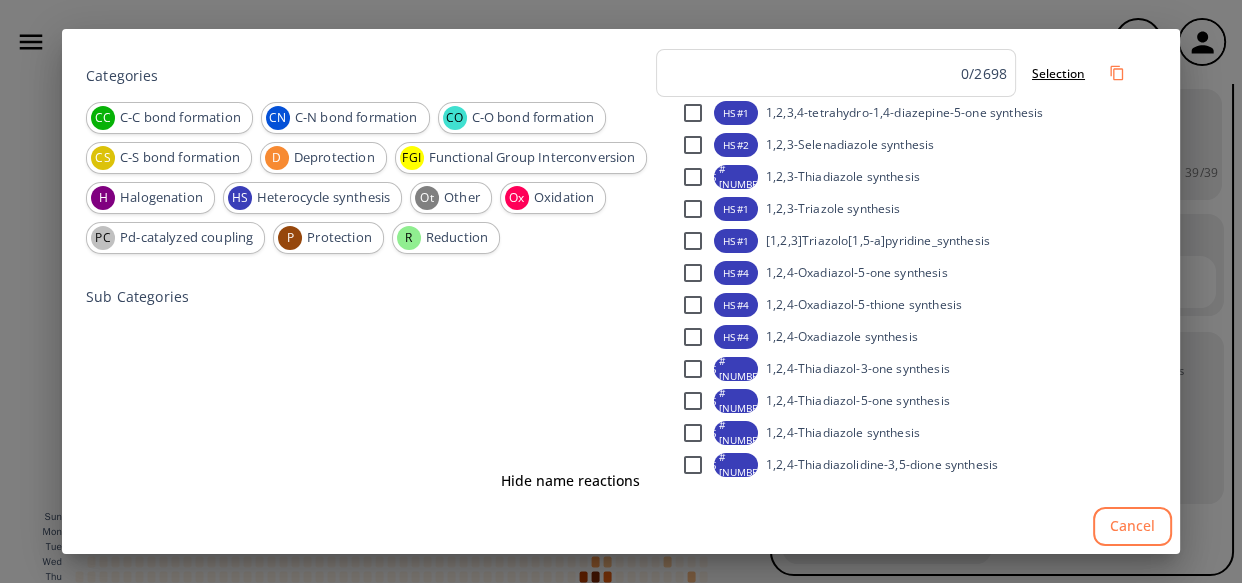click on "Cancel" at bounding box center [1132, 526] 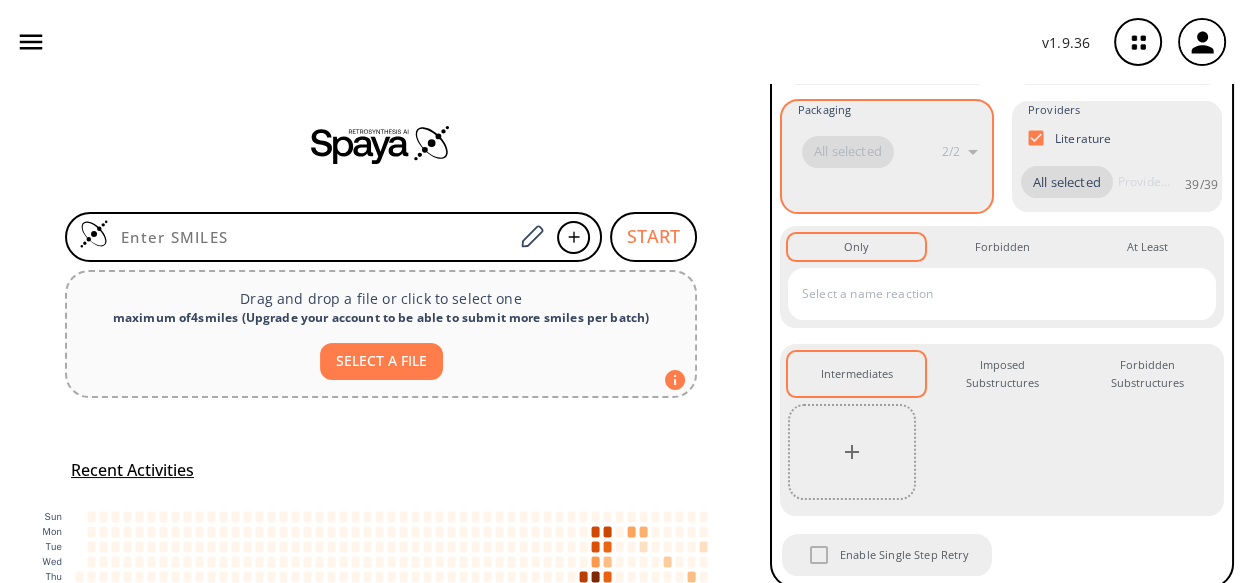 scroll, scrollTop: 328, scrollLeft: 0, axis: vertical 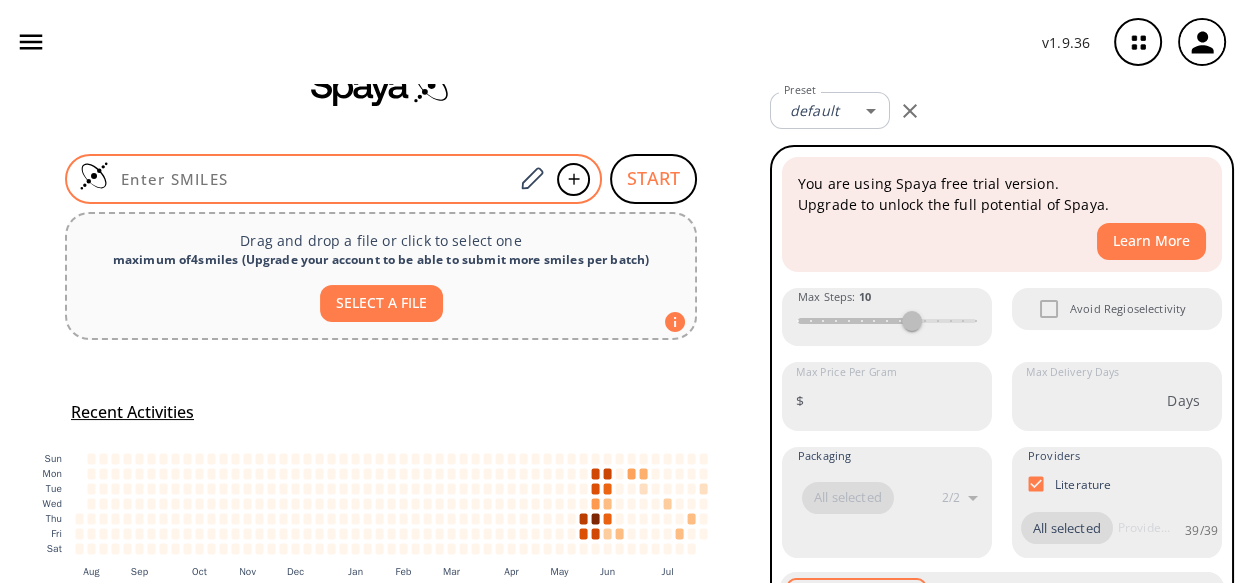click at bounding box center [333, 179] 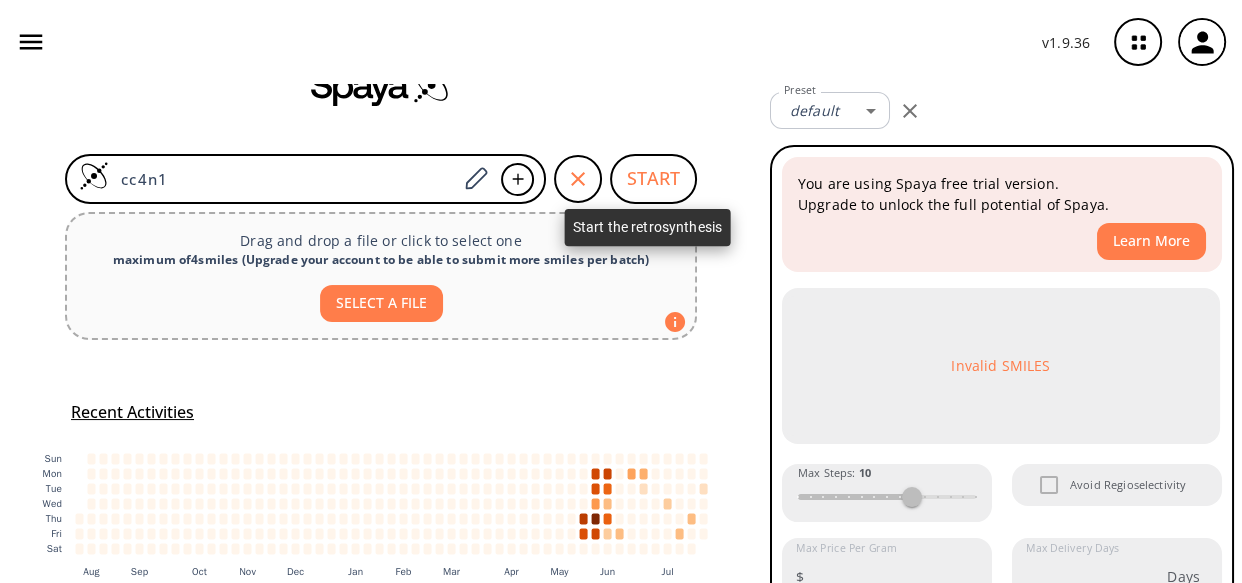 click on "START" at bounding box center [653, 179] 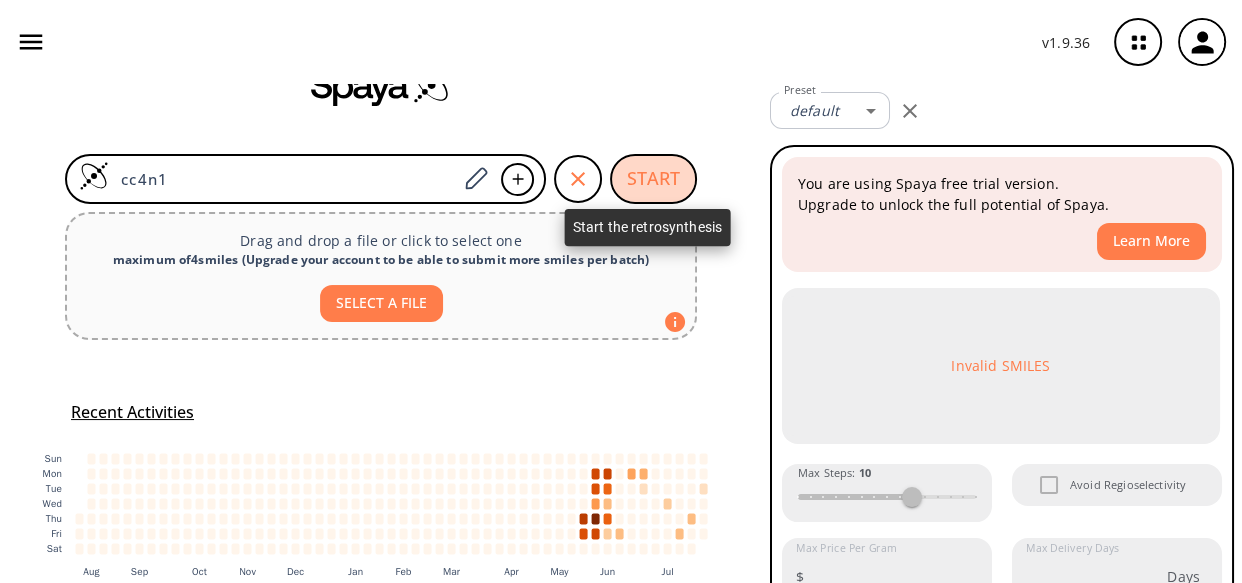 click on "START" at bounding box center (653, 179) 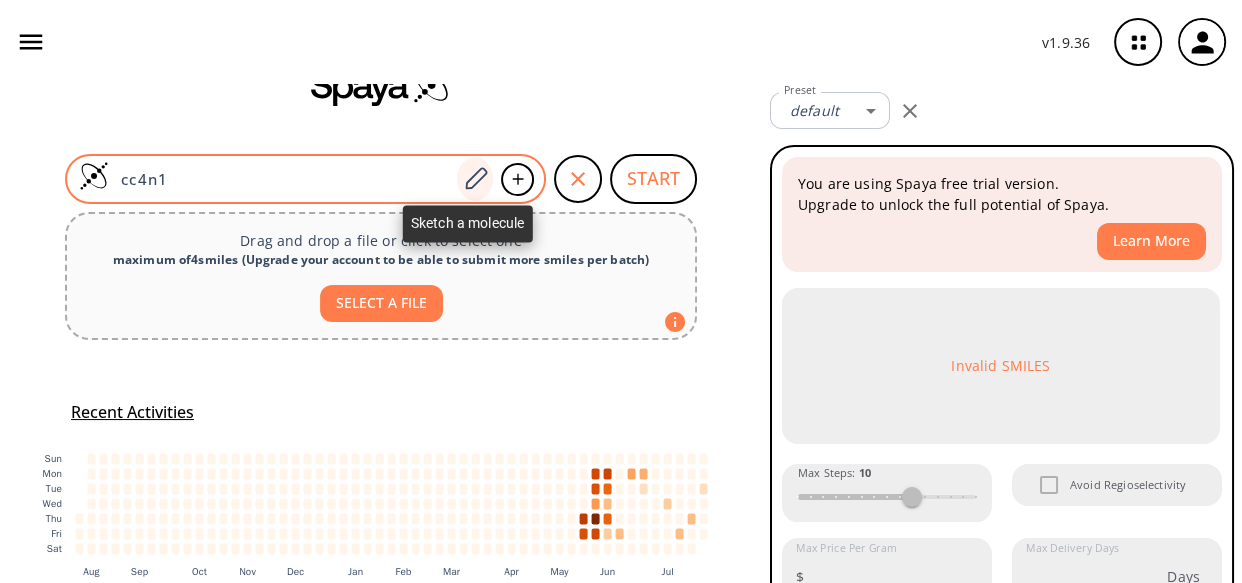 click 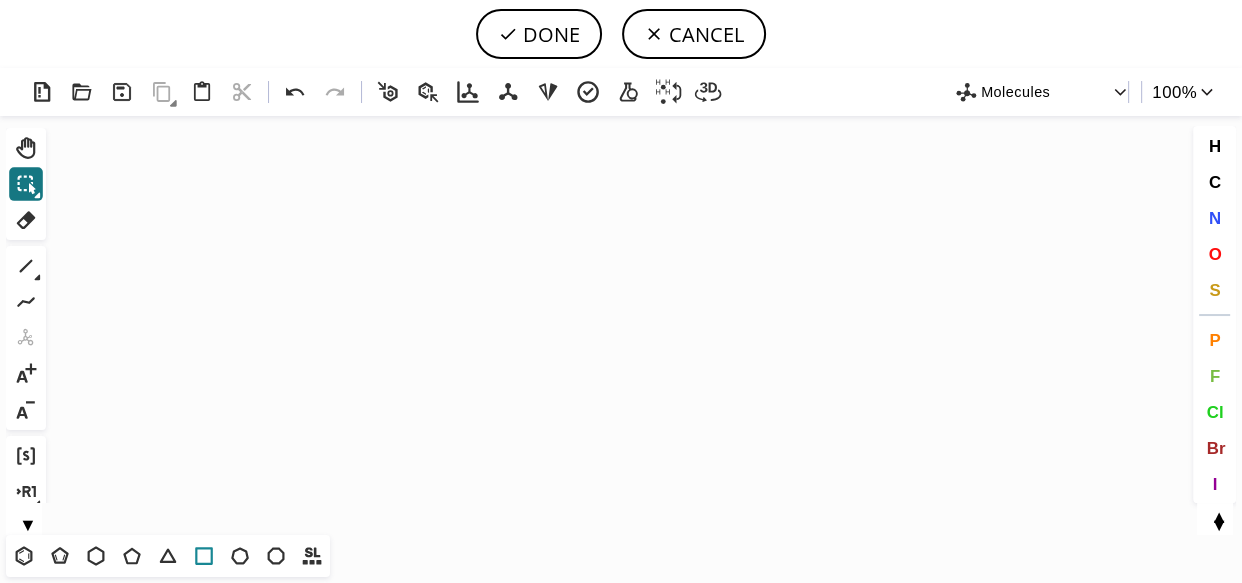 click on "T" at bounding box center [204, 556] 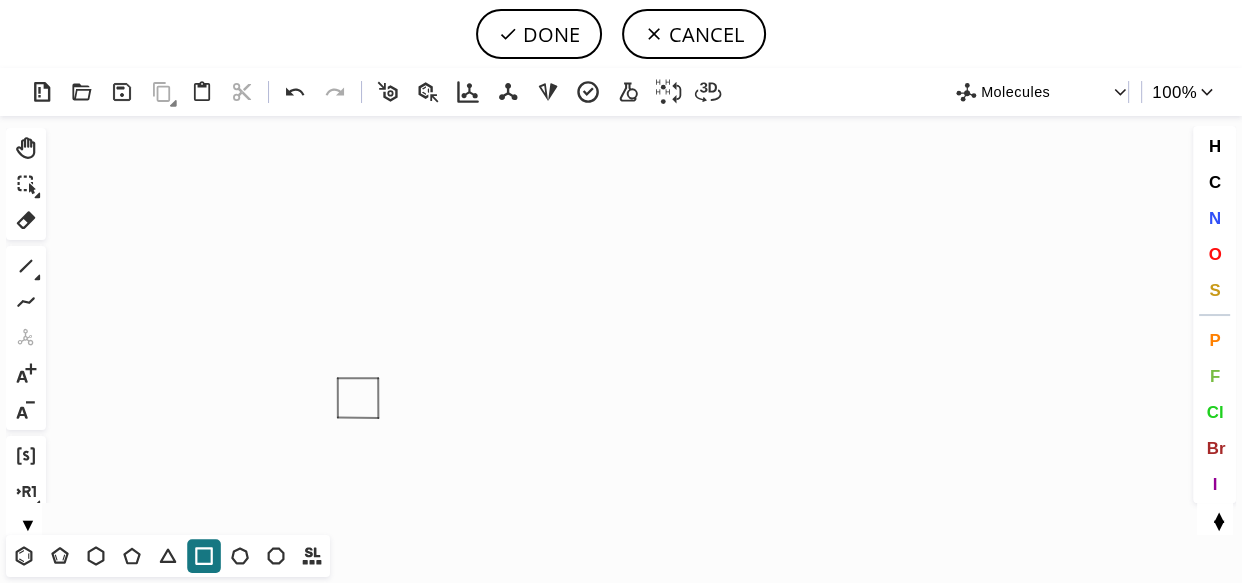 click on "Created with Raphaël 2.3.0" 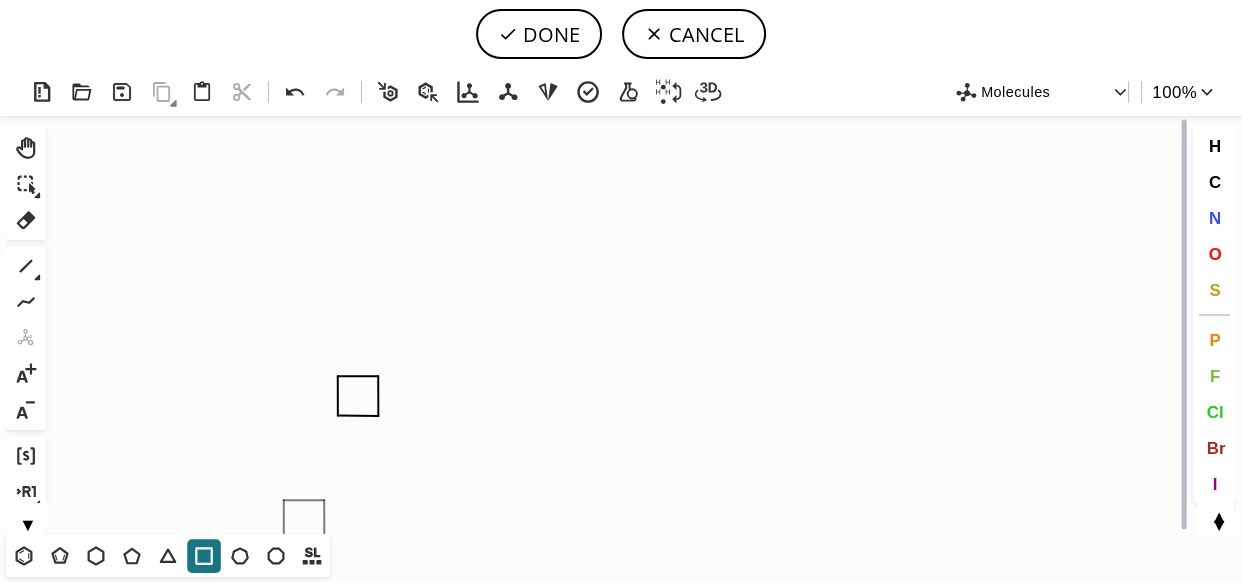 drag, startPoint x: 305, startPoint y: 518, endPoint x: 307, endPoint y: 529, distance: 11.18034 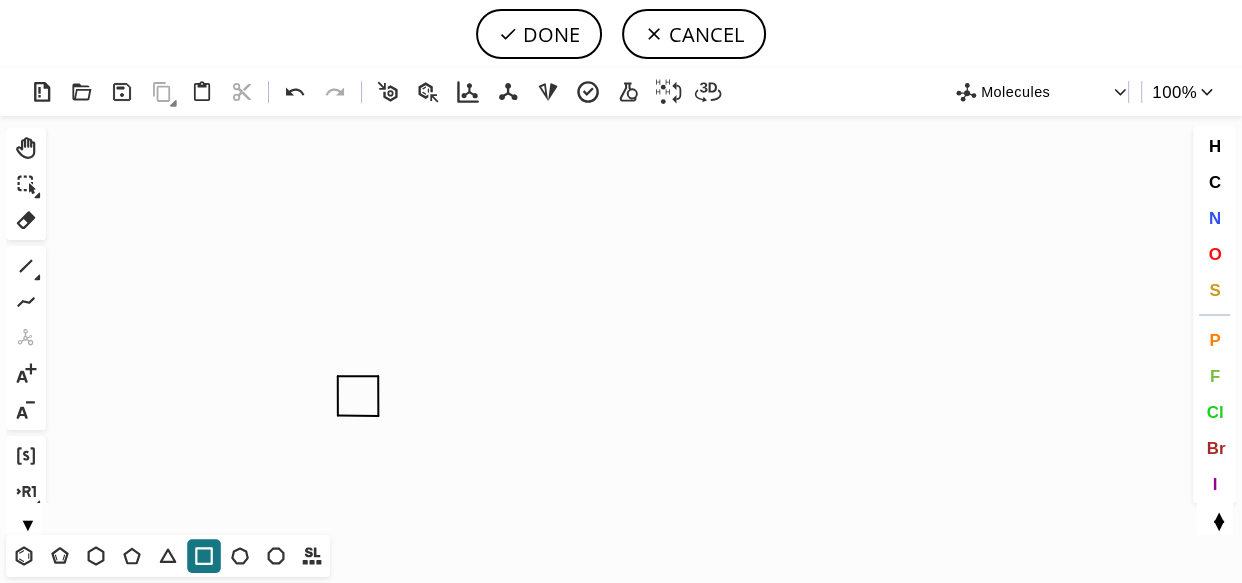 drag, startPoint x: 436, startPoint y: 322, endPoint x: 448, endPoint y: 321, distance: 12.0415945 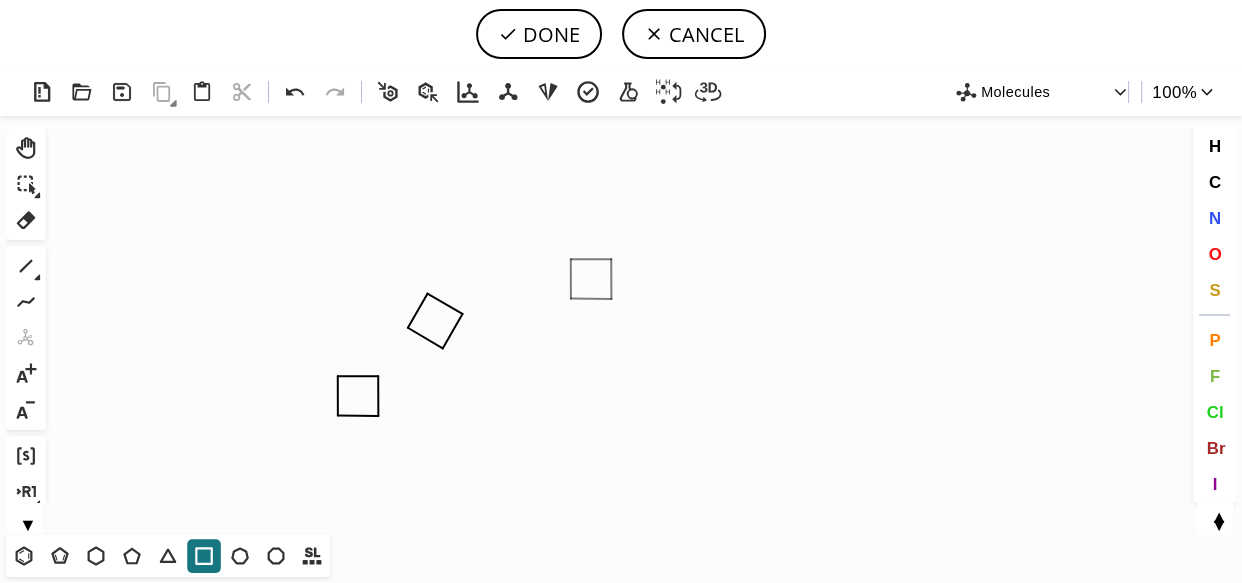 click on "Created with Raphaël 2.3.0" 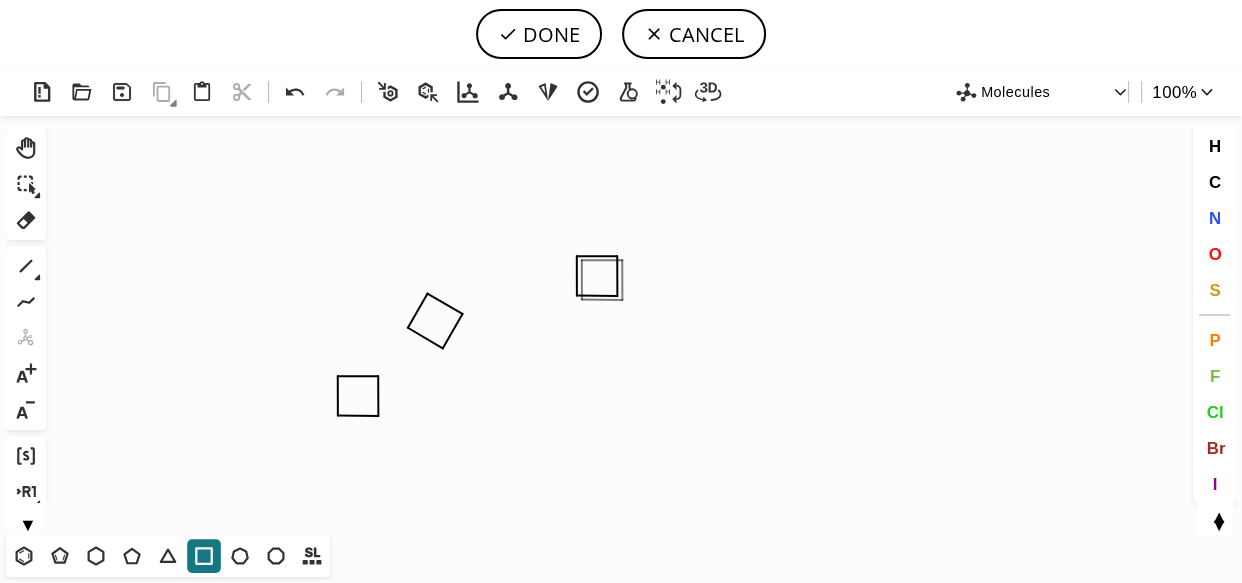 click on "Created with Raphaël 2.3.0" 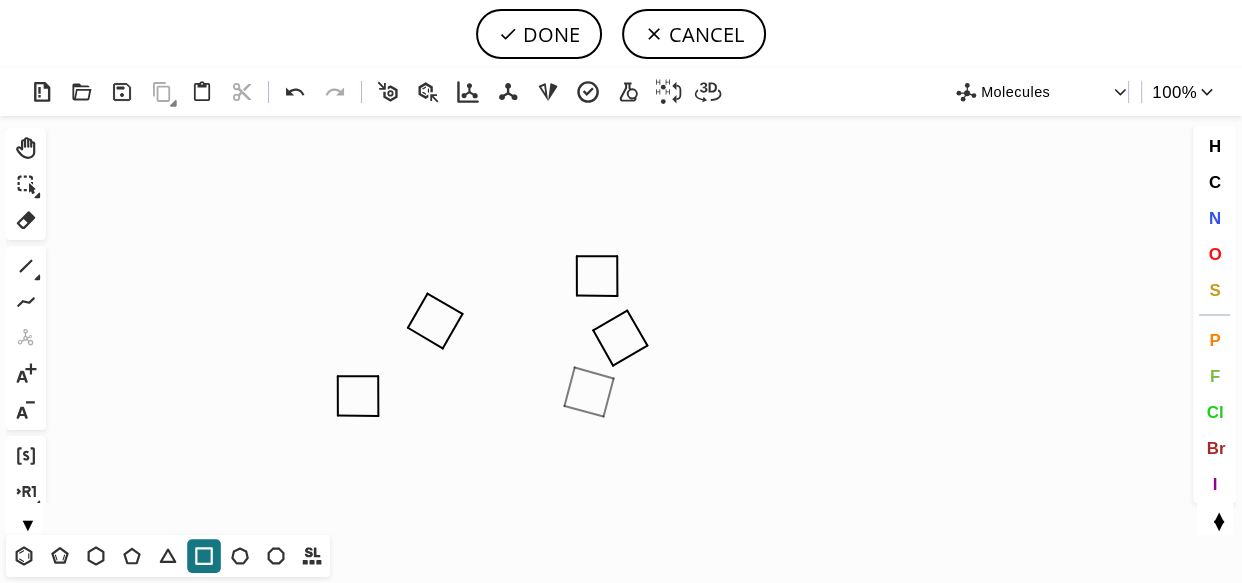 drag, startPoint x: 552, startPoint y: 393, endPoint x: 427, endPoint y: 350, distance: 132.18925 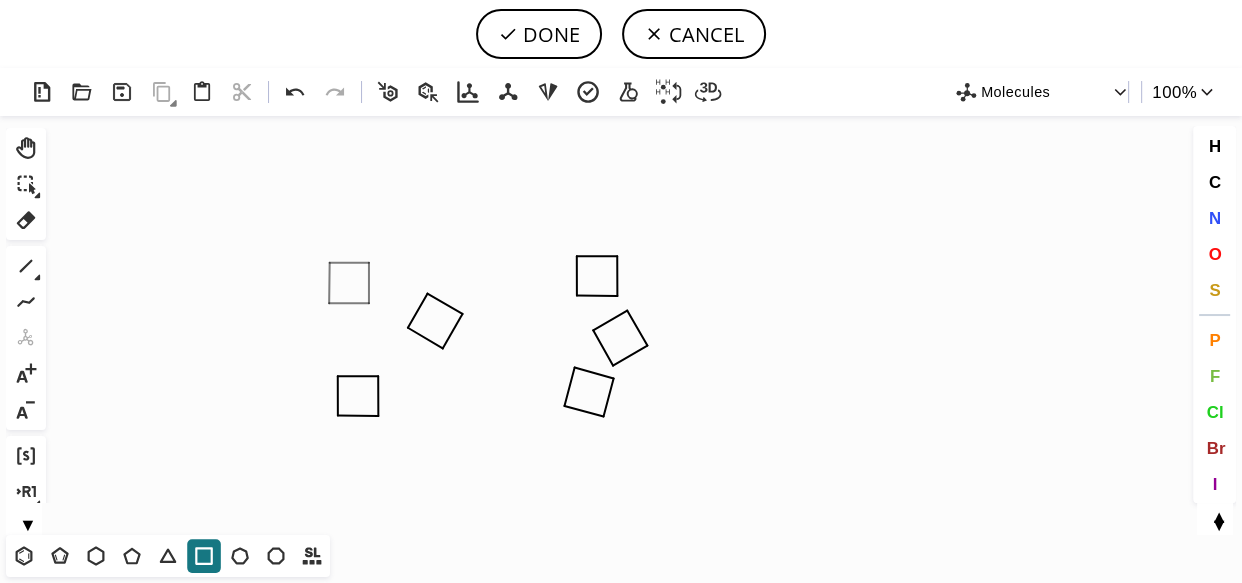drag, startPoint x: 340, startPoint y: 280, endPoint x: 394, endPoint y: 412, distance: 142.61838 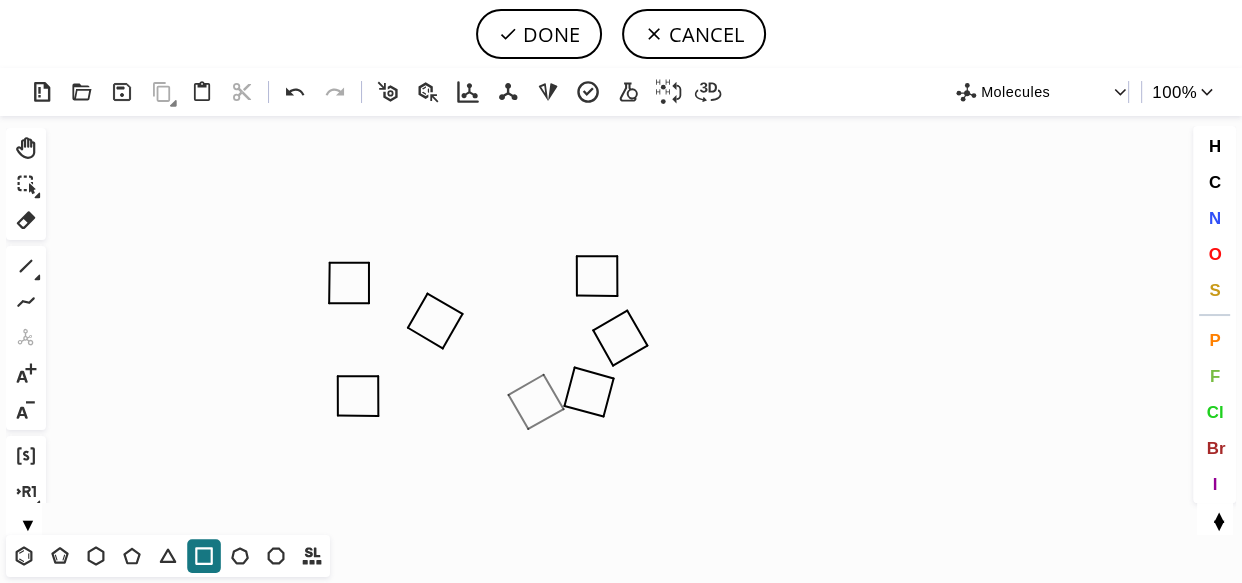 drag, startPoint x: 541, startPoint y: 400, endPoint x: 517, endPoint y: 231, distance: 170.69563 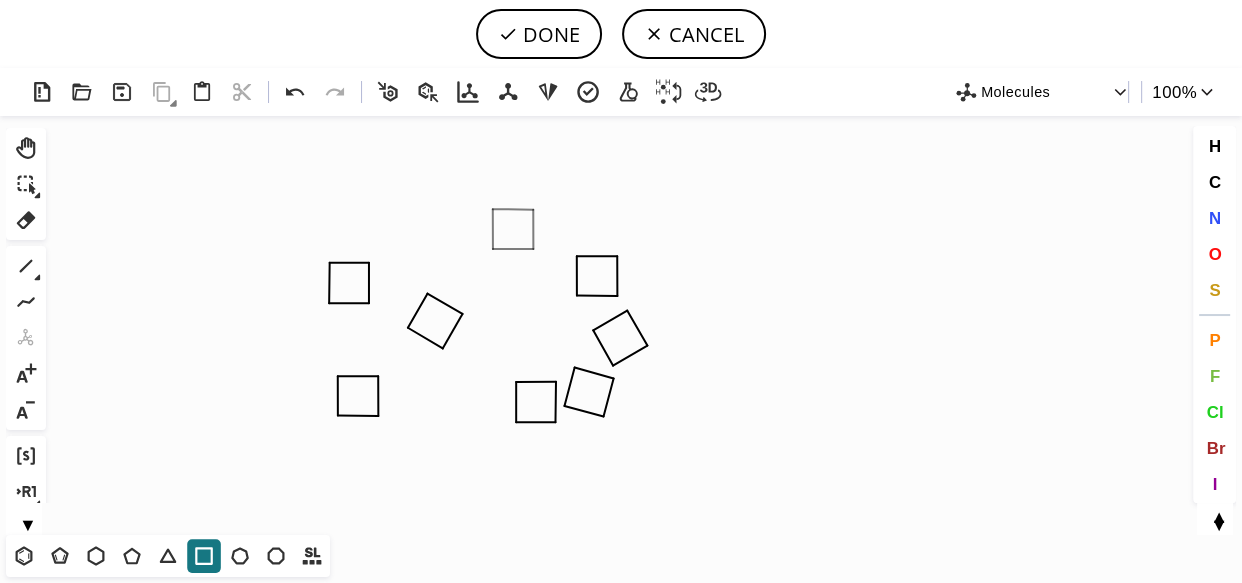 drag, startPoint x: 514, startPoint y: 230, endPoint x: 425, endPoint y: 223, distance: 89.27486 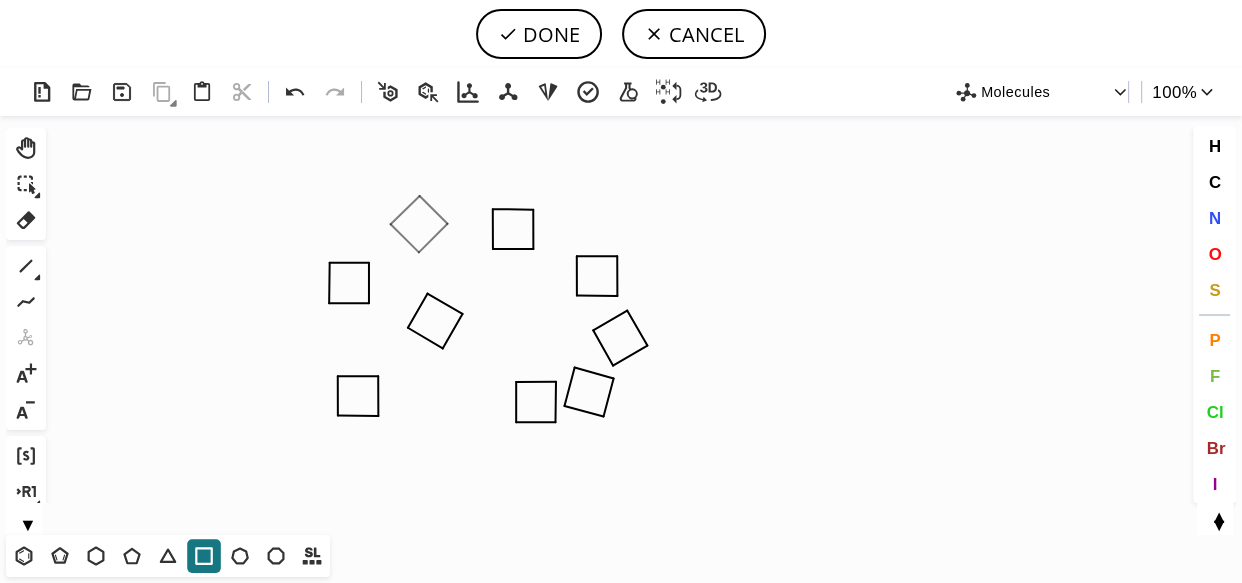 drag, startPoint x: 417, startPoint y: 228, endPoint x: 428, endPoint y: 304, distance: 76.79192 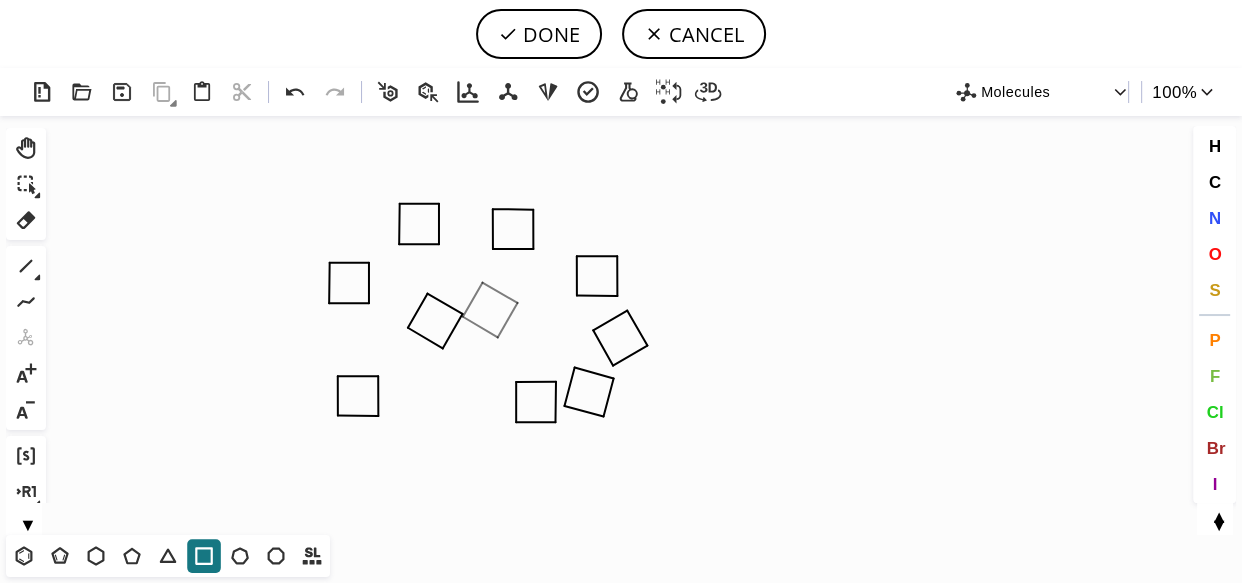 drag, startPoint x: 492, startPoint y: 312, endPoint x: 509, endPoint y: 352, distance: 43.462627 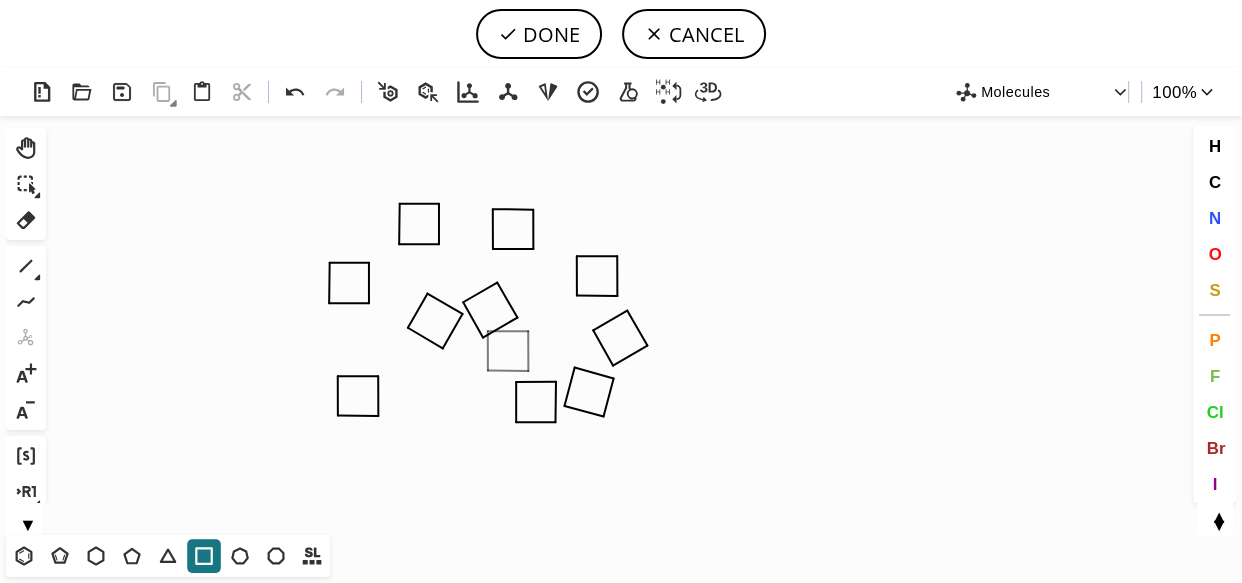 drag, startPoint x: 463, startPoint y: 386, endPoint x: 435, endPoint y: 397, distance: 30.083218 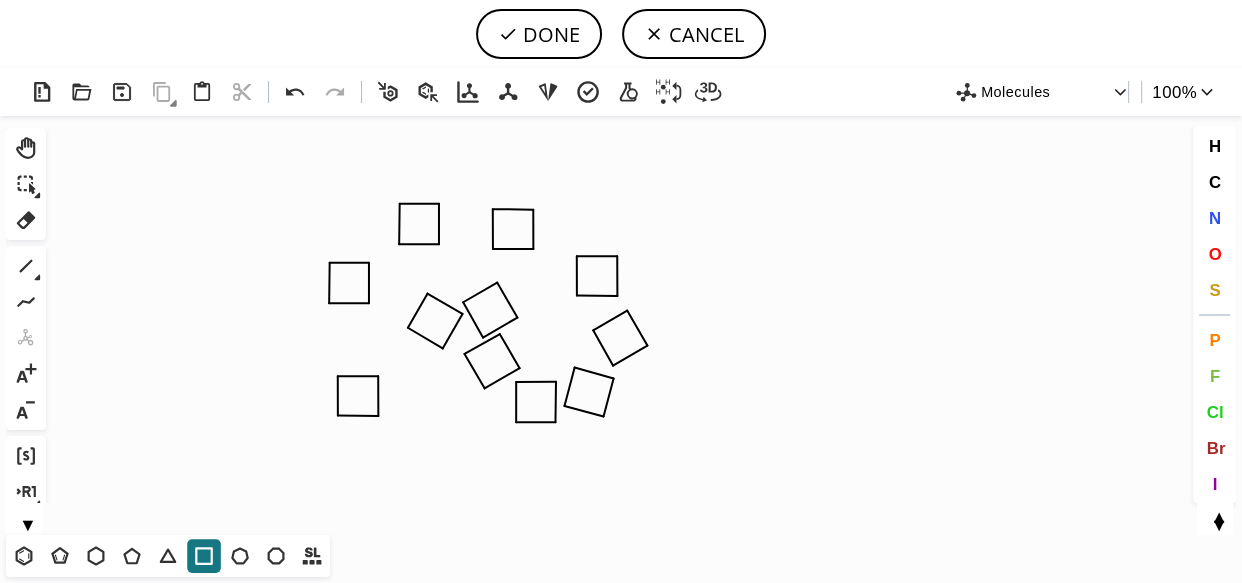 drag, startPoint x: 420, startPoint y: 398, endPoint x: 373, endPoint y: 397, distance: 47.010635 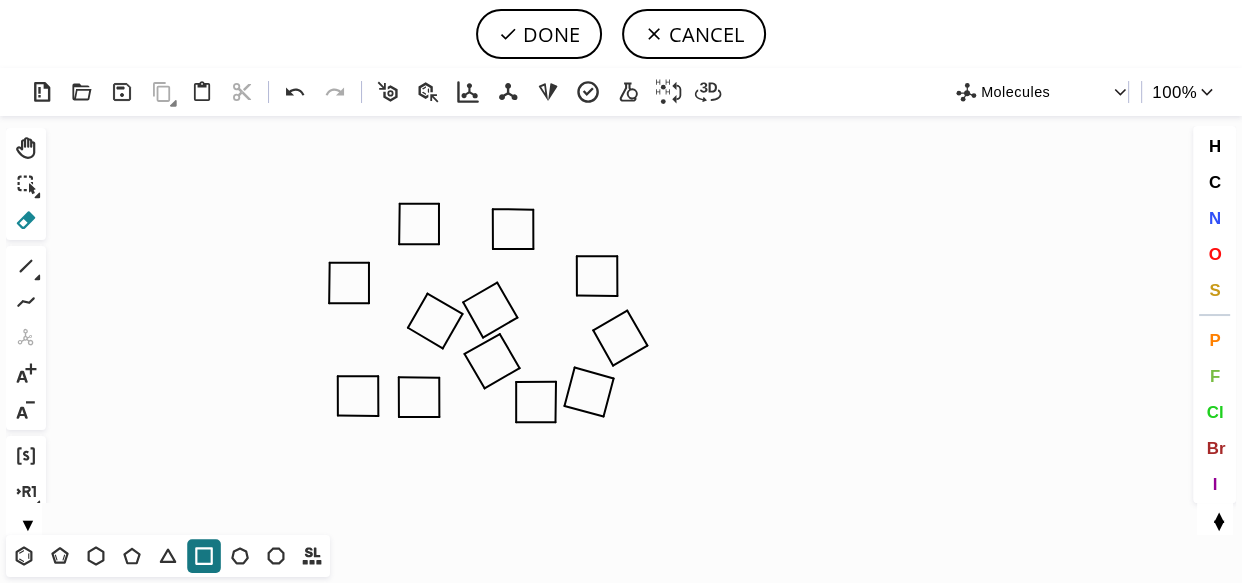 click 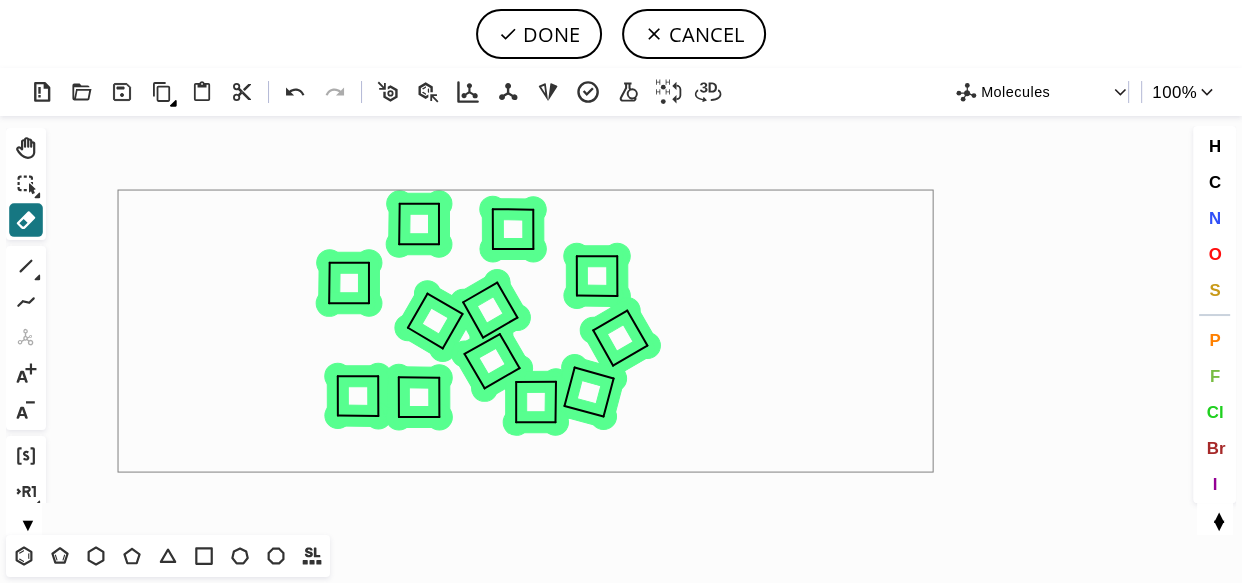drag, startPoint x: 119, startPoint y: 191, endPoint x: 934, endPoint y: 473, distance: 862.4088 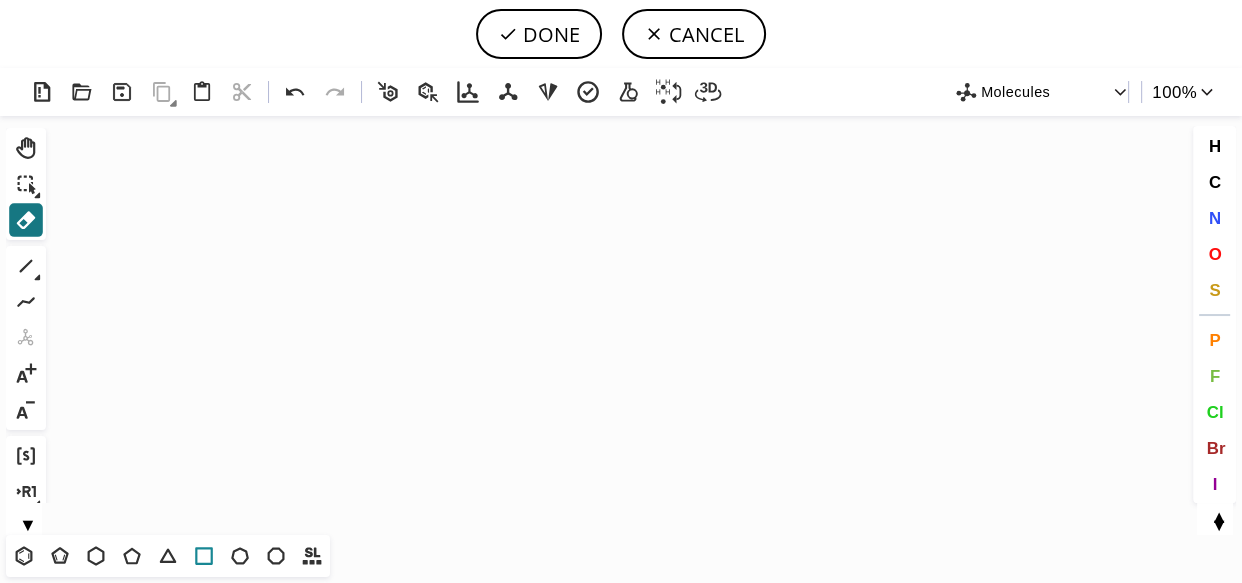 click 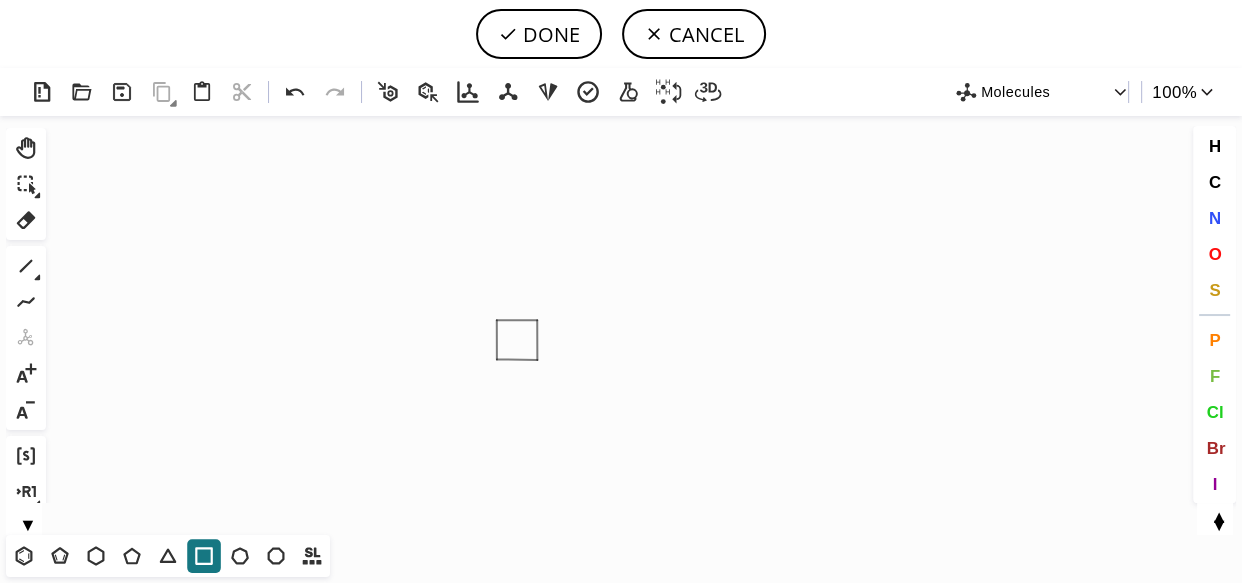 click on "Created with Raphaël 2.3.0" 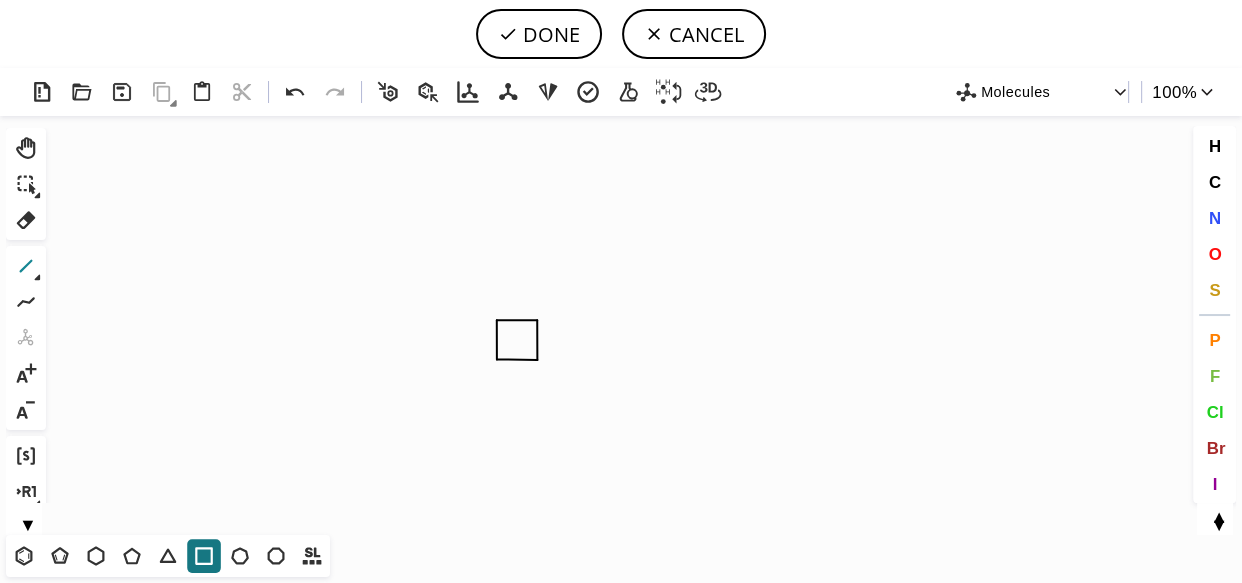 click 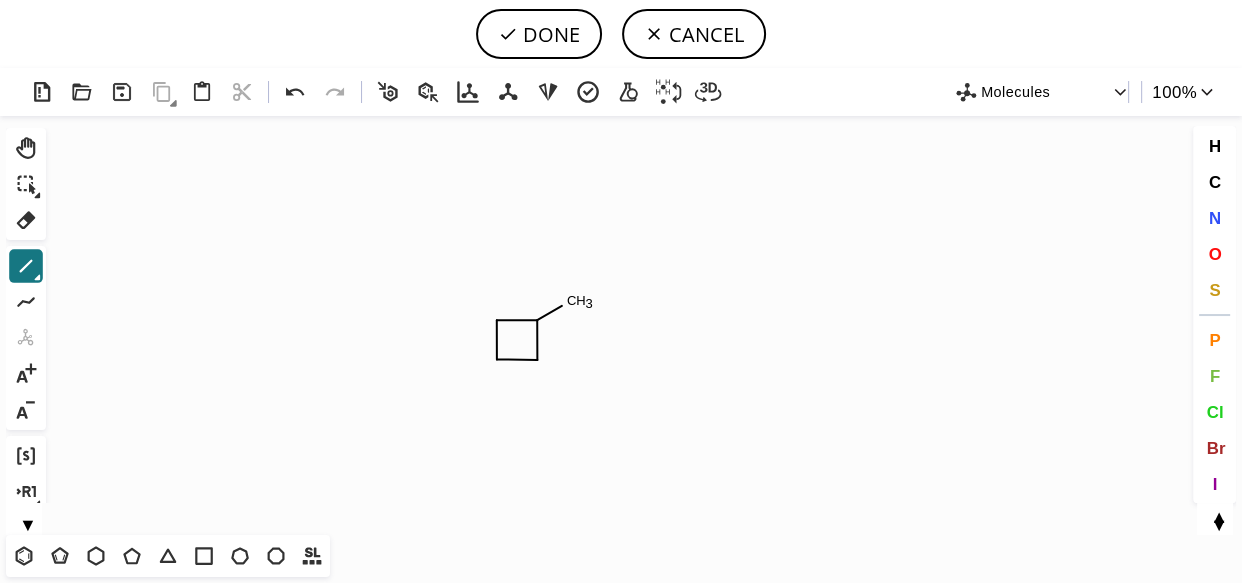 drag, startPoint x: 539, startPoint y: 322, endPoint x: 569, endPoint y: 309, distance: 32.695564 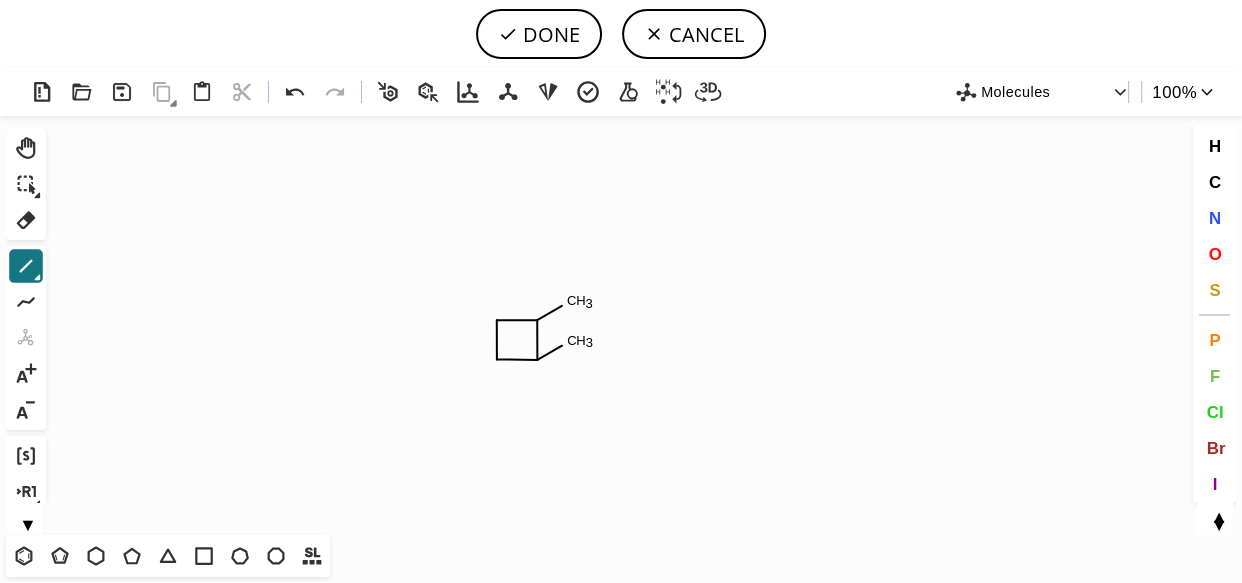 drag, startPoint x: 540, startPoint y: 362, endPoint x: 566, endPoint y: 346, distance: 30.528675 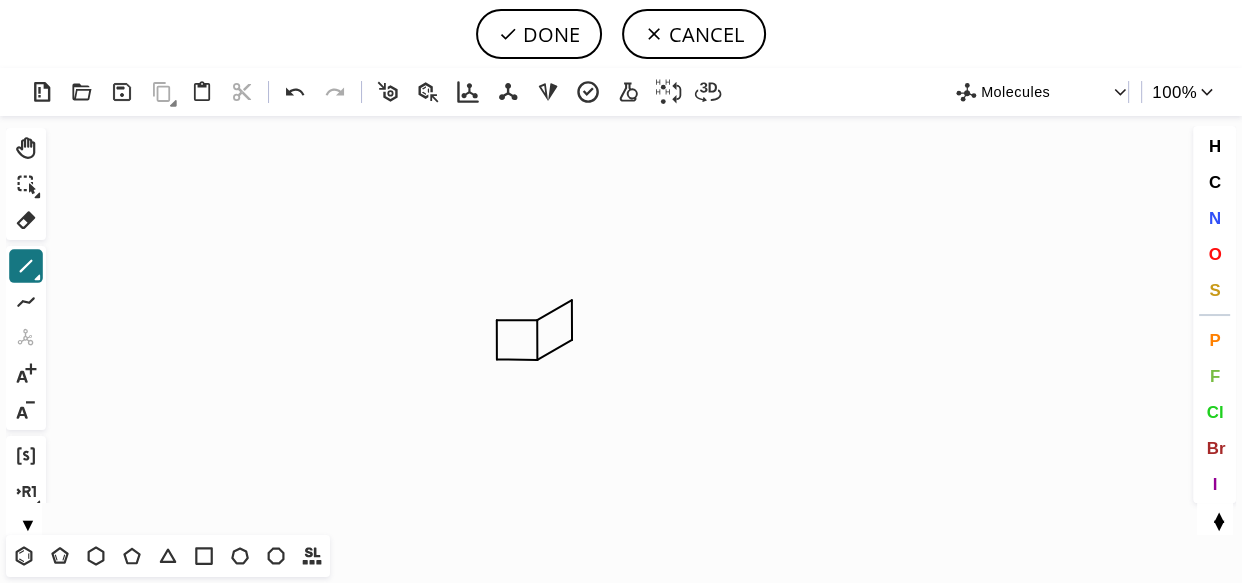 drag, startPoint x: 567, startPoint y: 340, endPoint x: 564, endPoint y: 310, distance: 30.149628 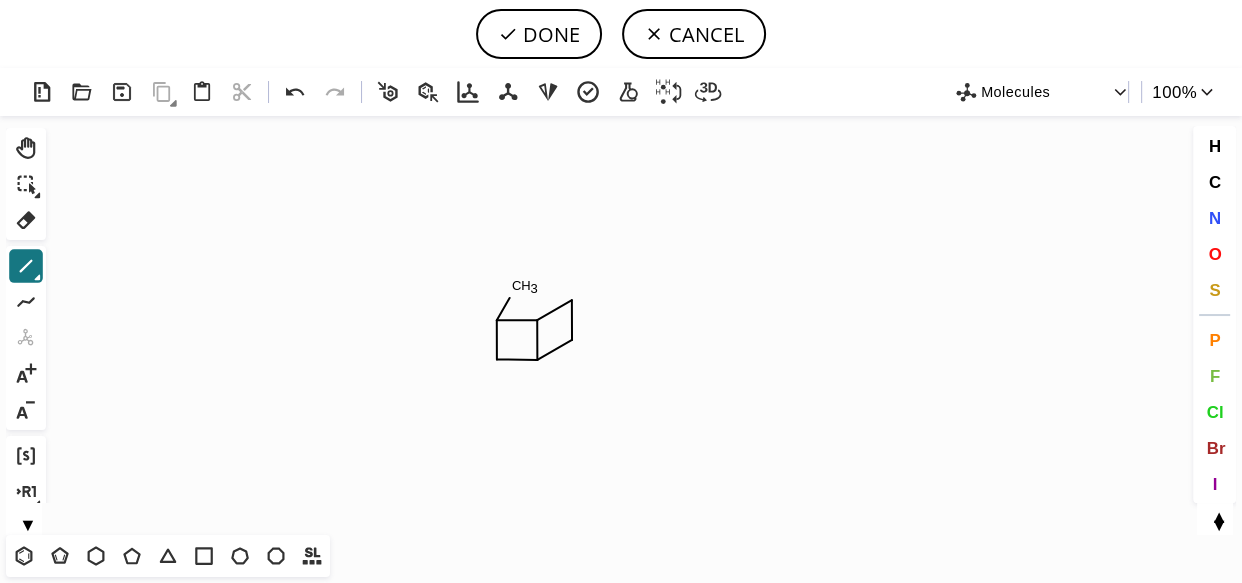 drag, startPoint x: 501, startPoint y: 318, endPoint x: 516, endPoint y: 295, distance: 27.45906 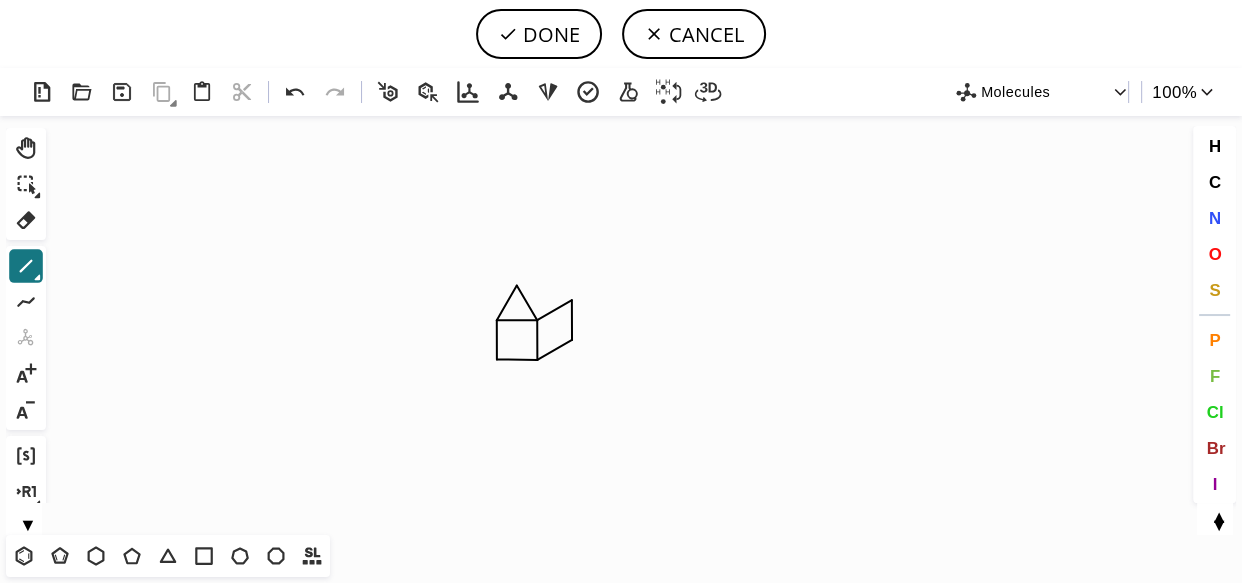 drag, startPoint x: 529, startPoint y: 311, endPoint x: 518, endPoint y: 281, distance: 31.95309 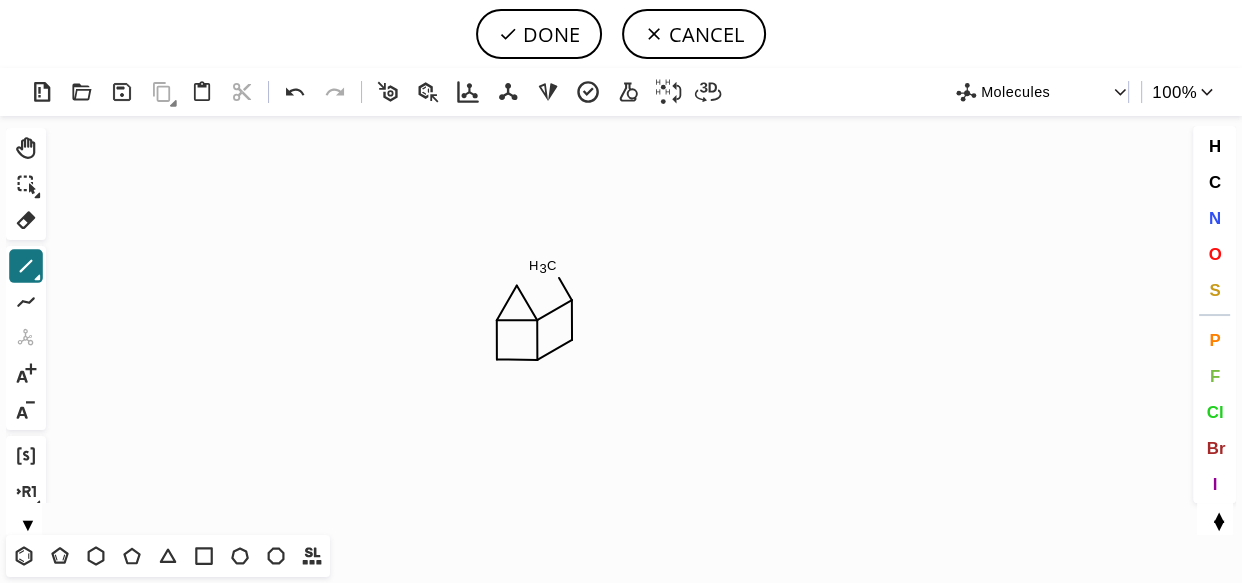 drag, startPoint x: 566, startPoint y: 294, endPoint x: 542, endPoint y: 268, distance: 35.383614 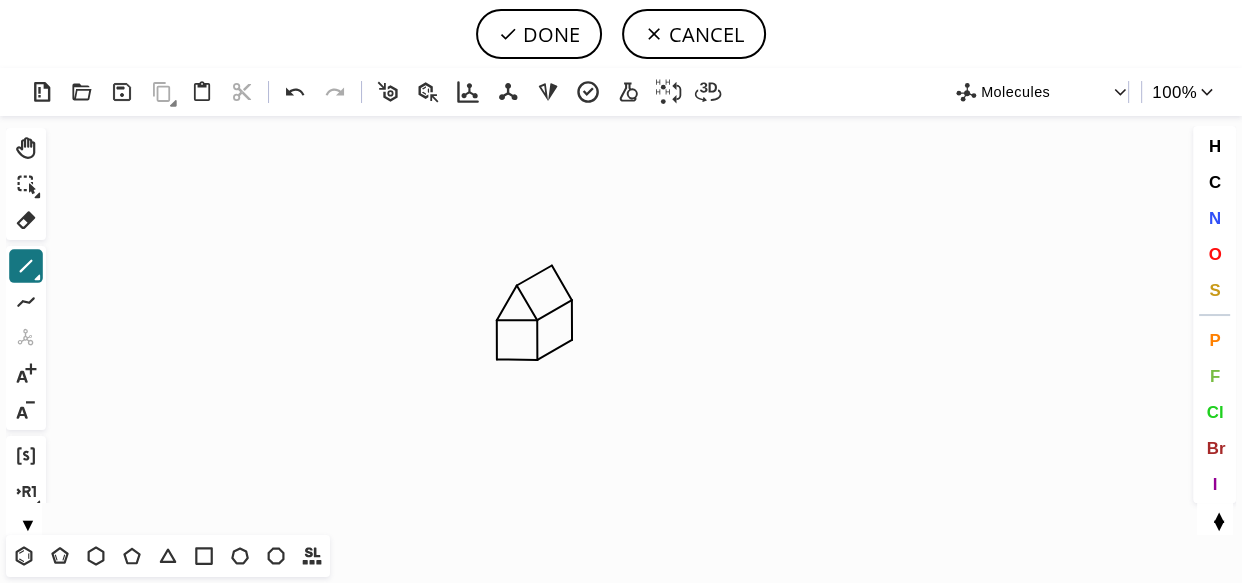 drag, startPoint x: 520, startPoint y: 282, endPoint x: 563, endPoint y: 270, distance: 44.64303 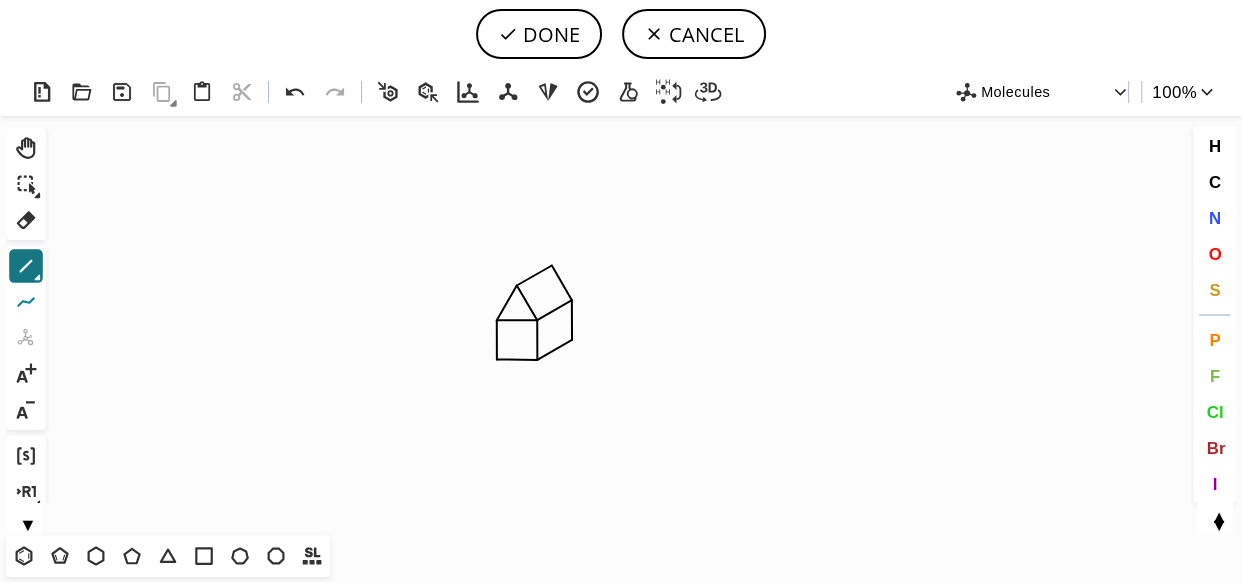 click 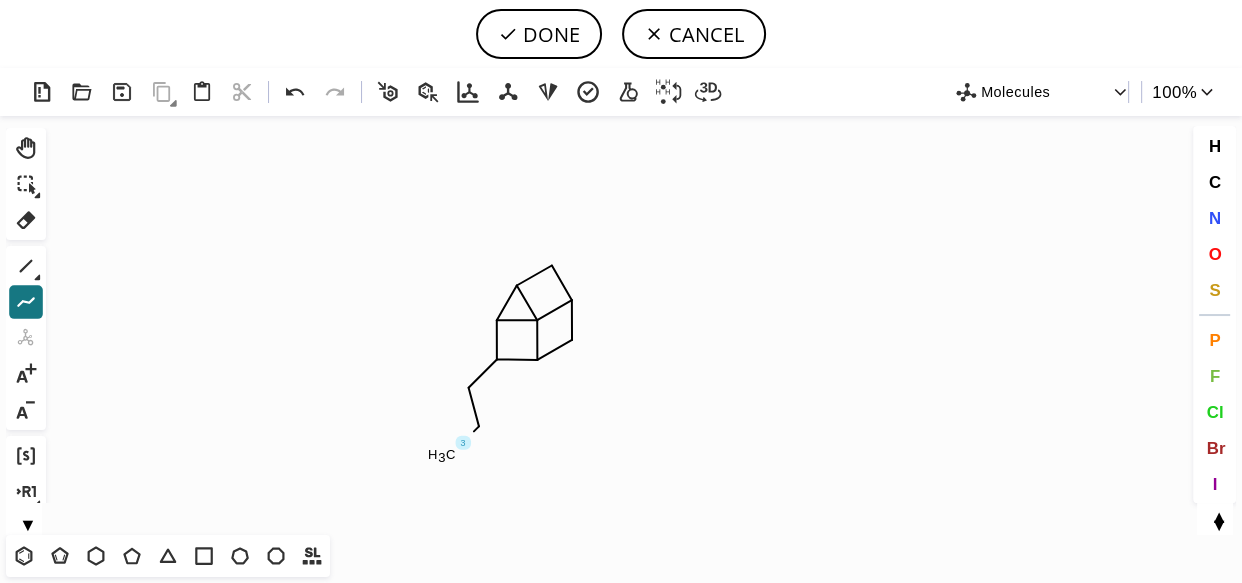 drag, startPoint x: 473, startPoint y: 380, endPoint x: 466, endPoint y: 459, distance: 79.30952 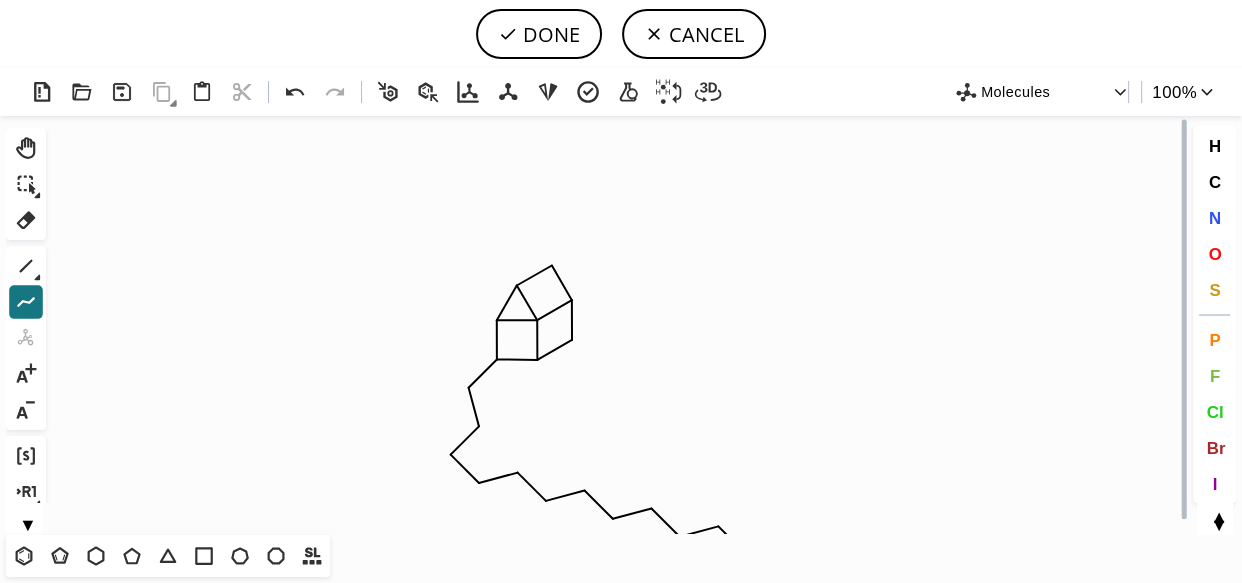 drag, startPoint x: 446, startPoint y: 455, endPoint x: 777, endPoint y: 519, distance: 337.13052 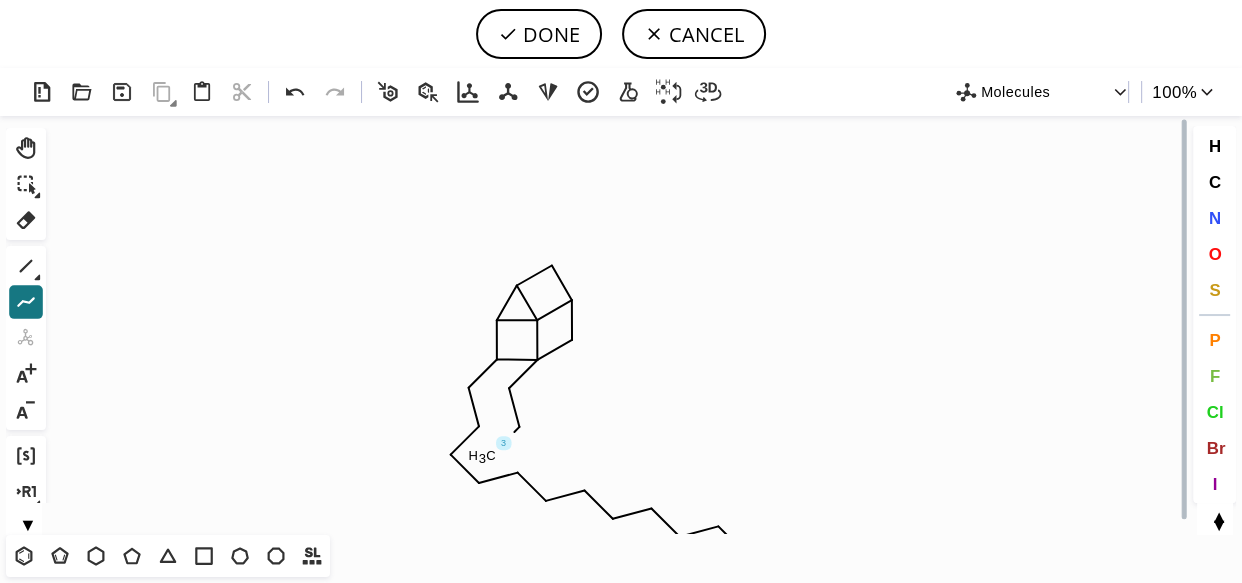 drag, startPoint x: 535, startPoint y: 362, endPoint x: 522, endPoint y: 446, distance: 85 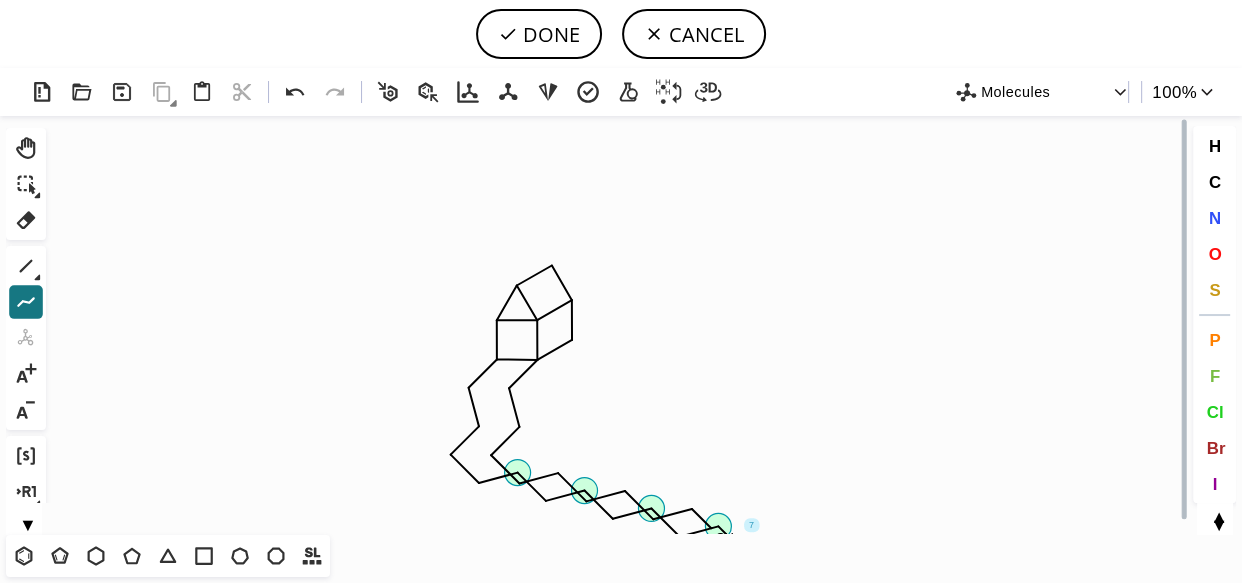 drag, startPoint x: 494, startPoint y: 451, endPoint x: 730, endPoint y: 510, distance: 243.26323 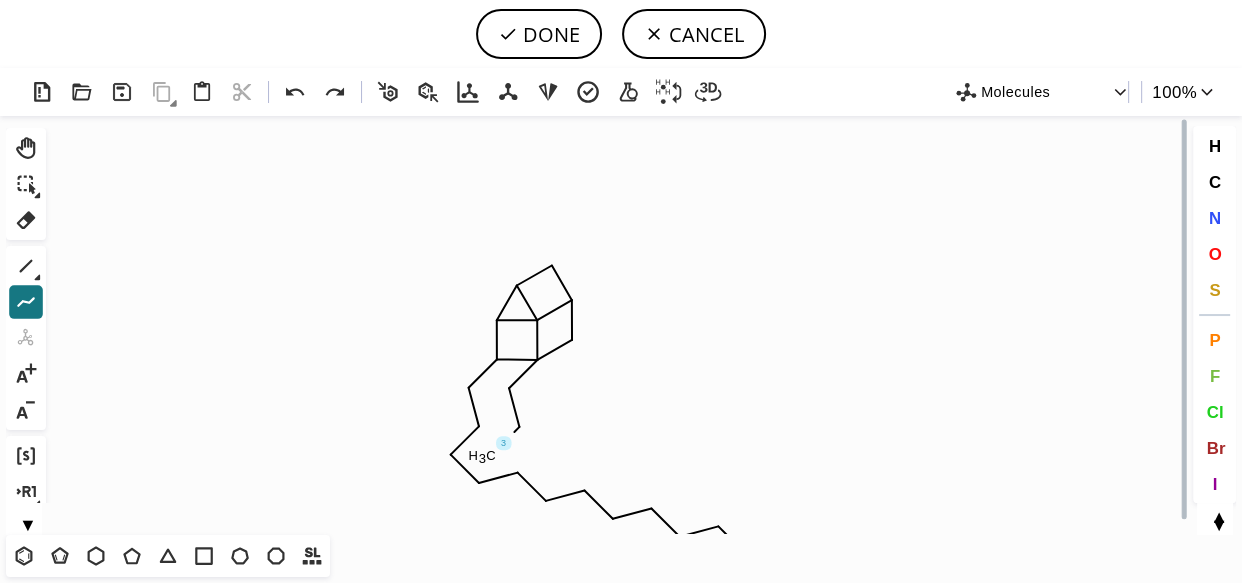 drag, startPoint x: 539, startPoint y: 361, endPoint x: 519, endPoint y: 442, distance: 83.43261 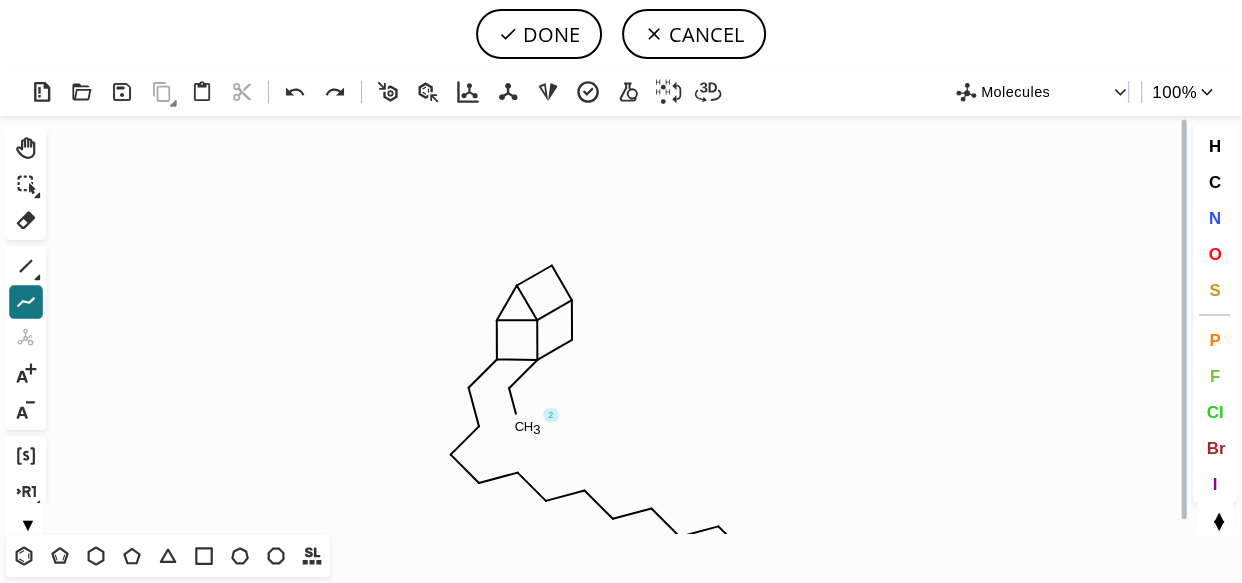 drag, startPoint x: 540, startPoint y: 365, endPoint x: 518, endPoint y: 429, distance: 67.6757 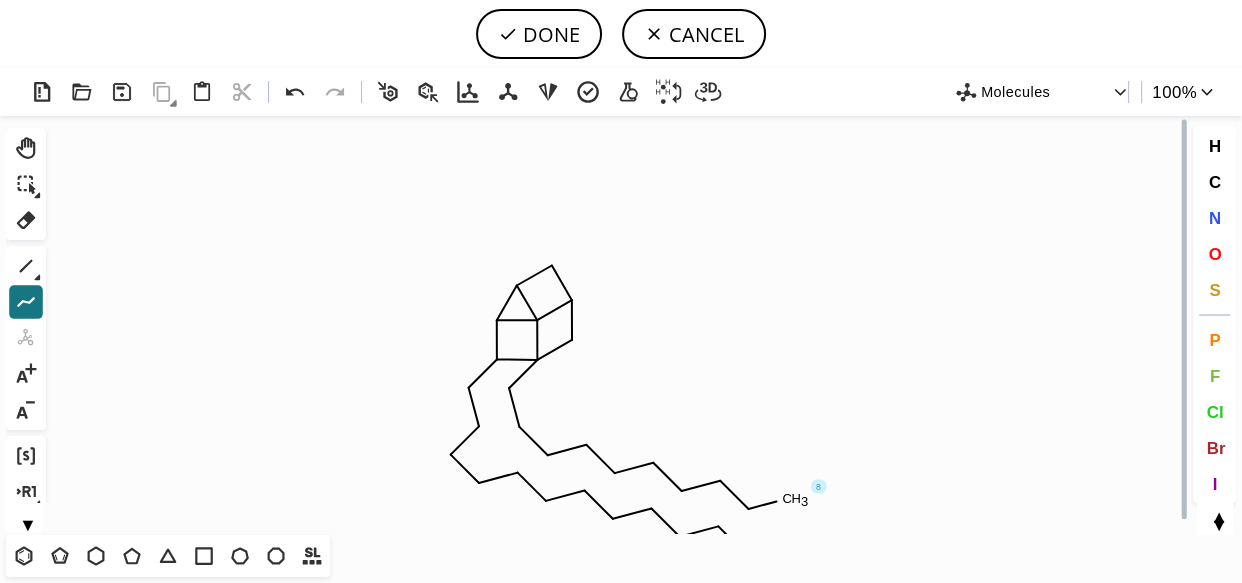 drag, startPoint x: 518, startPoint y: 426, endPoint x: 809, endPoint y: 499, distance: 300.01666 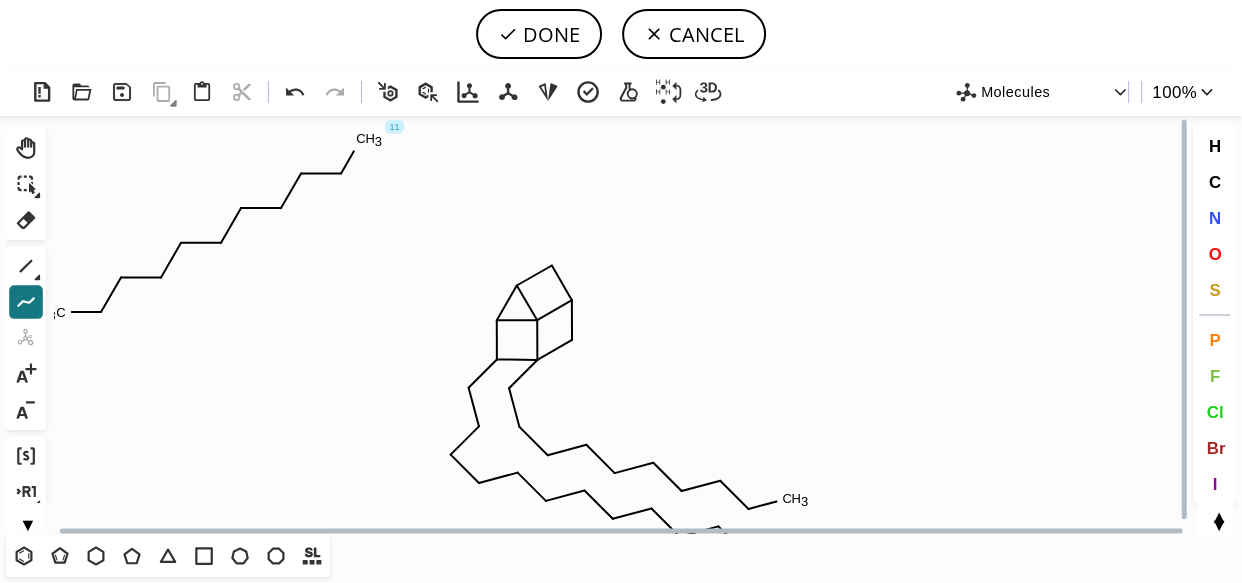 drag, startPoint x: 62, startPoint y: 313, endPoint x: 402, endPoint y: 155, distance: 374.91867 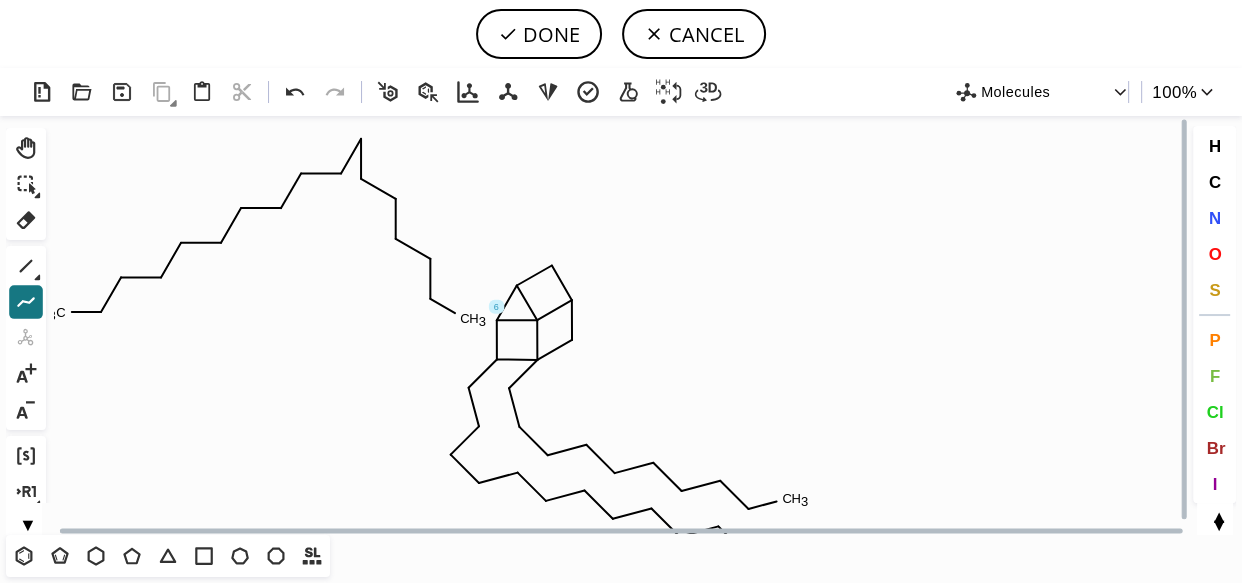 drag, startPoint x: 373, startPoint y: 145, endPoint x: 459, endPoint y: 322, distance: 196.78668 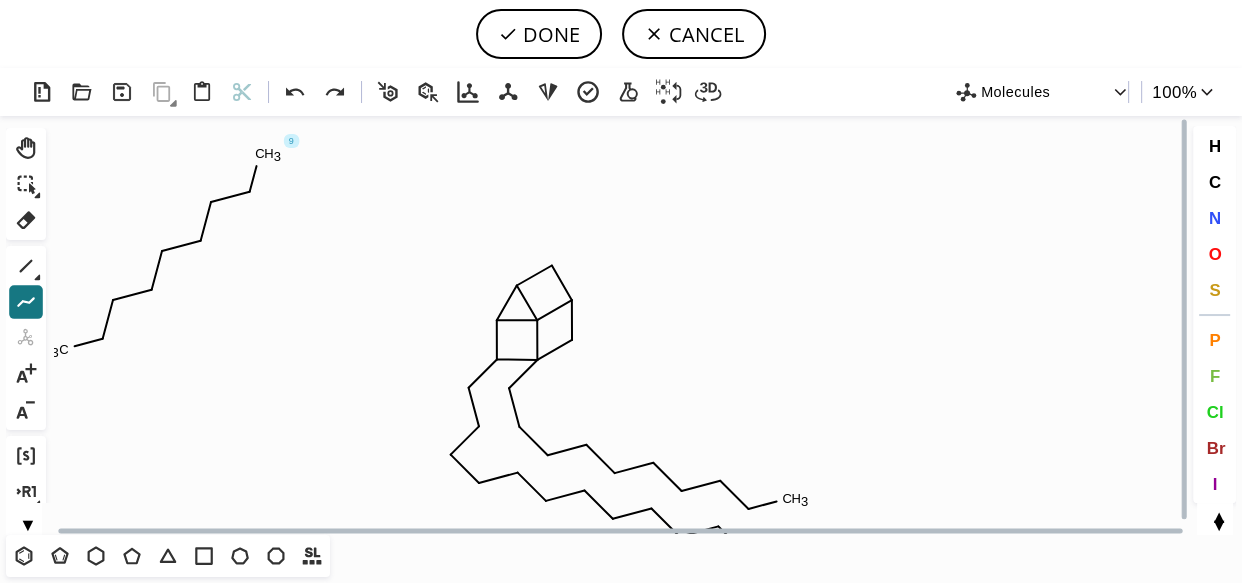 click on "Created with Raphaël 2.3.0 C H 3 C H 3 C H 3 C H 3 9 Molecules 100 % Ctrl+Alt+H Shift+Tab Del 1 Alt+E + - Ctrl+G Ctrl+R Alt+T ▼ T T T T T T T T Shift+T H C N O S P F Cl Br I ▼ ▲" at bounding box center (621, 325) 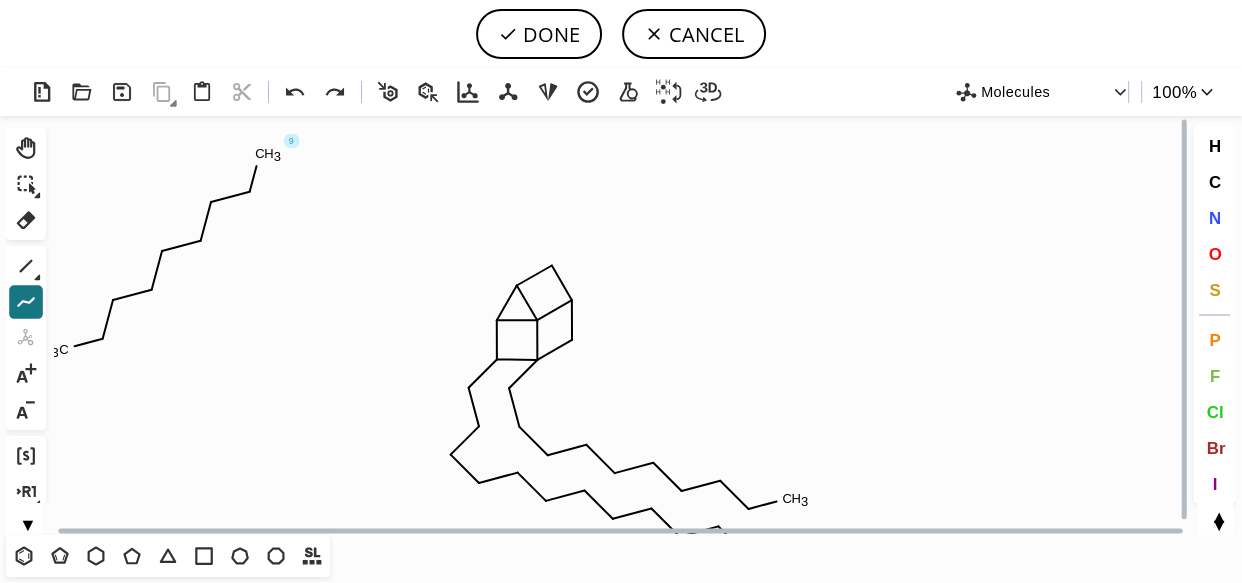 drag, startPoint x: 65, startPoint y: 350, endPoint x: 270, endPoint y: 155, distance: 282.9311 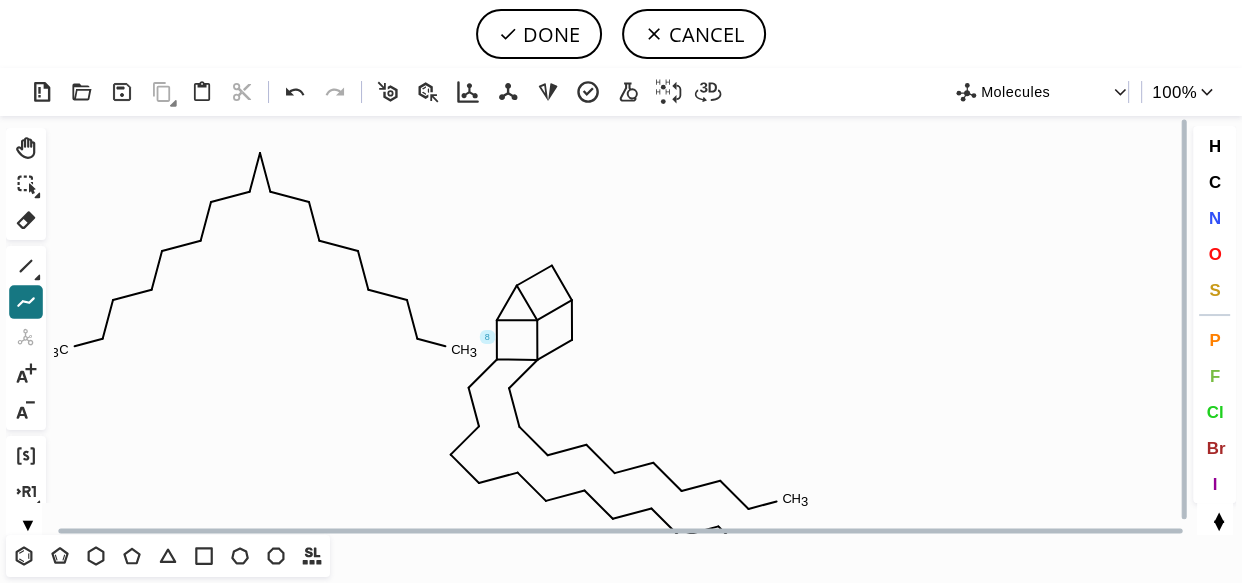 drag, startPoint x: 269, startPoint y: 151, endPoint x: 459, endPoint y: 360, distance: 282.4553 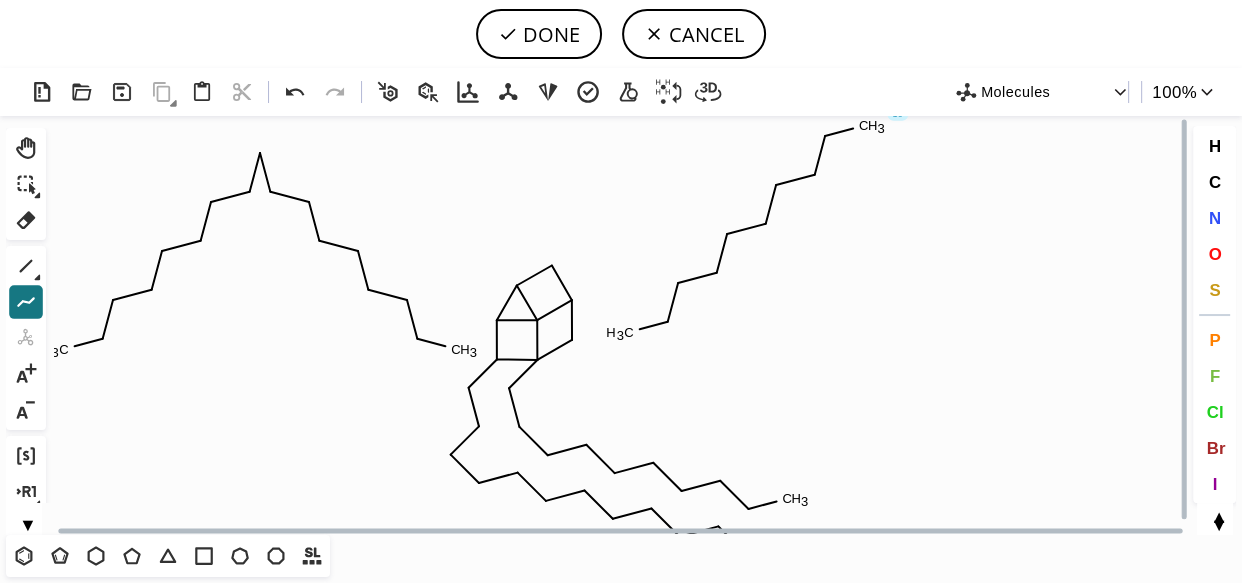drag, startPoint x: 630, startPoint y: 333, endPoint x: 886, endPoint y: 132, distance: 325.47964 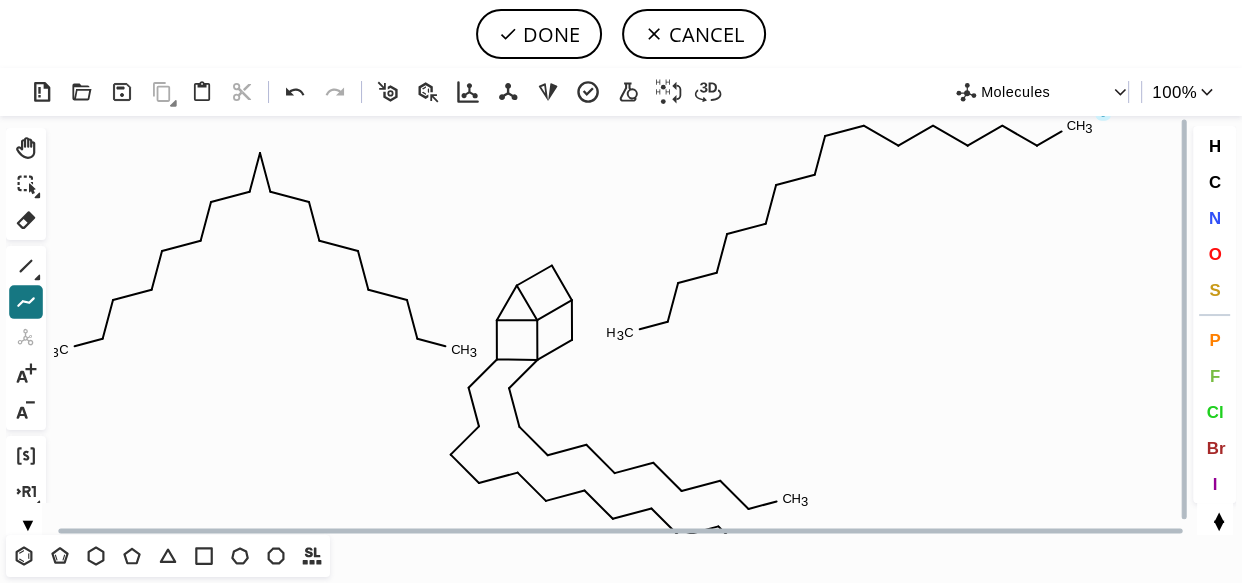 drag, startPoint x: 873, startPoint y: 132, endPoint x: 1076, endPoint y: 134, distance: 203.00986 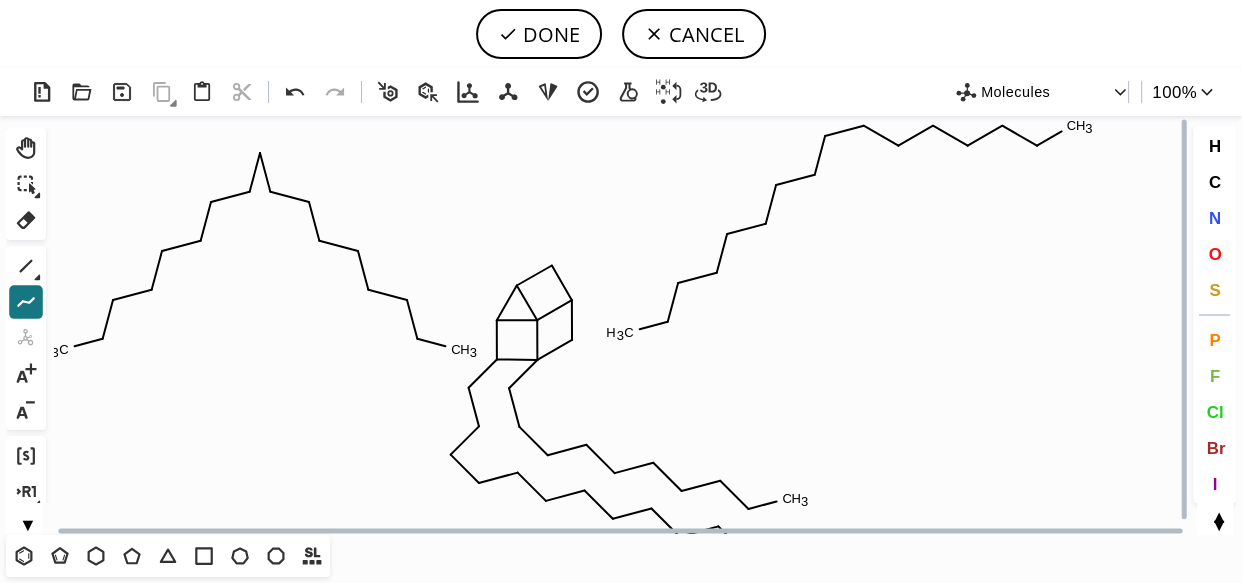 drag, startPoint x: 1076, startPoint y: 128, endPoint x: 1134, endPoint y: 306, distance: 187.2111 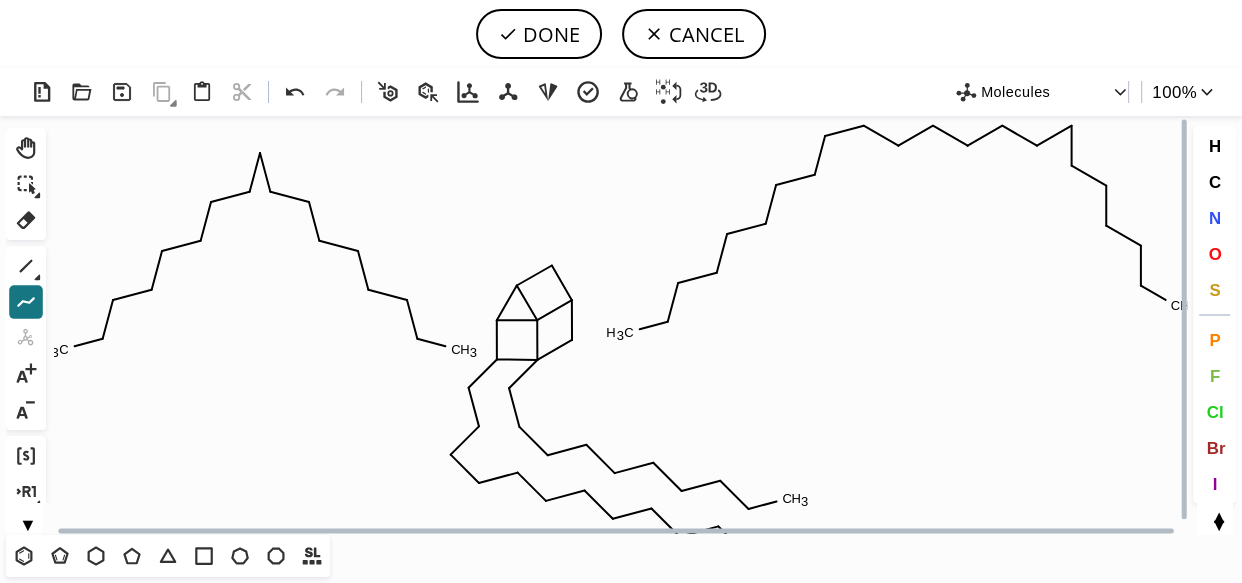 drag, startPoint x: 1078, startPoint y: 132, endPoint x: 1179, endPoint y: 306, distance: 201.18896 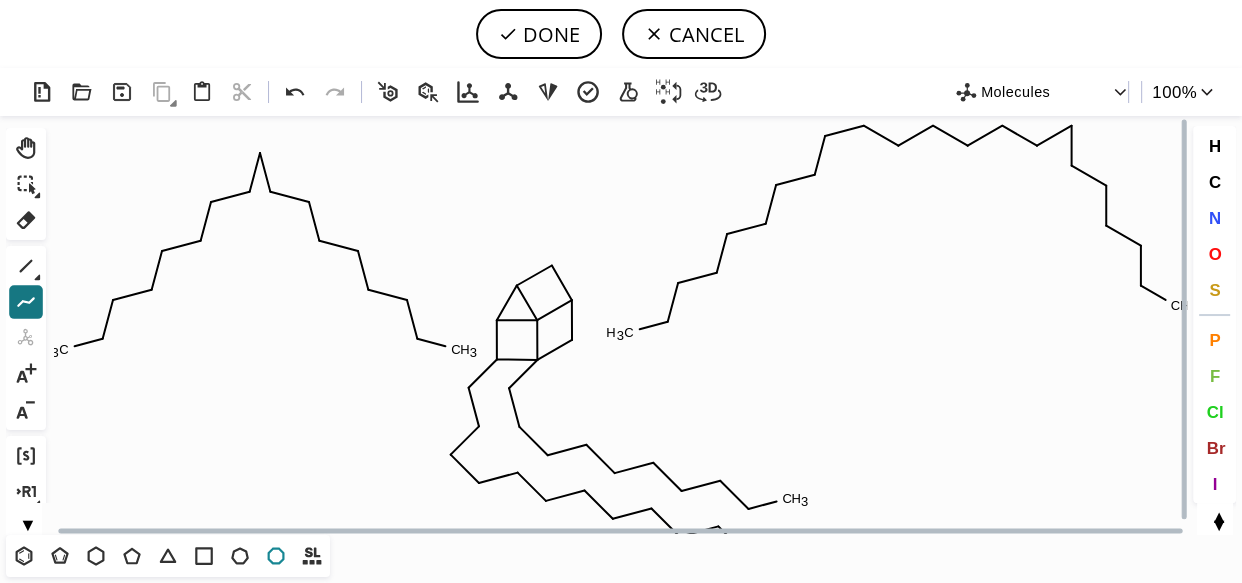 click 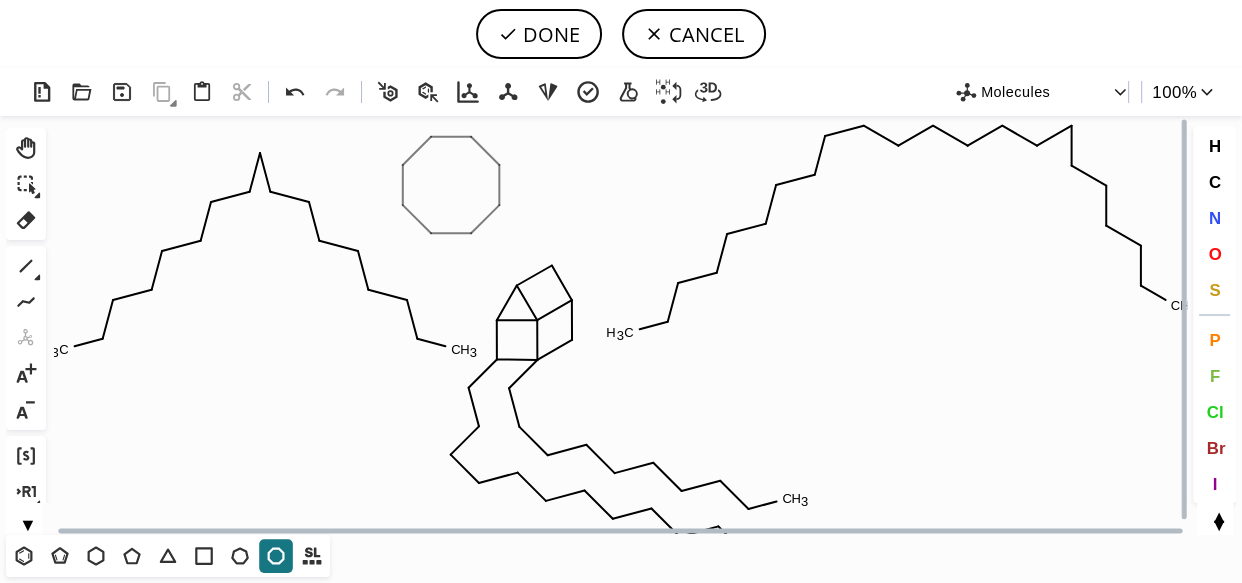 click on "Created with Raphaël 2.3.0 C H 3 C H 3 C H 3 C H 3 C H 3 C H 3" 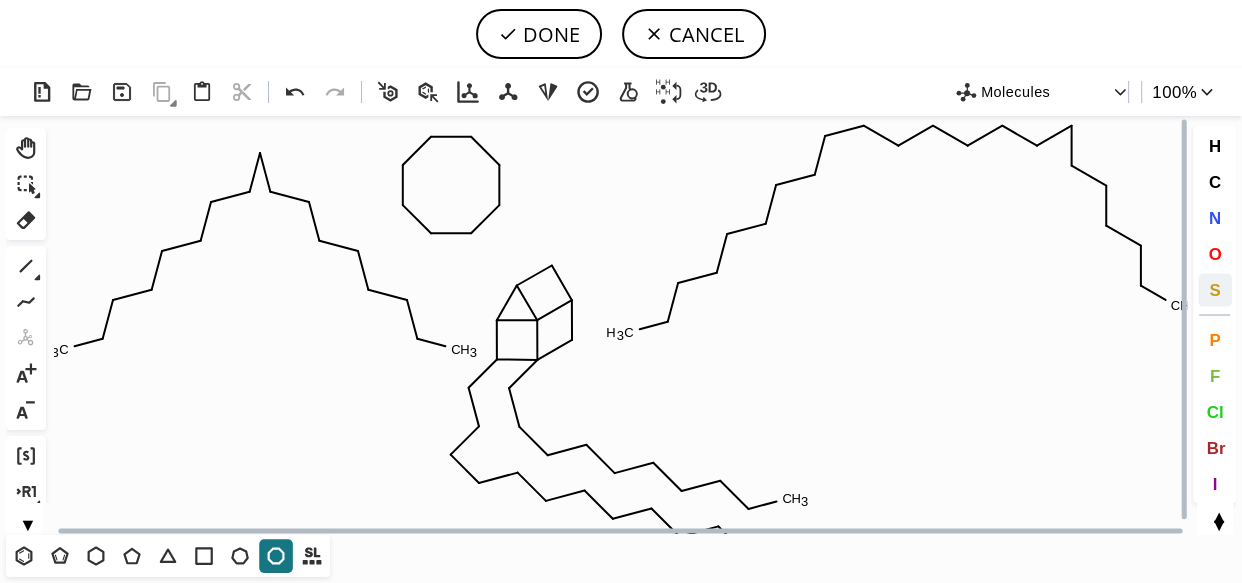 click on "S" at bounding box center (1214, 289) 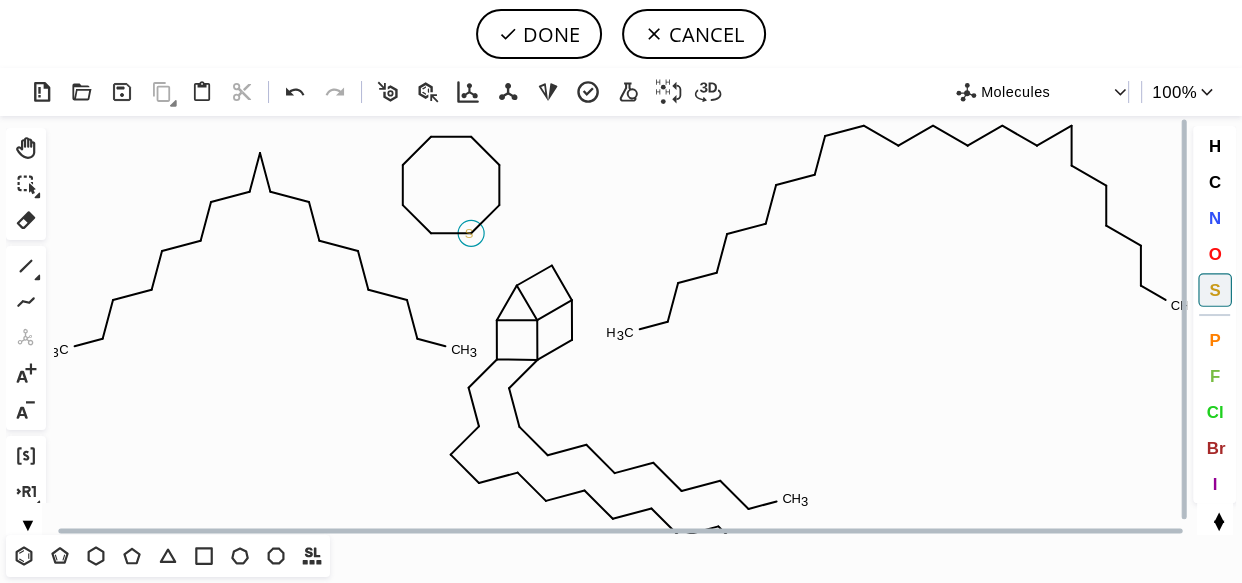 click on "S" 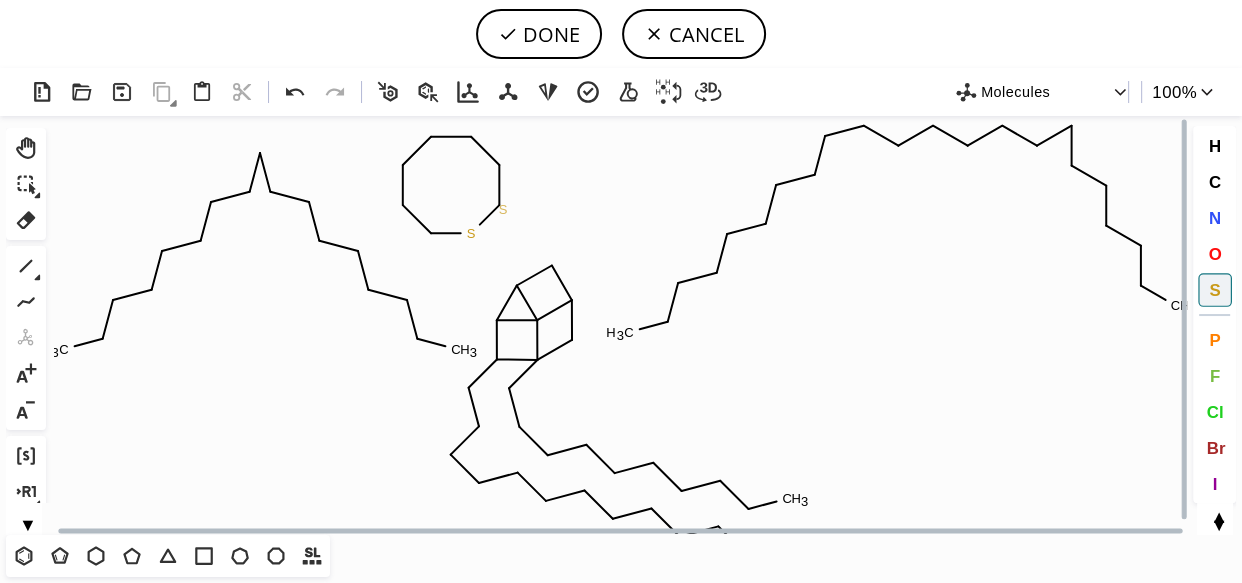 click on "S" 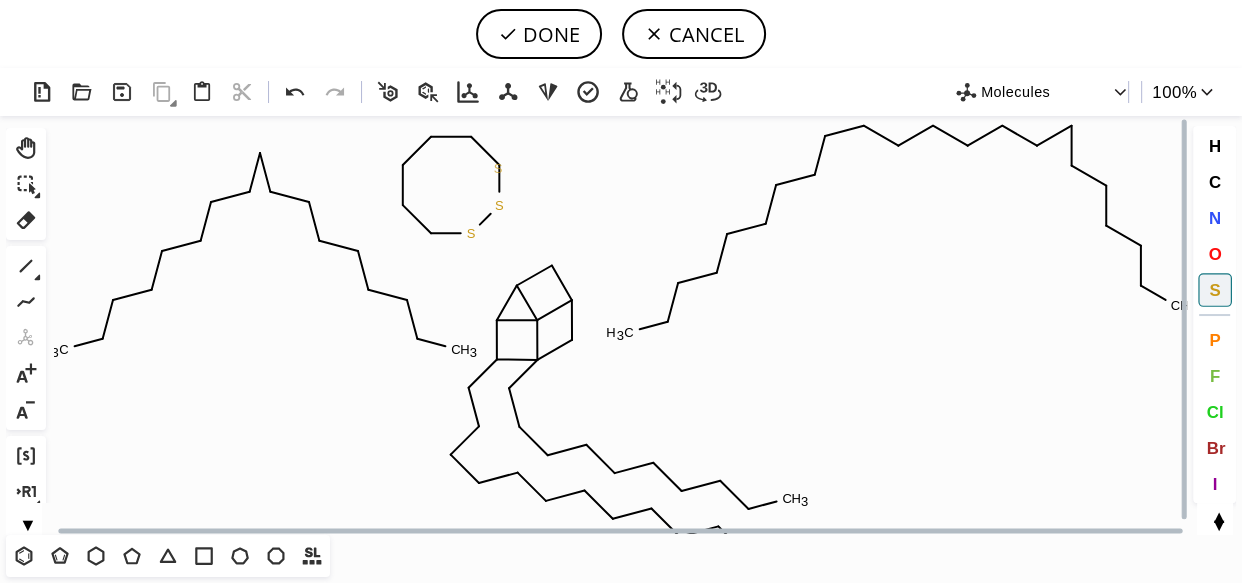 click on "S" 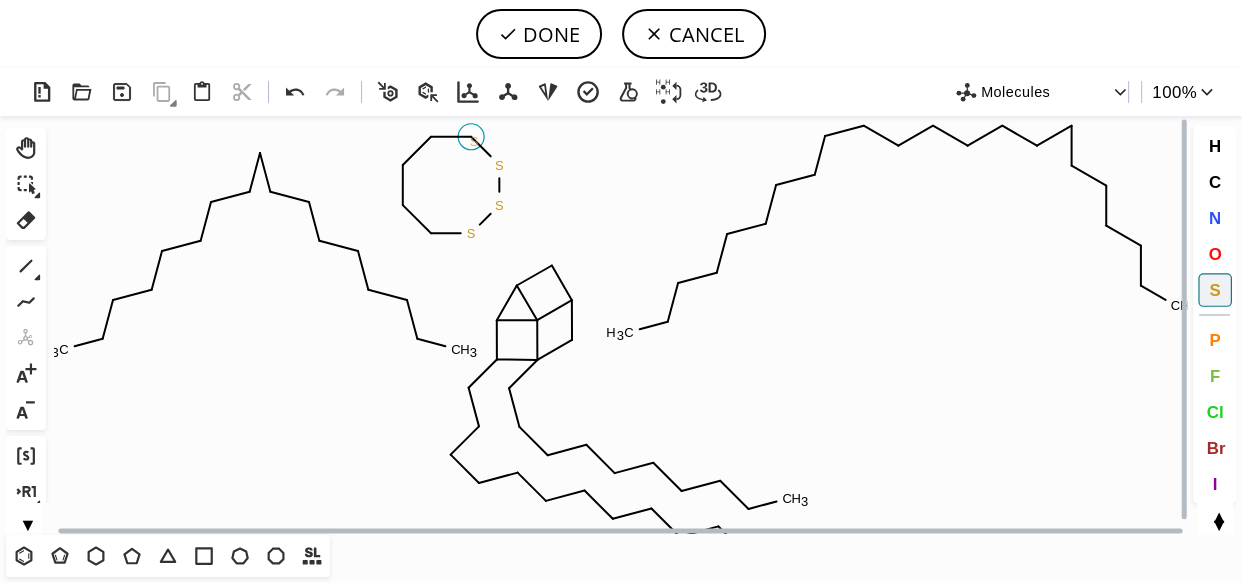 click on "S" 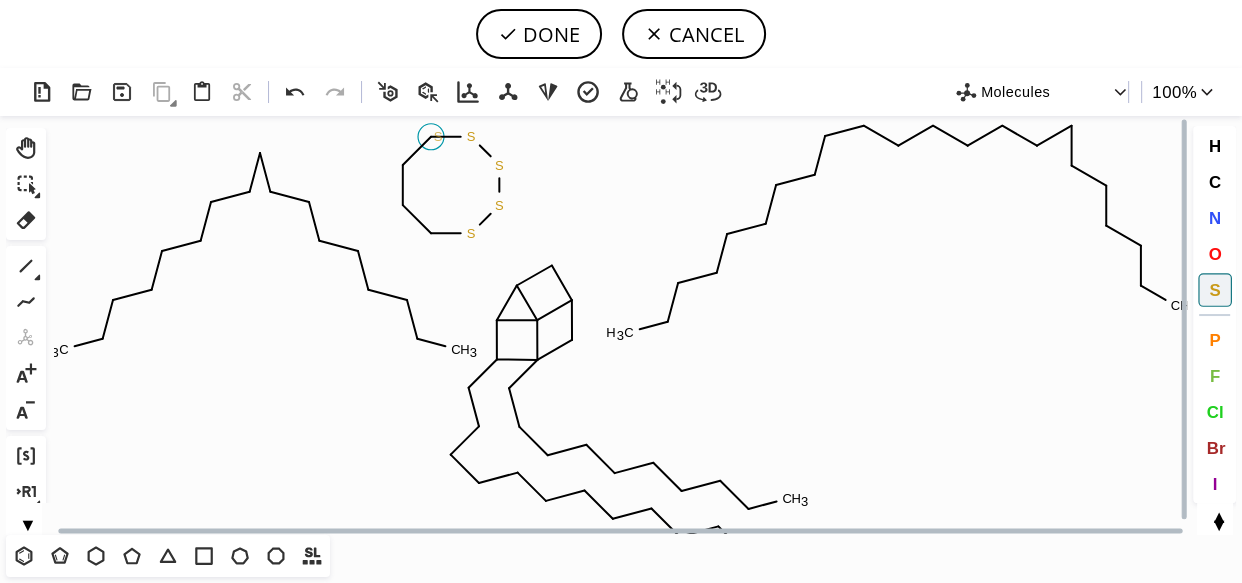 click on "S" 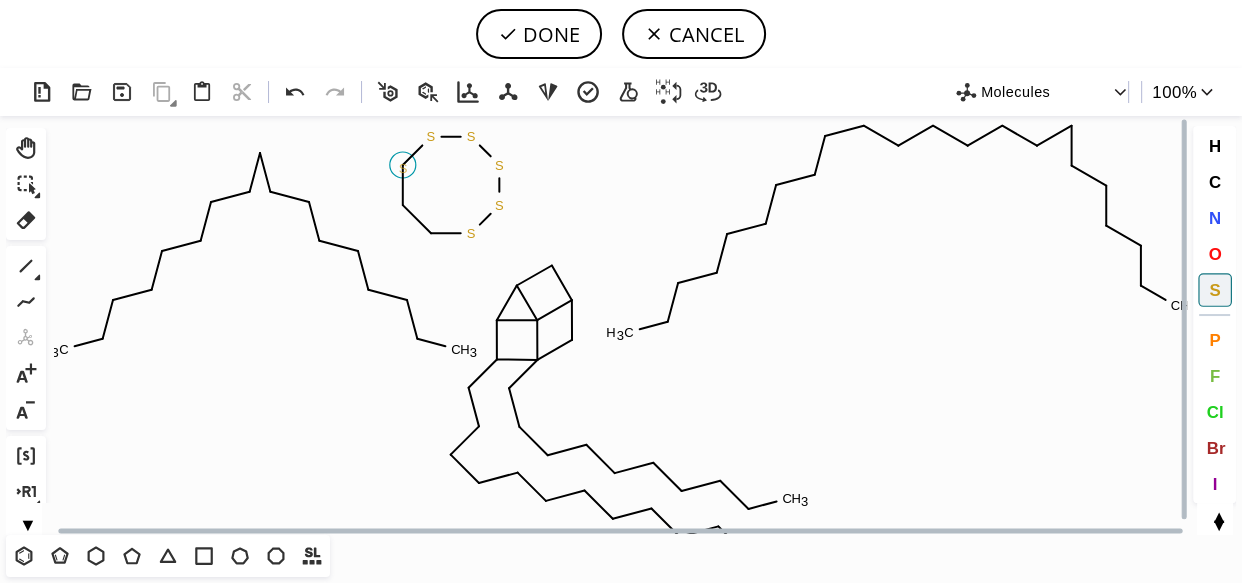 click on "S" 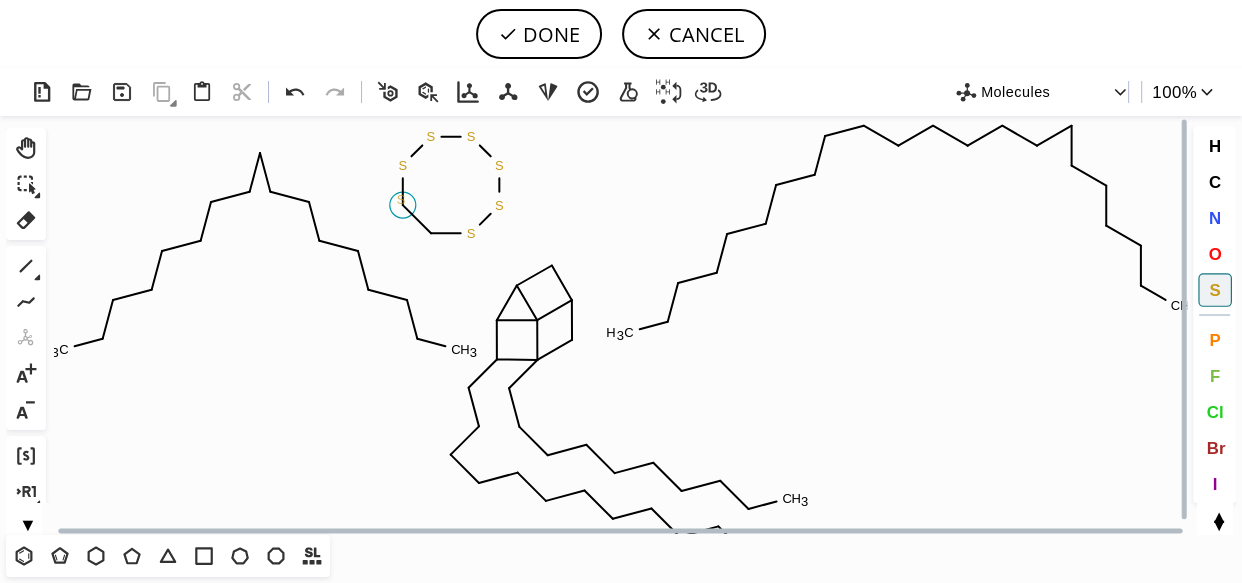 click on "S" 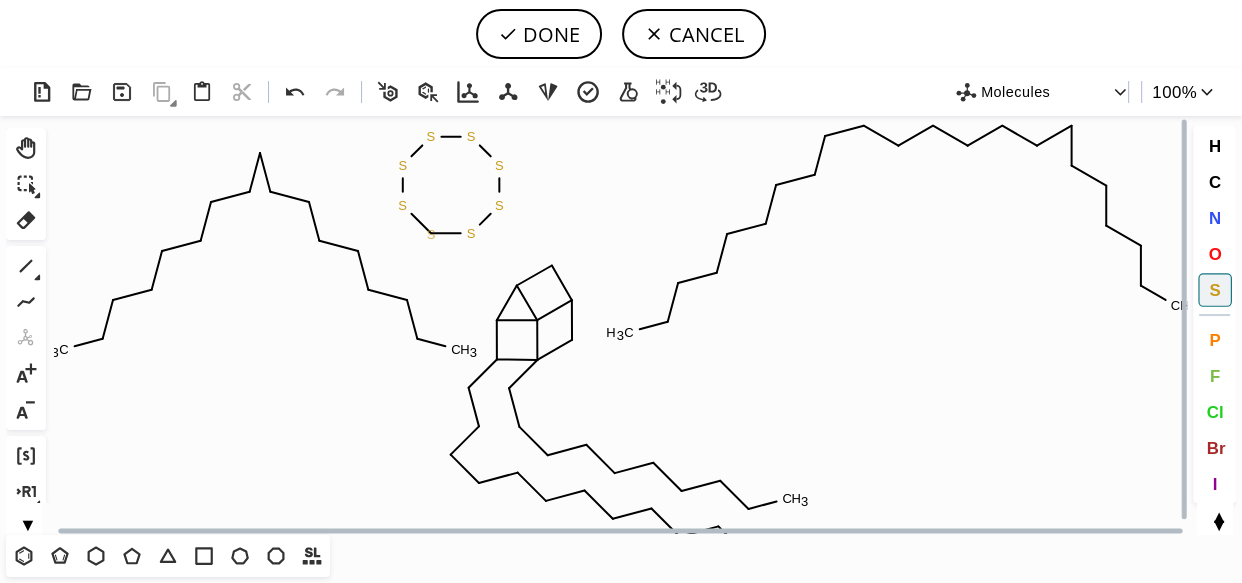 click on "S" 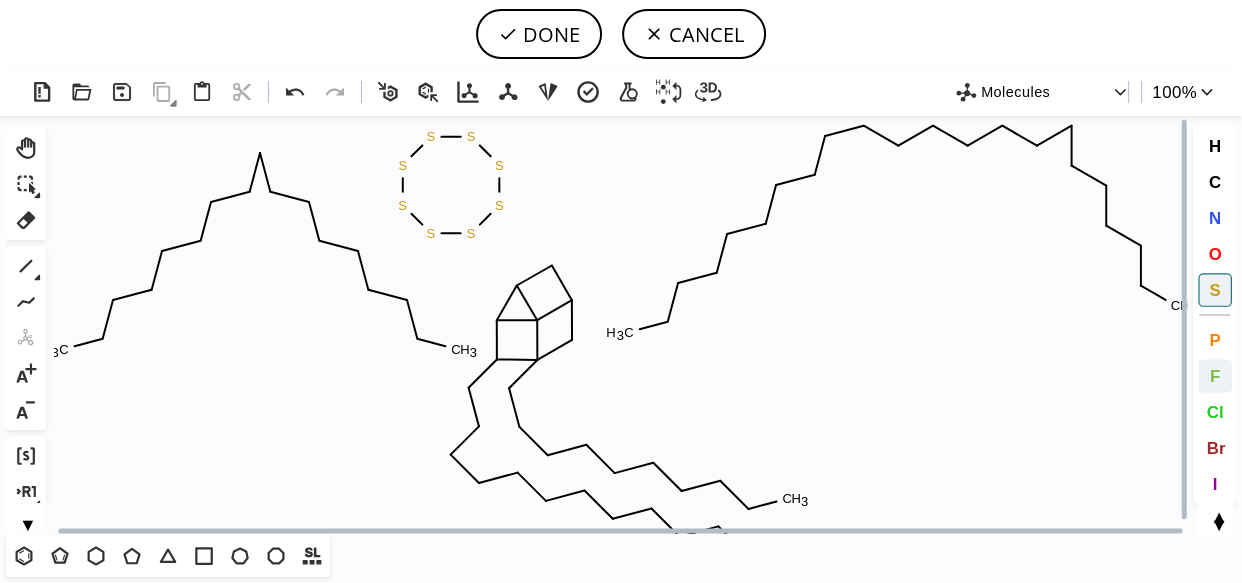 click on "F" at bounding box center [1214, 375] 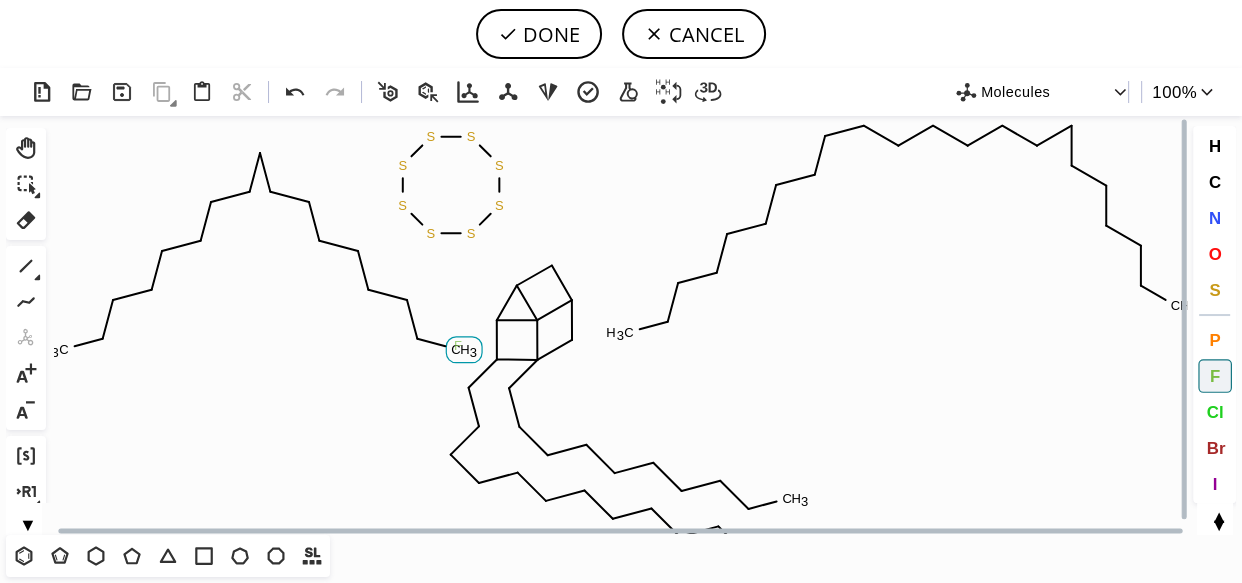 click on "F" 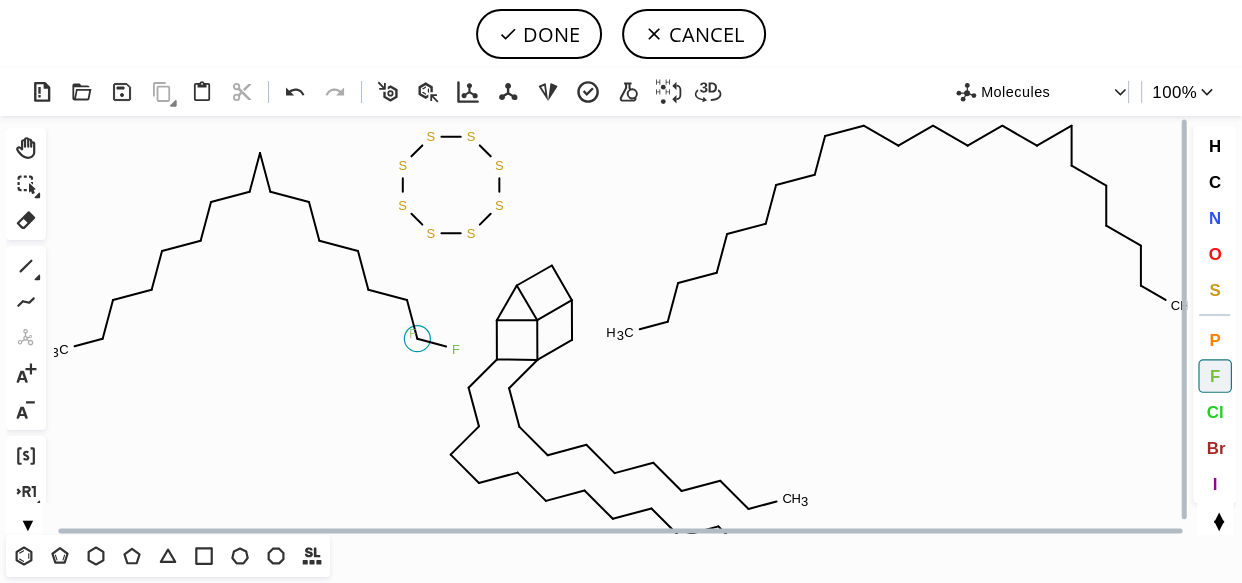 click on "F" 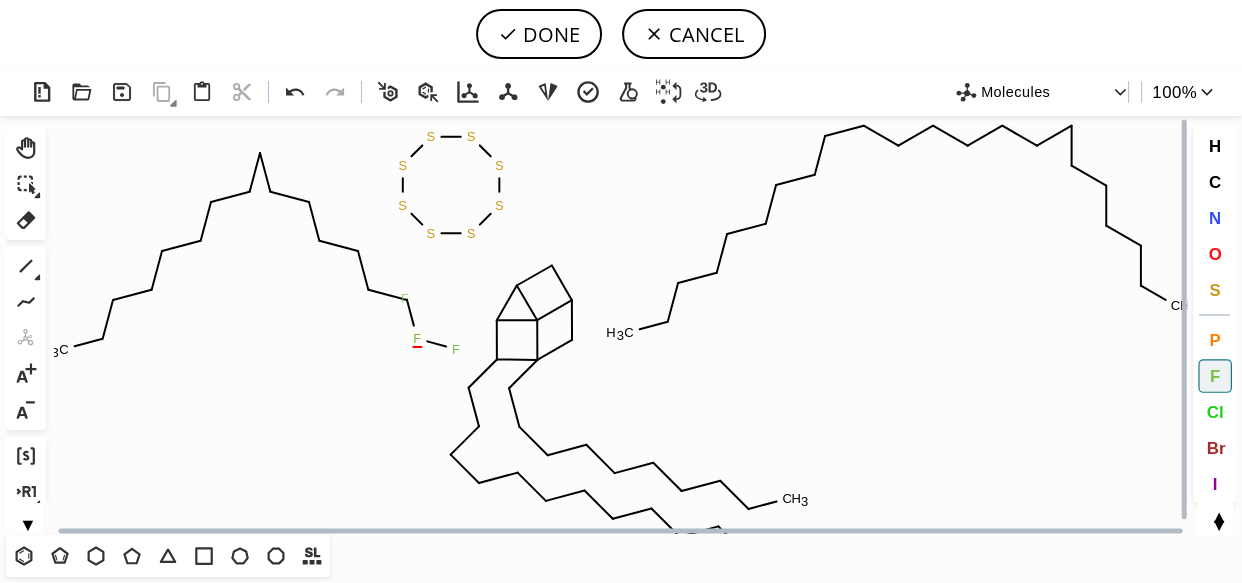 click on "F" 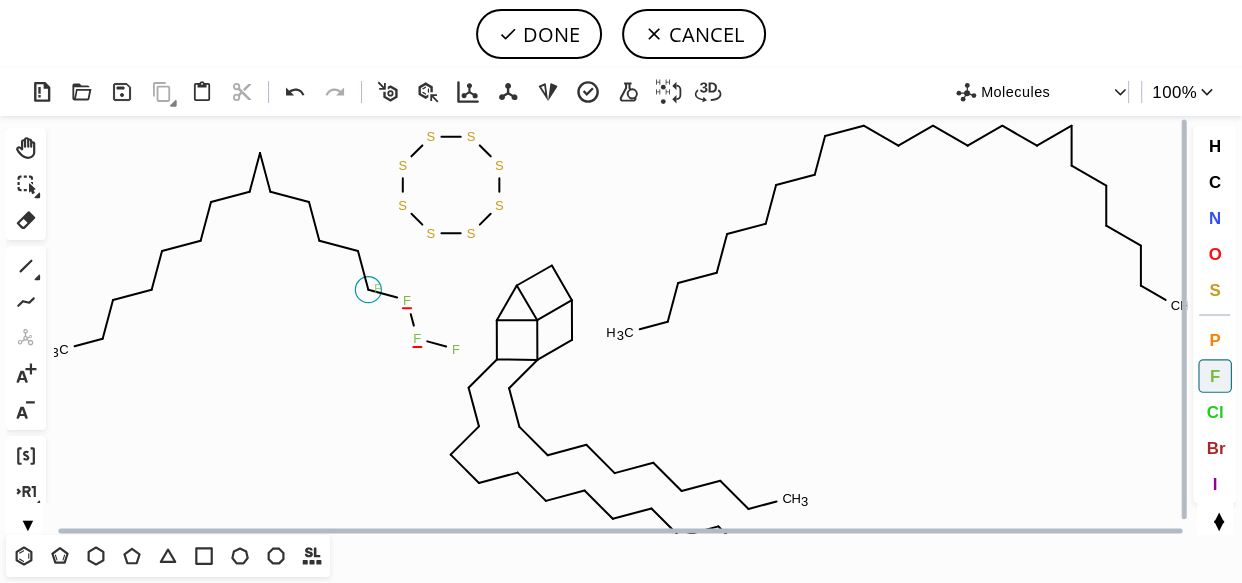 click on "F" 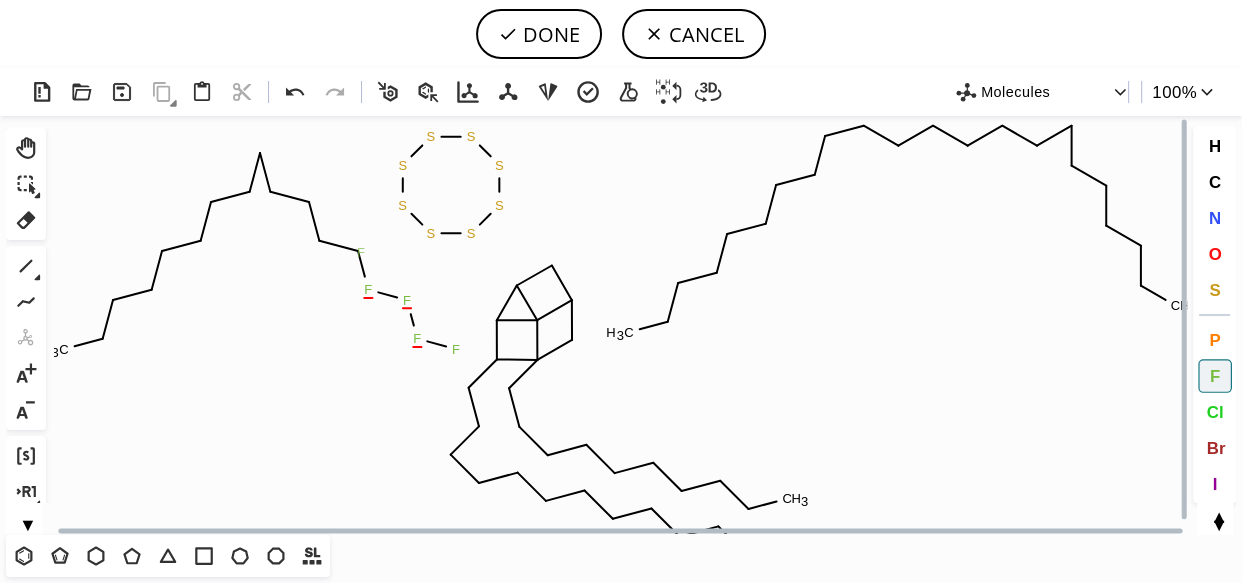 click on "F" 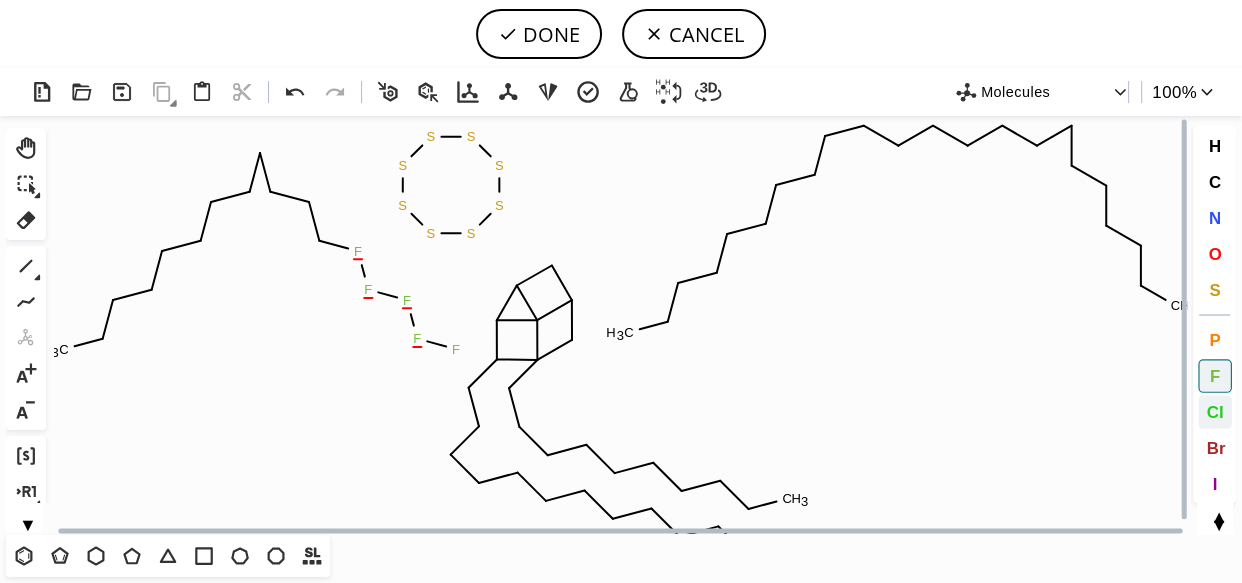 click on "Cl" at bounding box center (1215, 412) 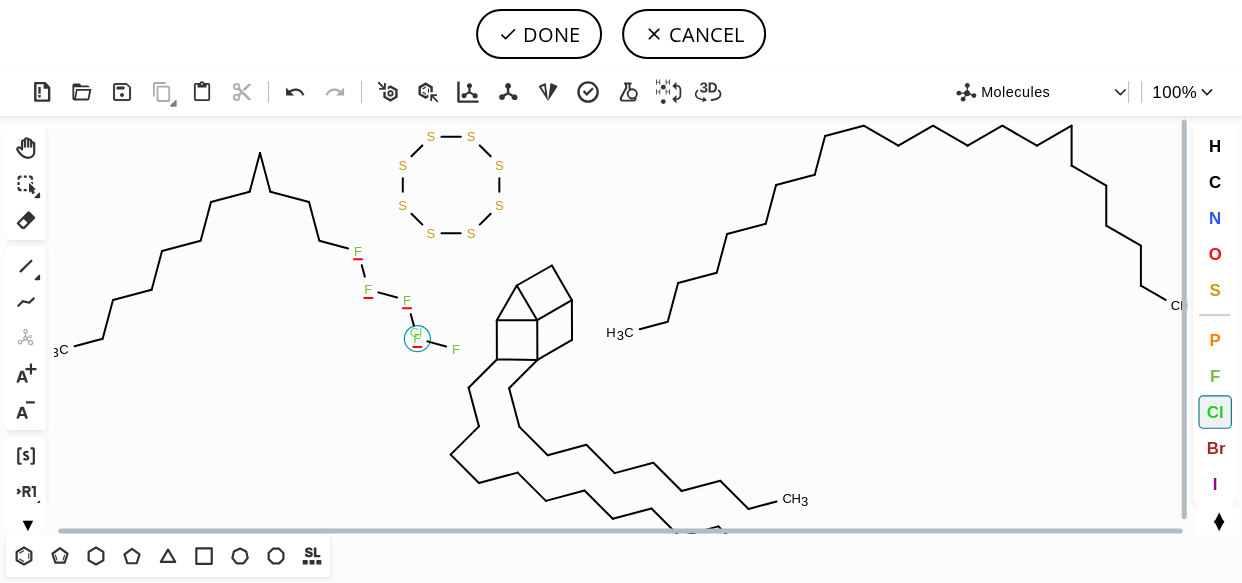 click on "Cl" 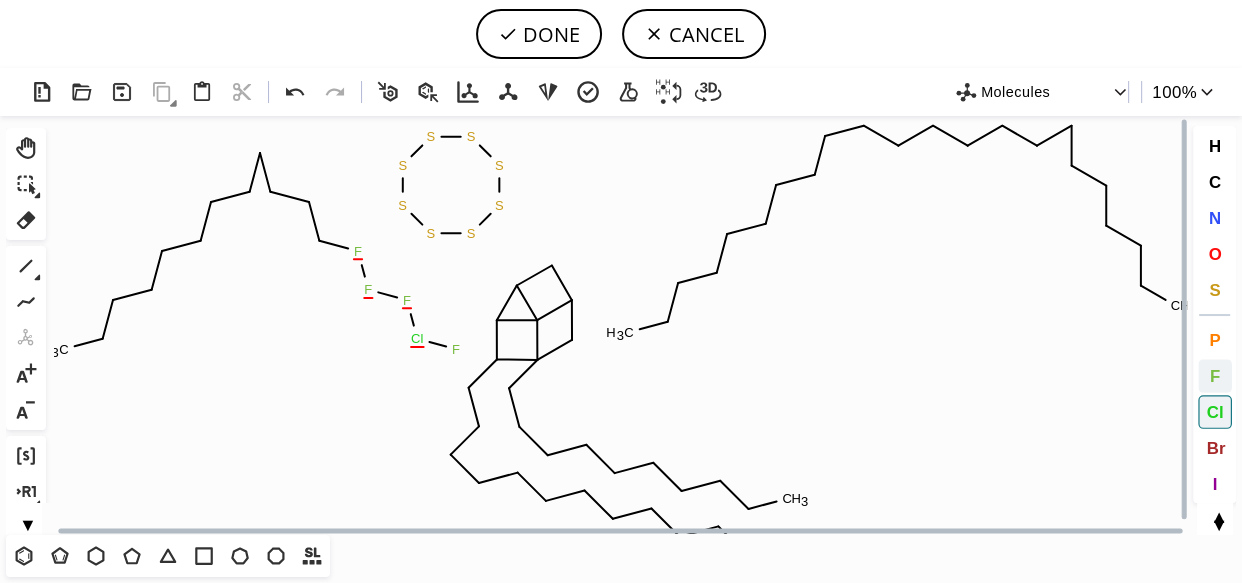 click on "F" at bounding box center [1214, 375] 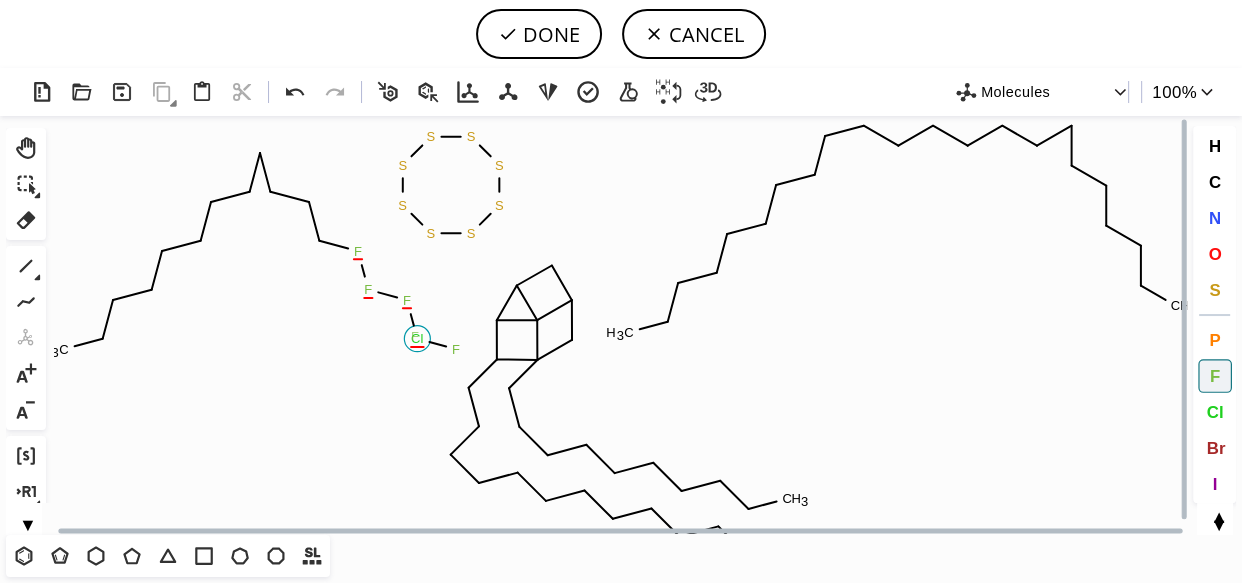 click on "F" 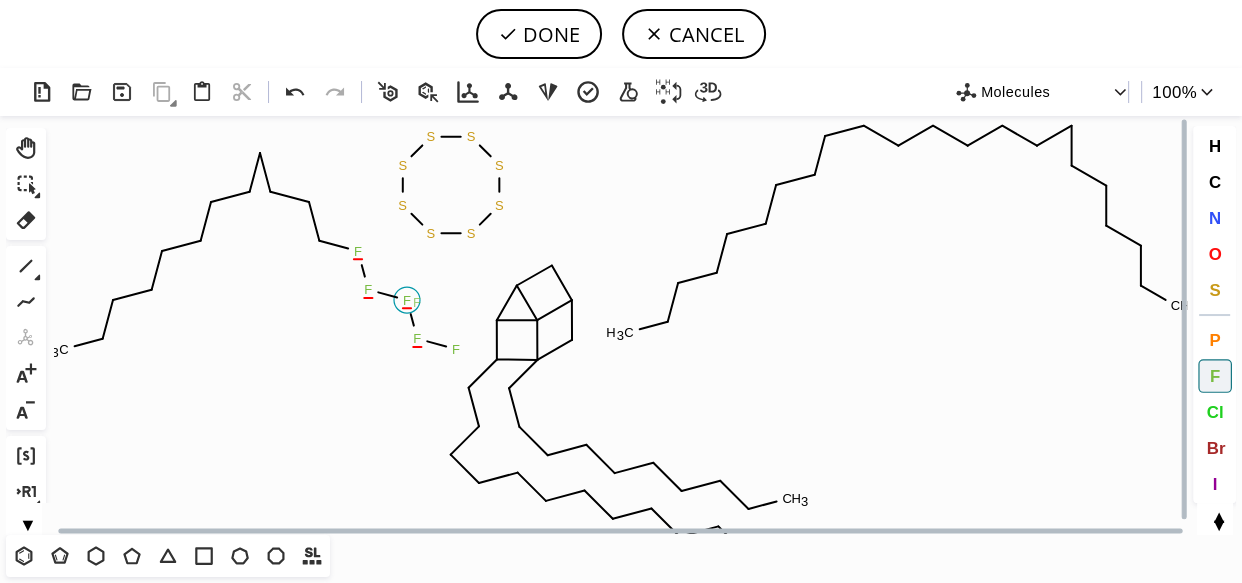 click on "F" 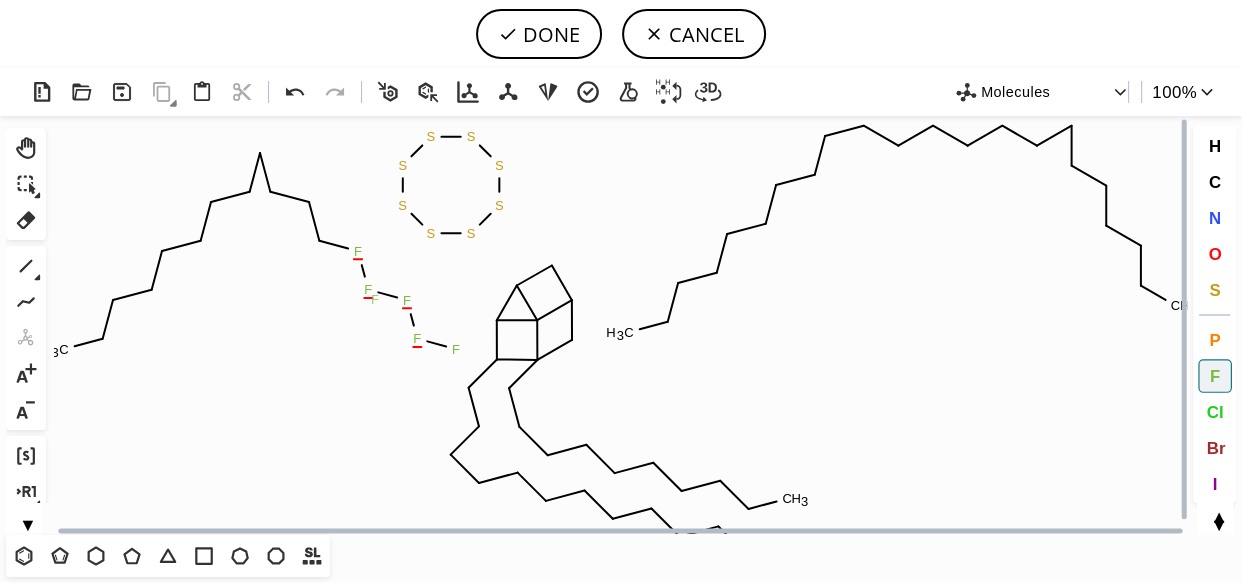 click on "F" 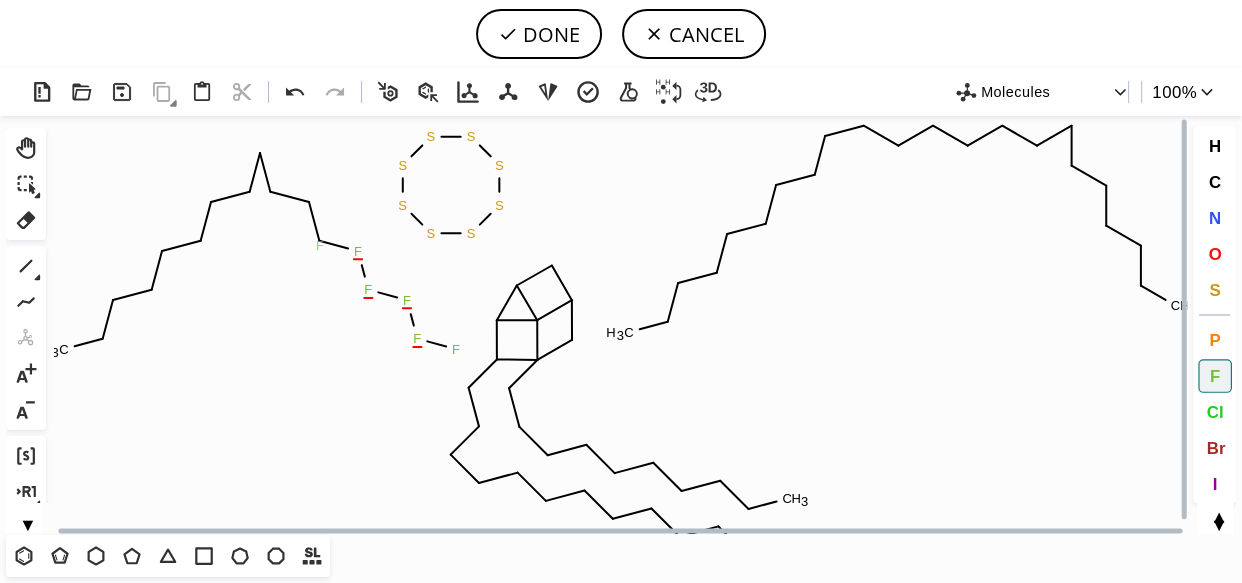 click on "F" 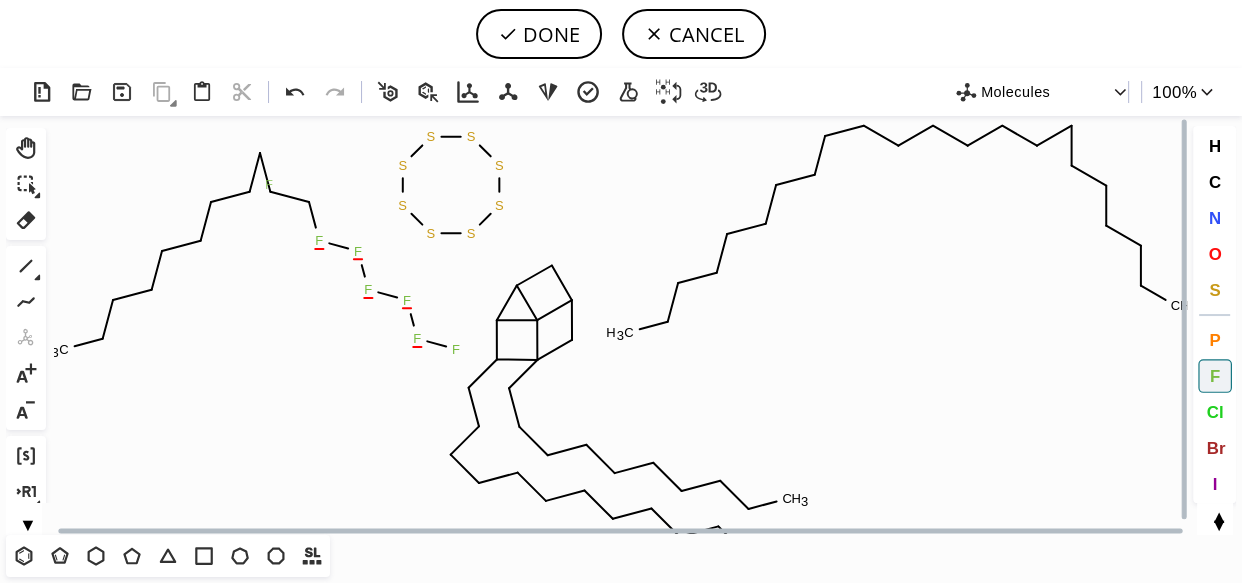 click on "F" 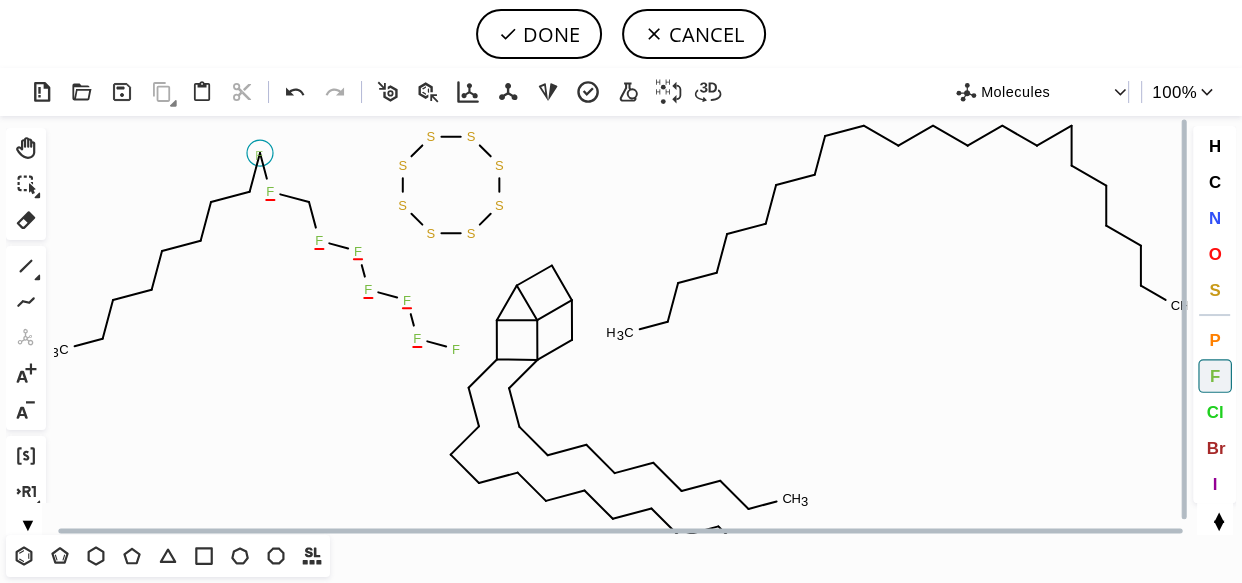 click on "F" 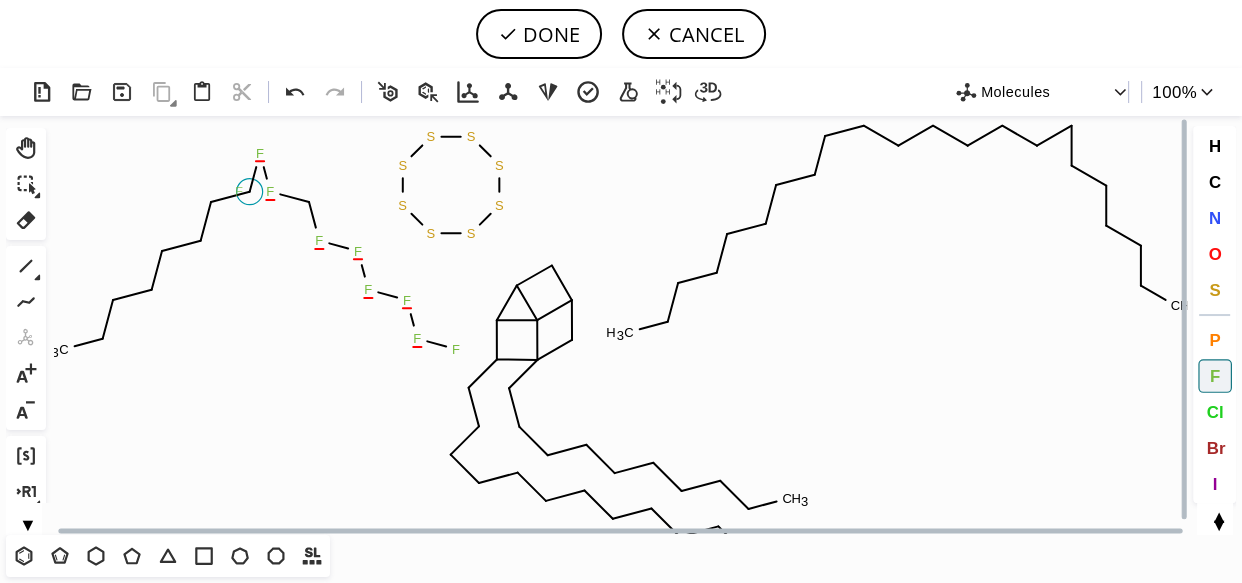 click on "F" 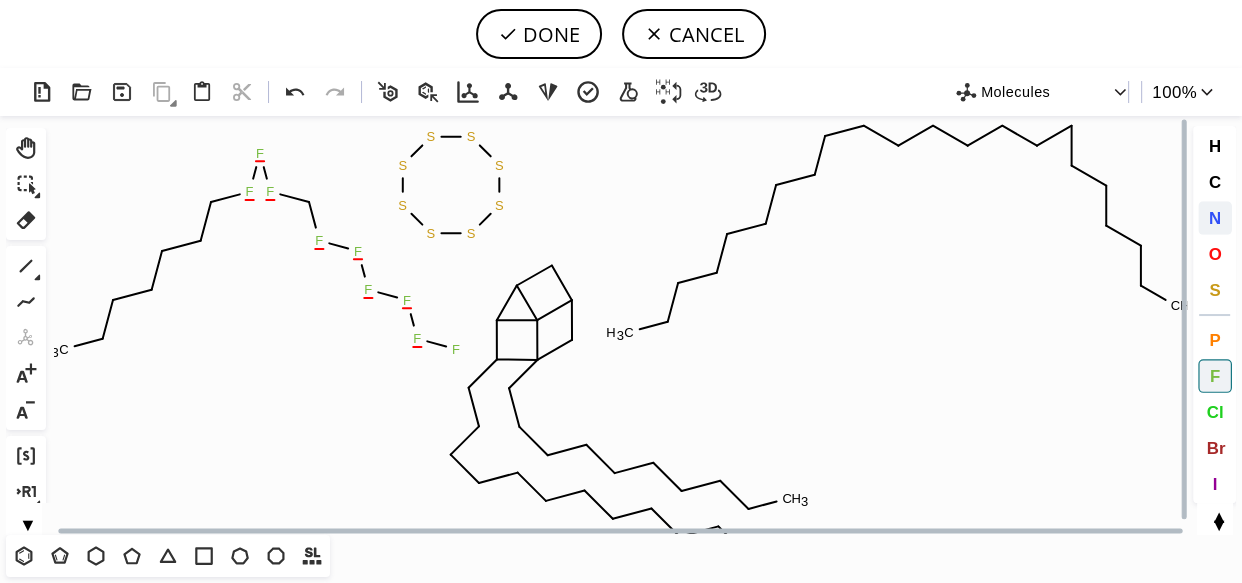 click on "N" at bounding box center (1215, 218) 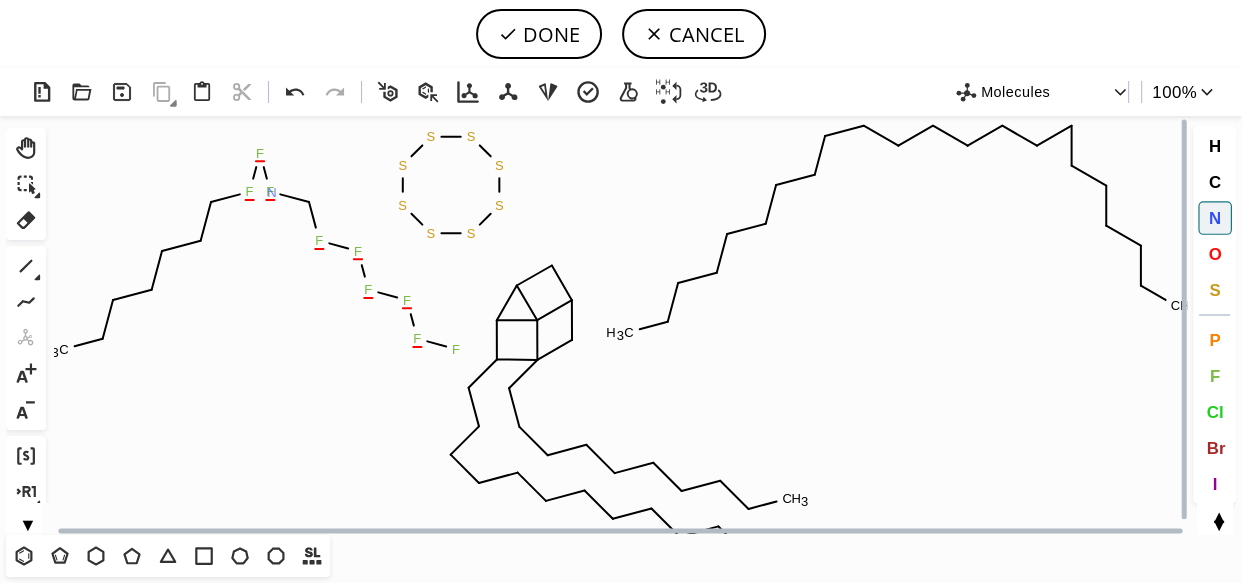 click on "N" 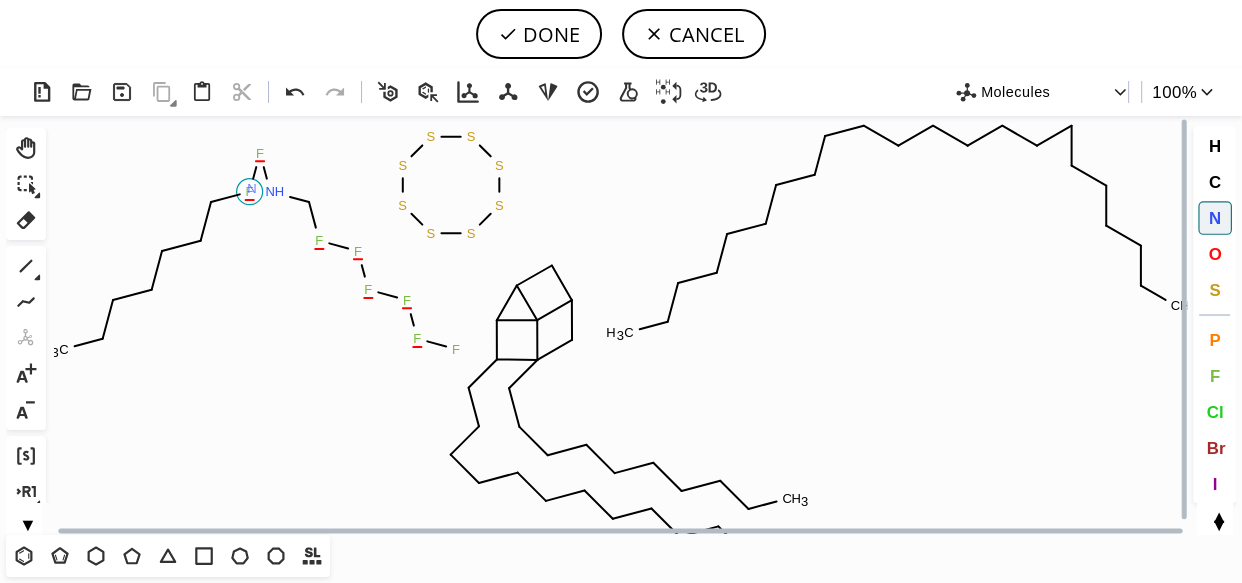 click on "N" 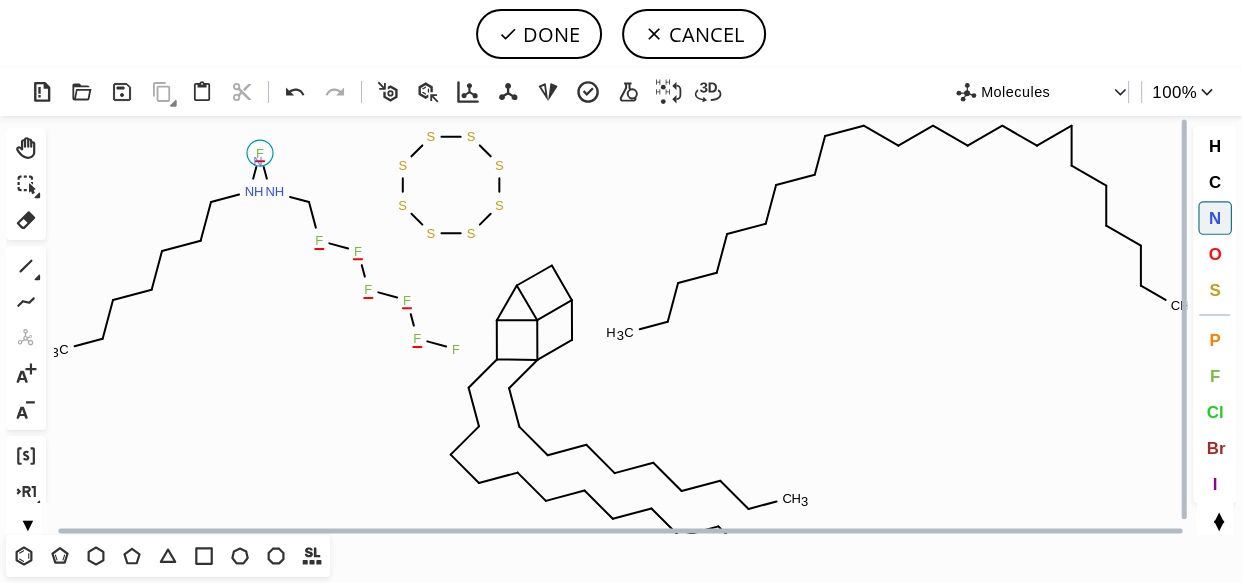 click on "N" 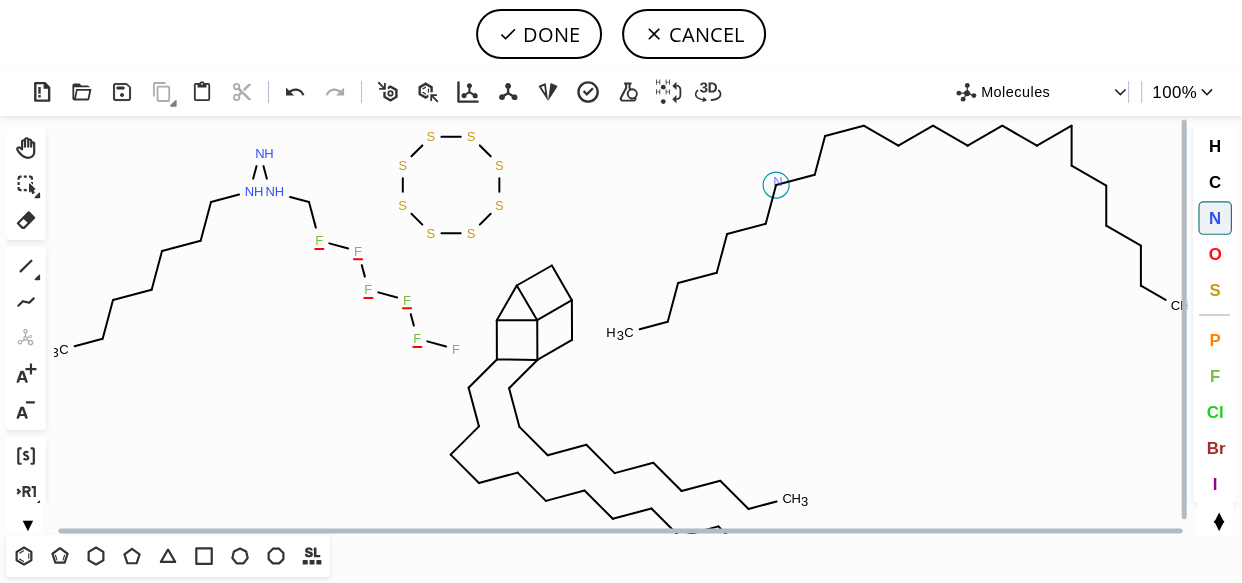 click on "N" 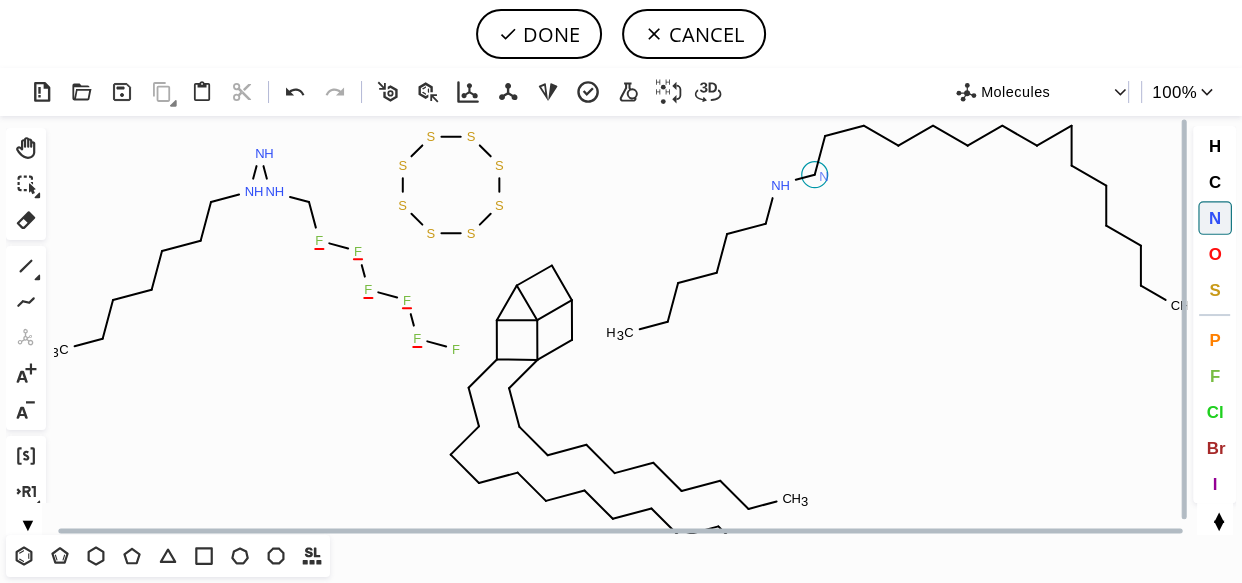 click on "N" 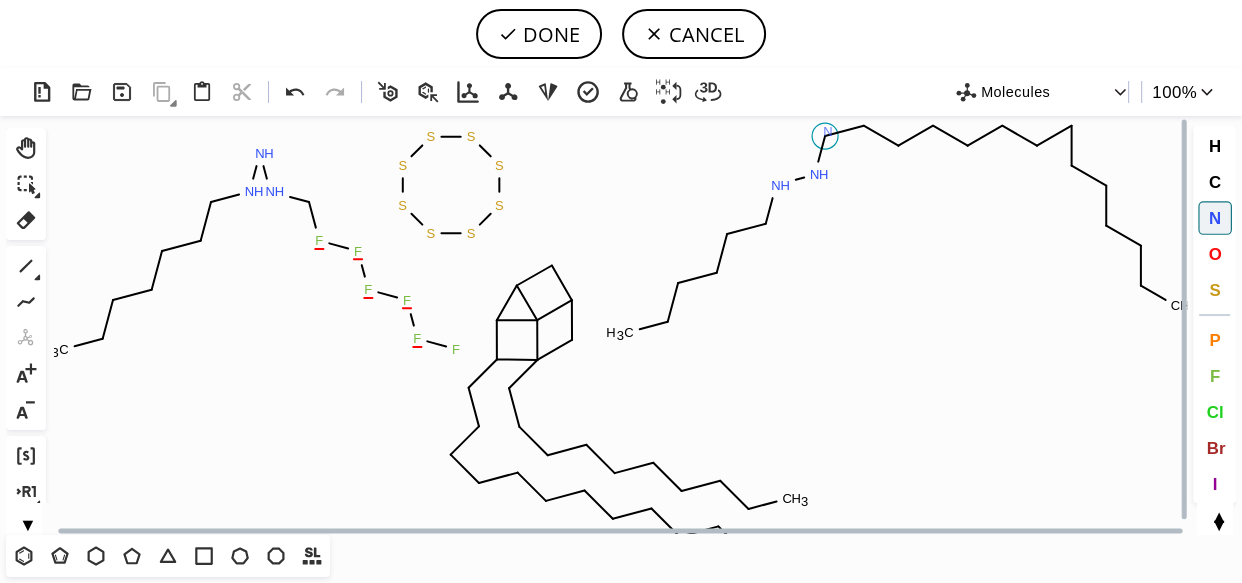 click on "N" 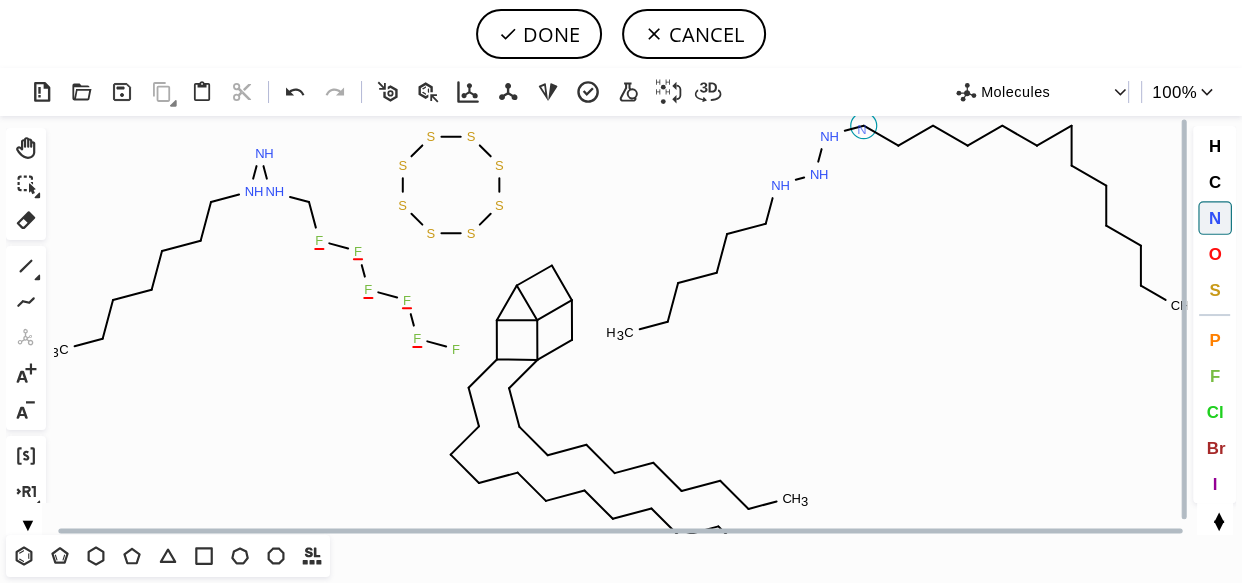 click on "N" 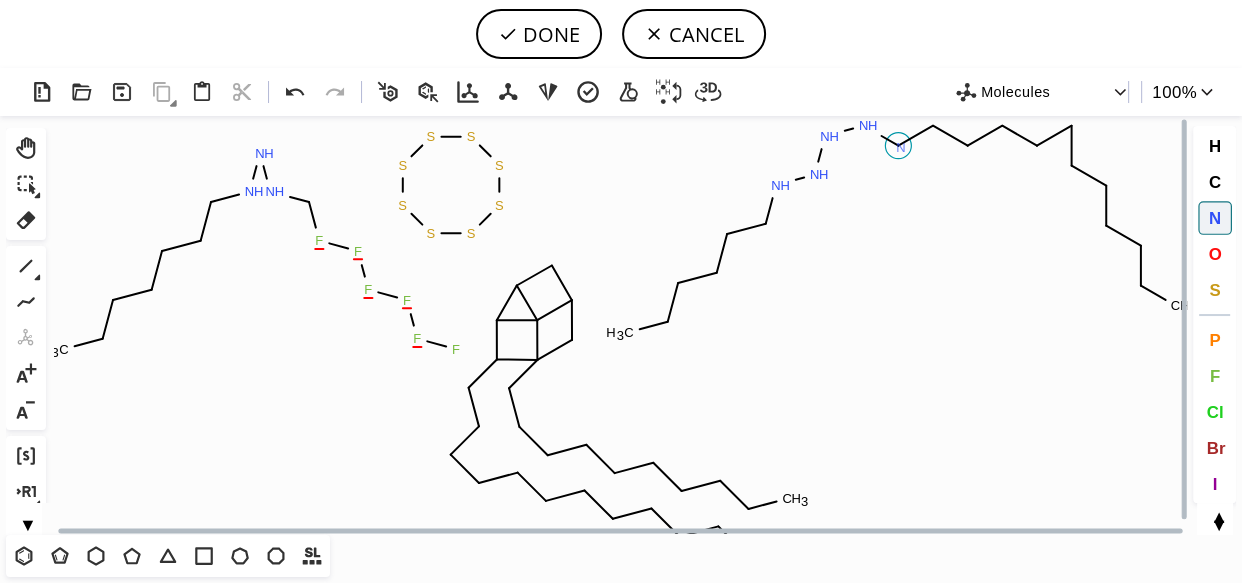 click on "N" 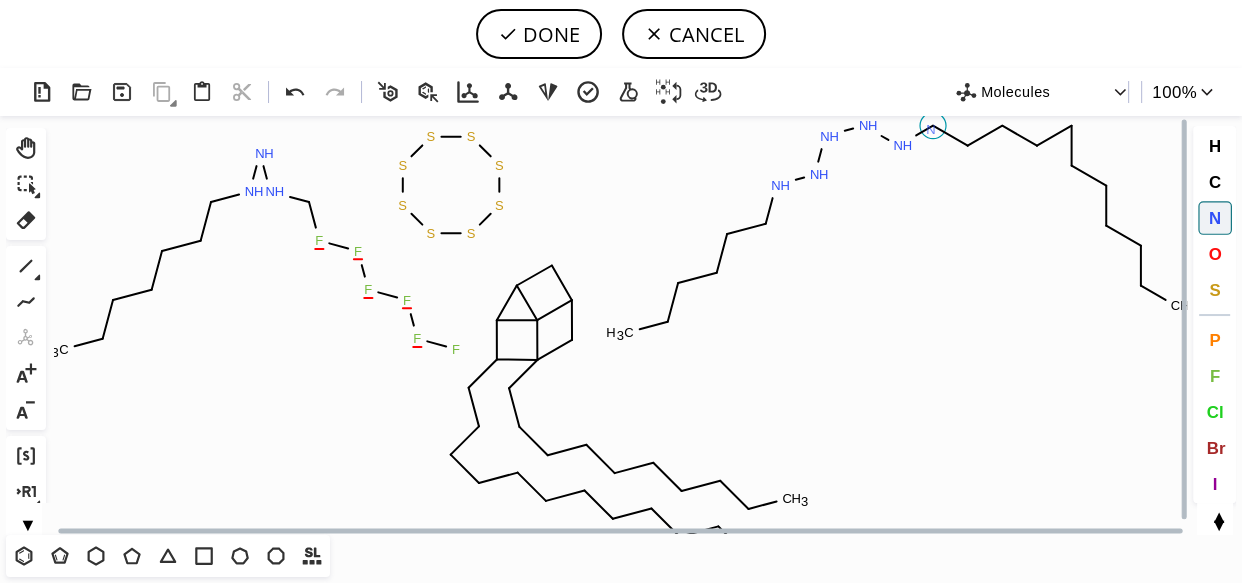 click on "N" 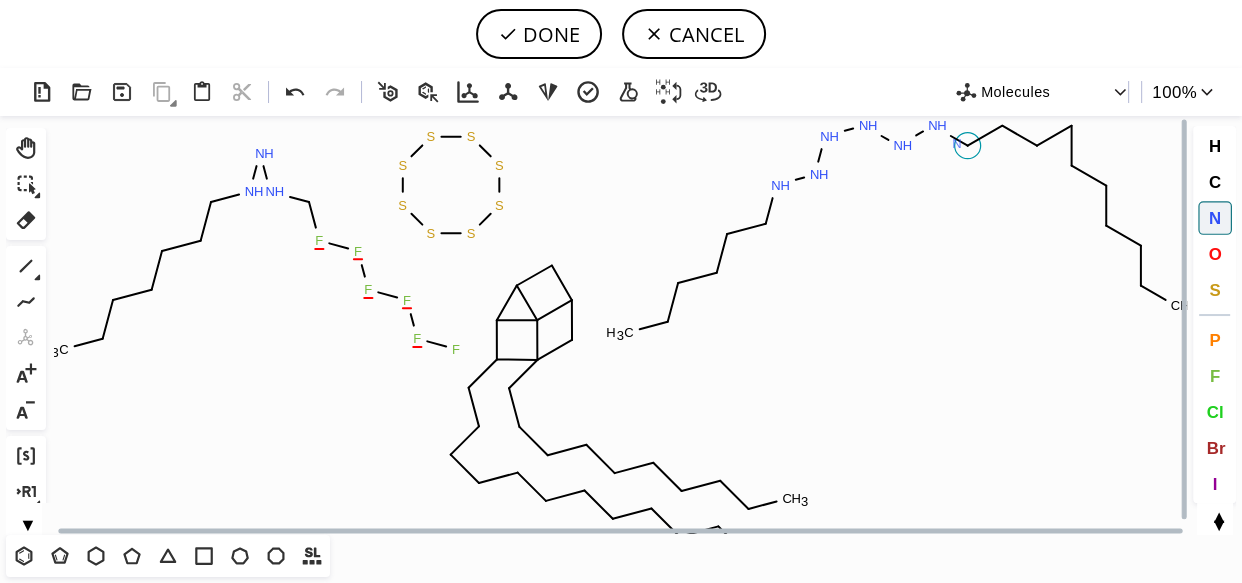 click on "N" 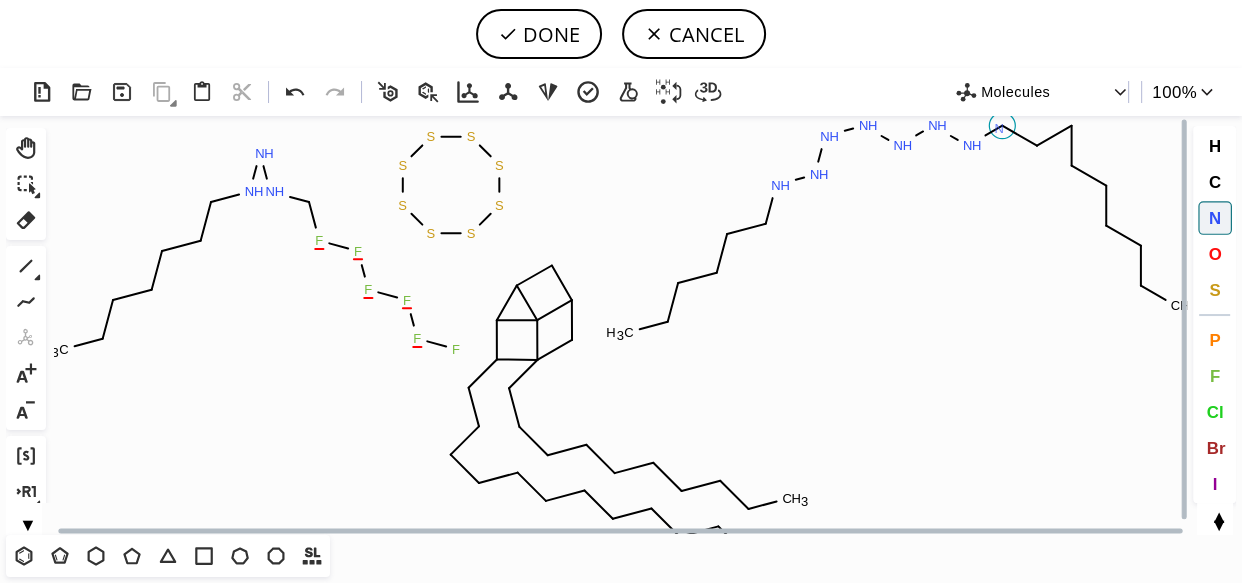click on "N" 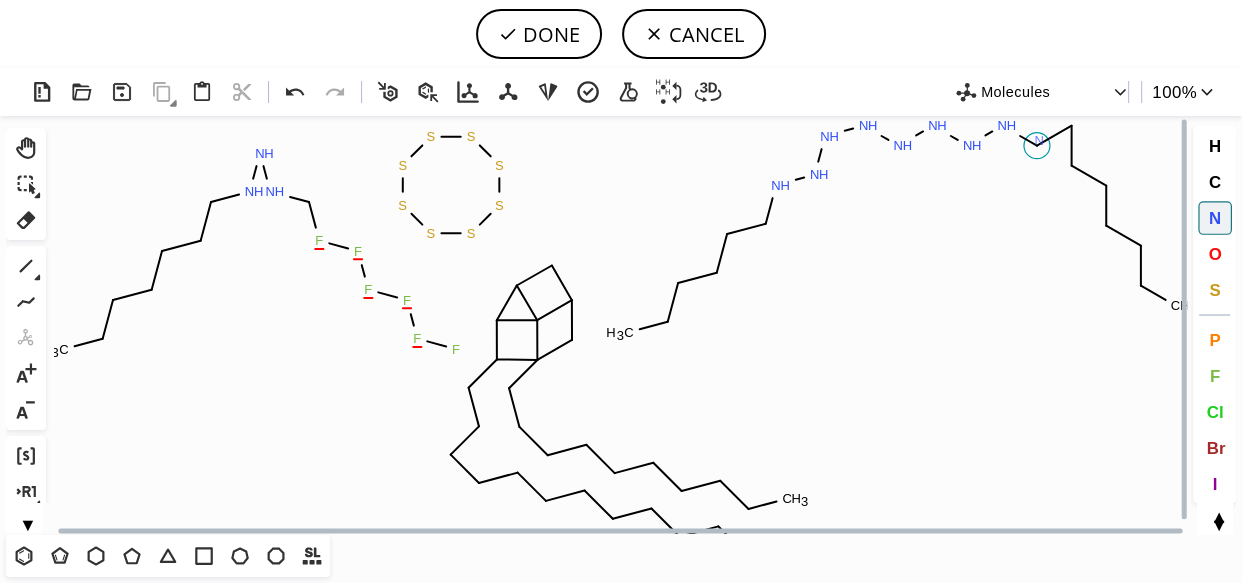 click on "N" 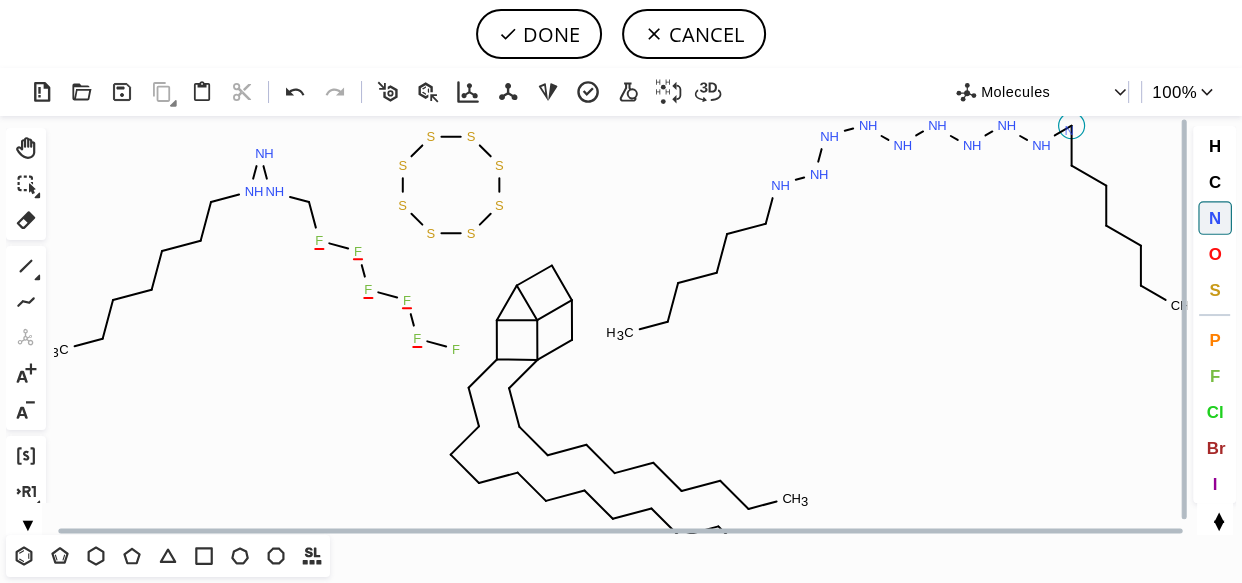 click on "N" 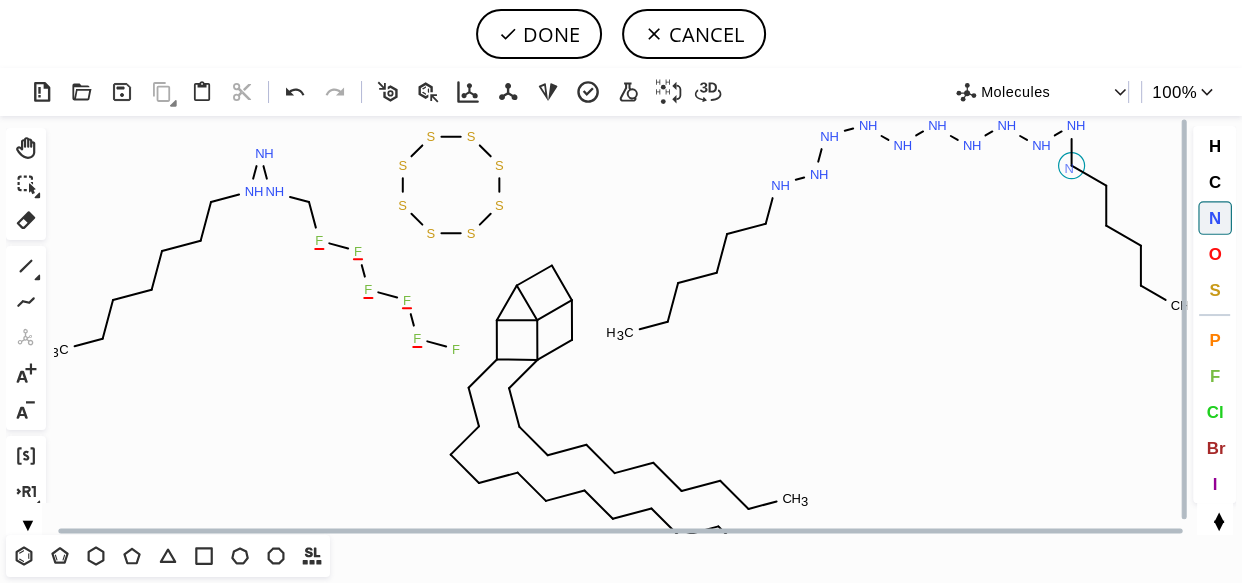 click on "N" 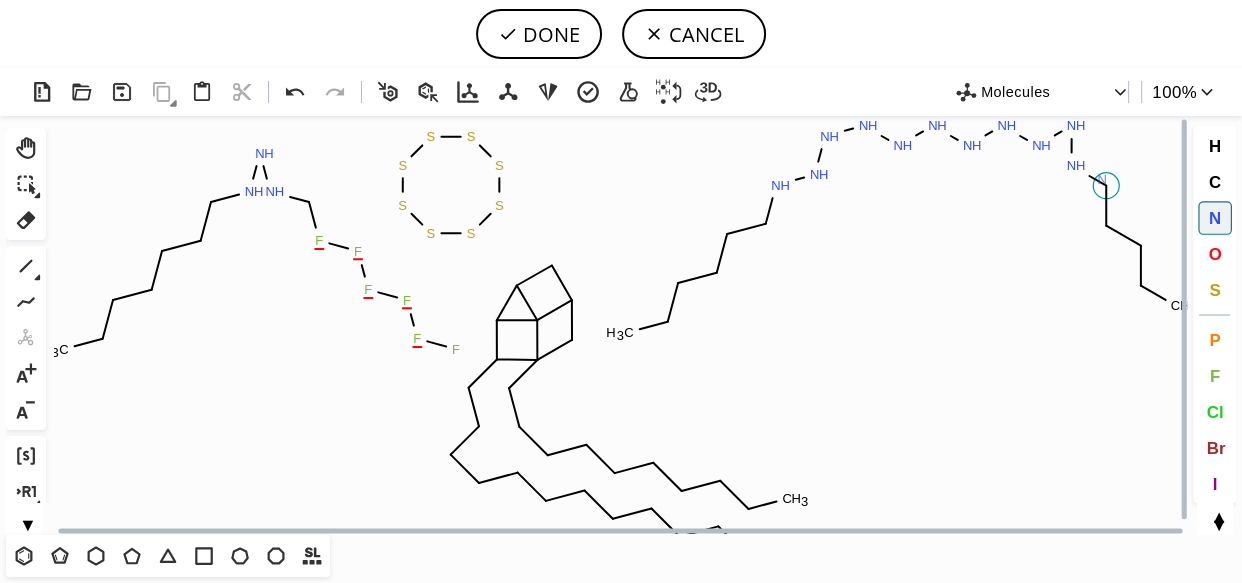 click on "N" 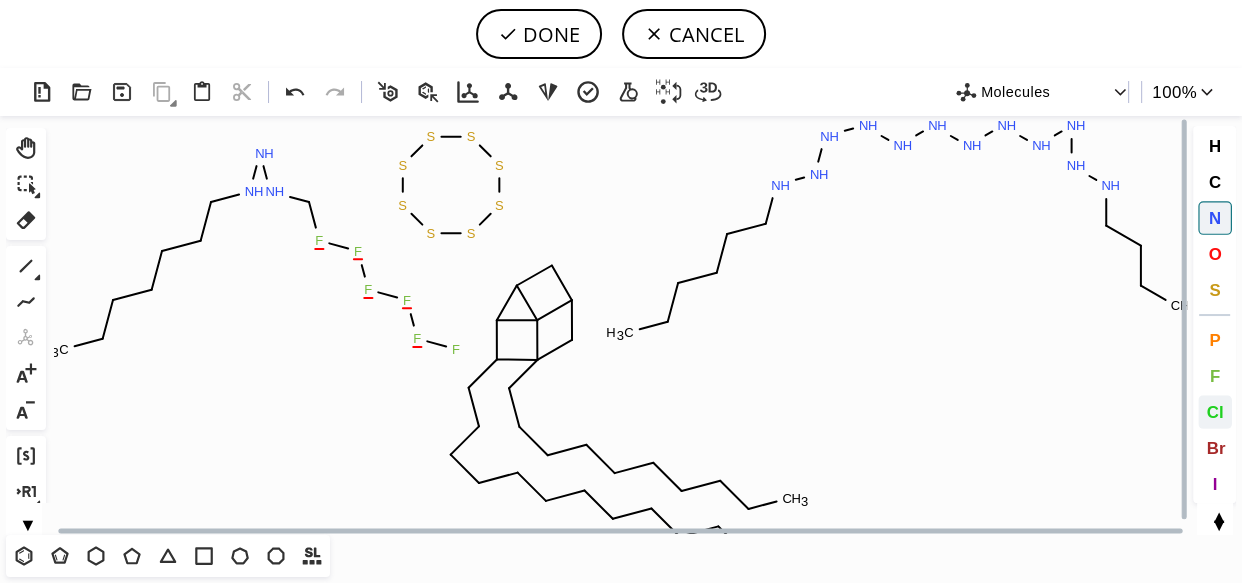click on "Cl" at bounding box center (1214, 411) 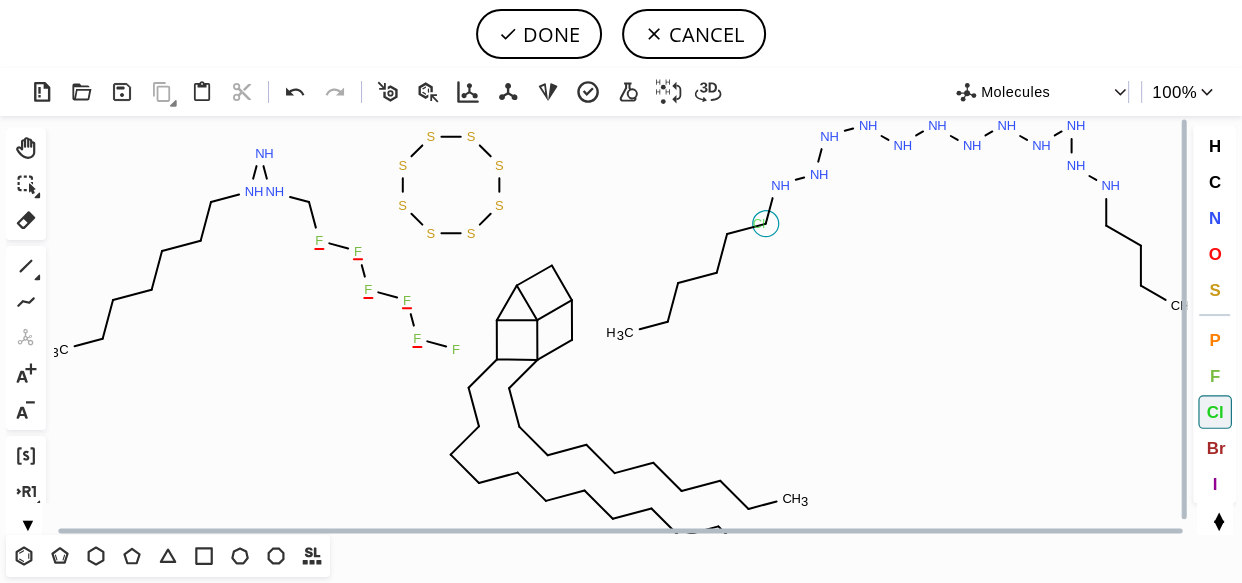 click on "Cl" 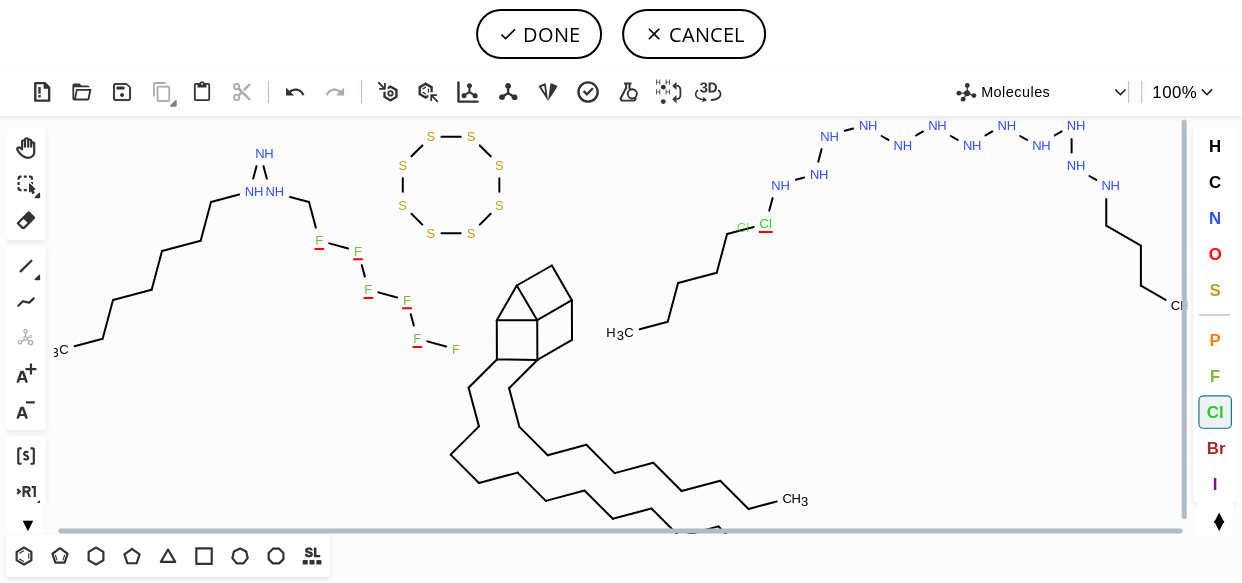 click on "Cl" 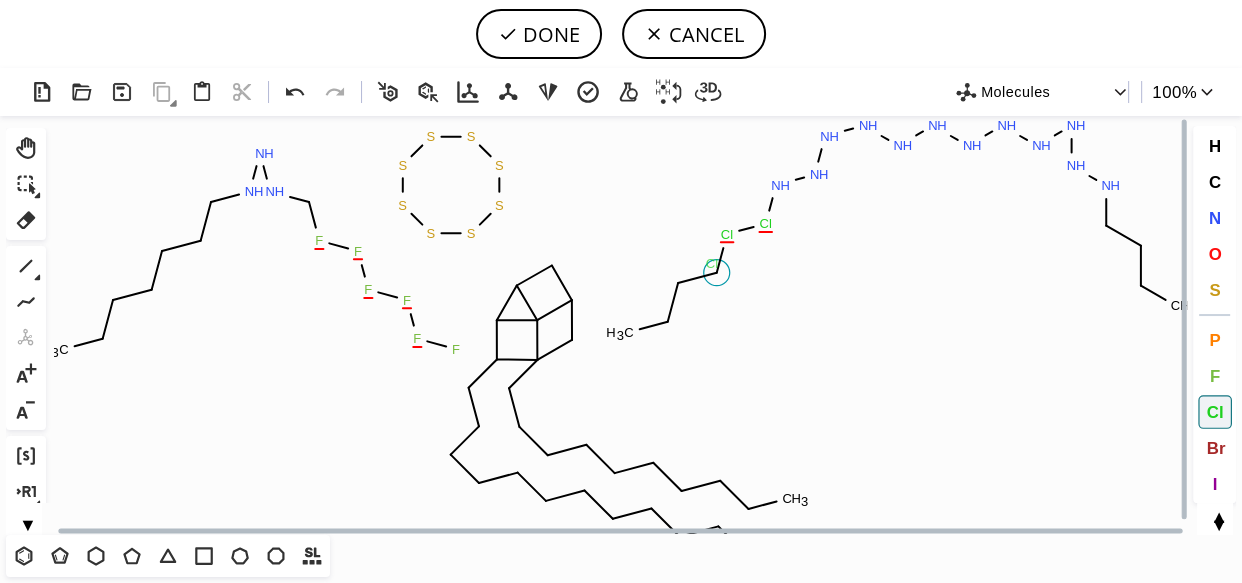 click on "Cl" 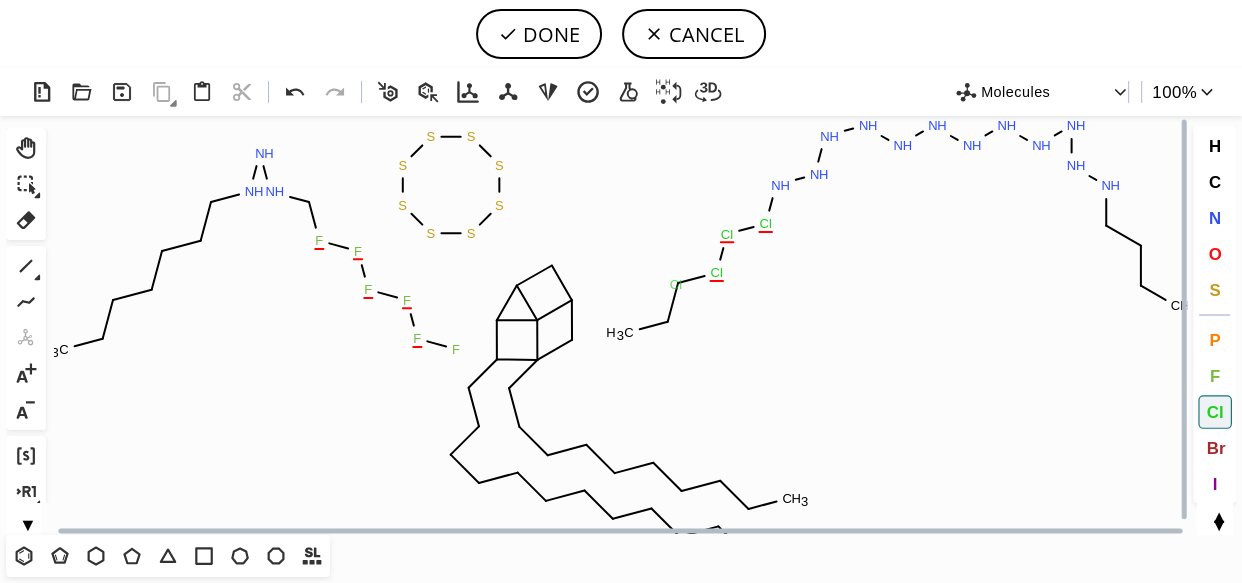 click on "Cl" 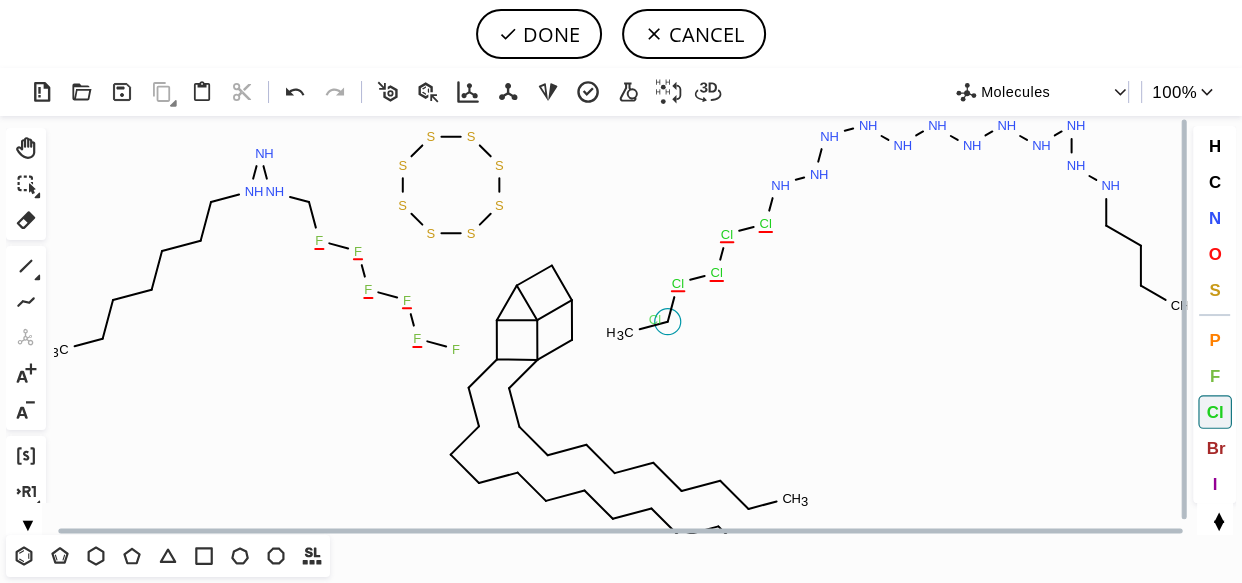 click on "Cl" 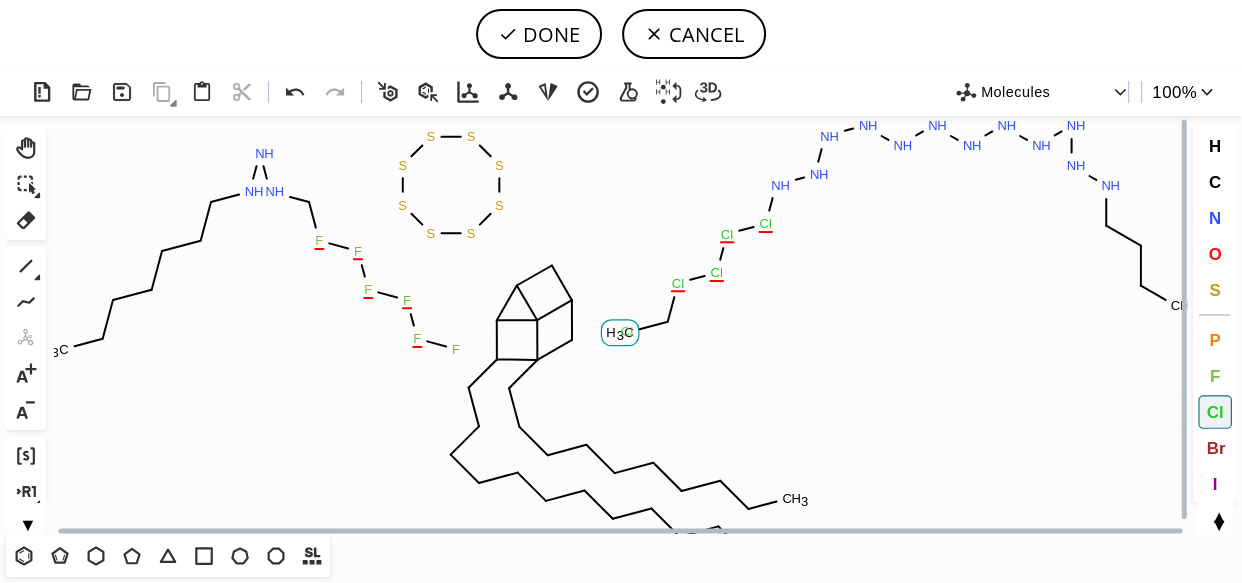 click on "Cl" 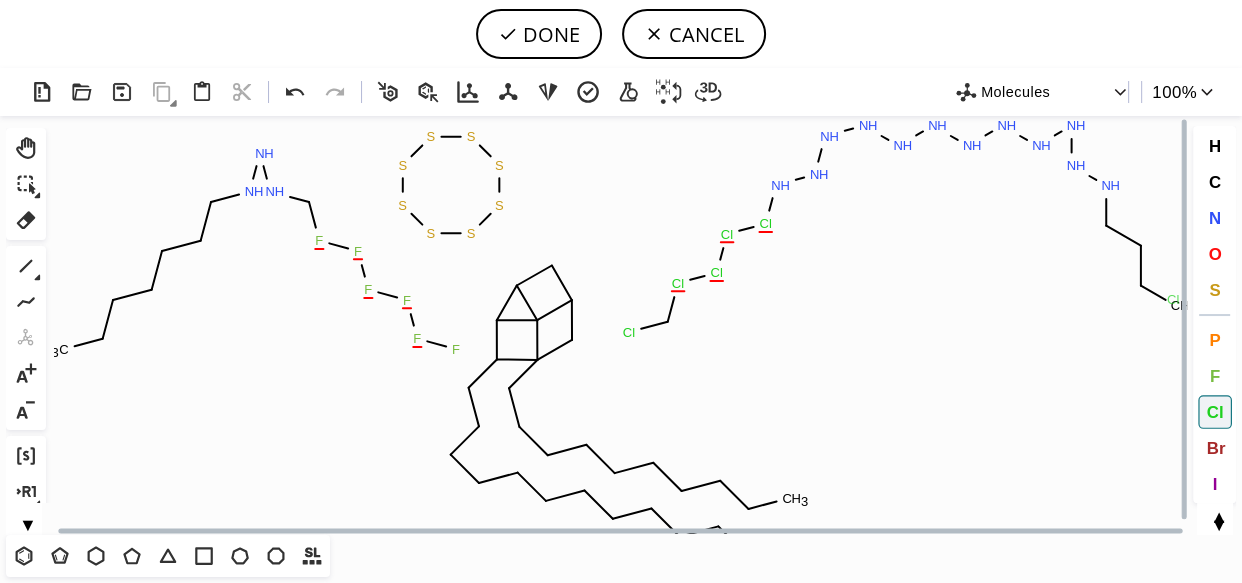 click on "Cl" 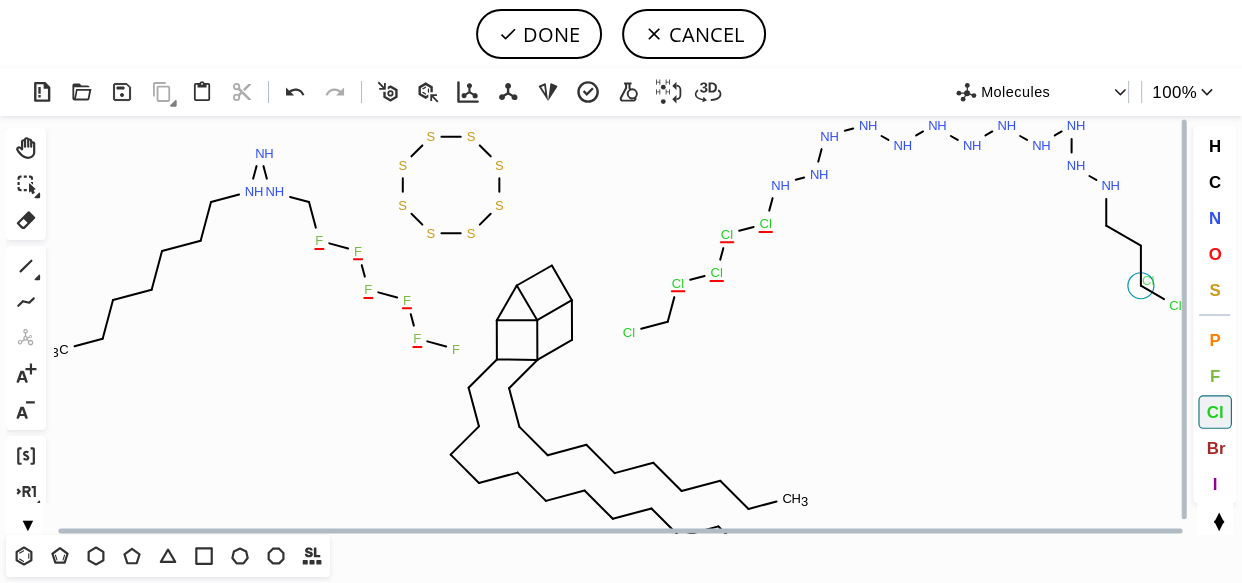click on "Cl" 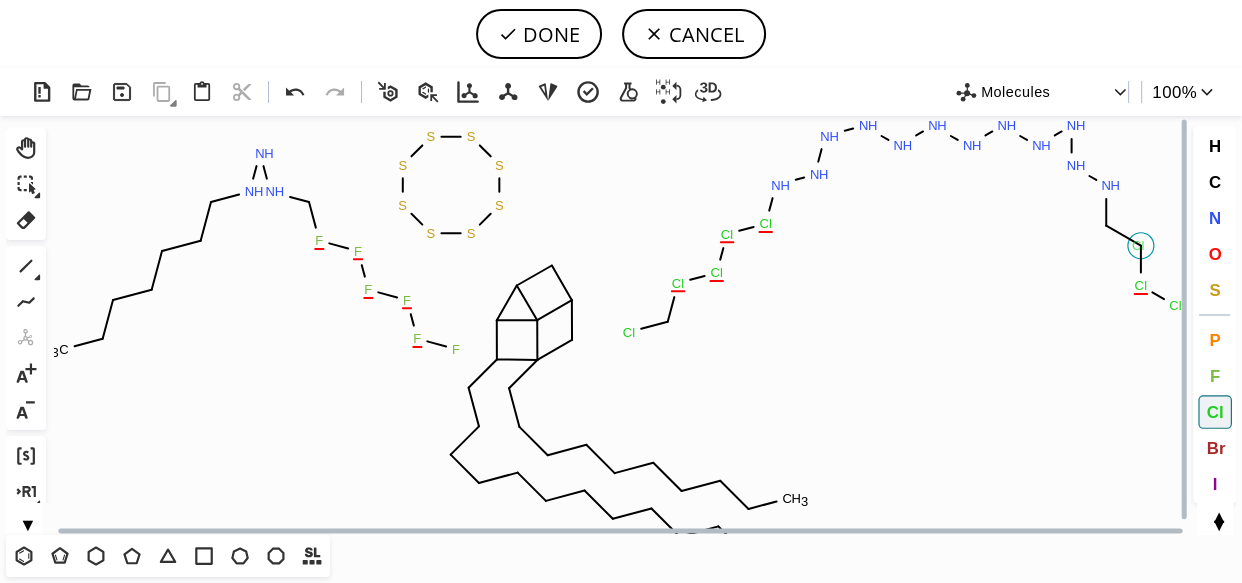 click on "Cl" 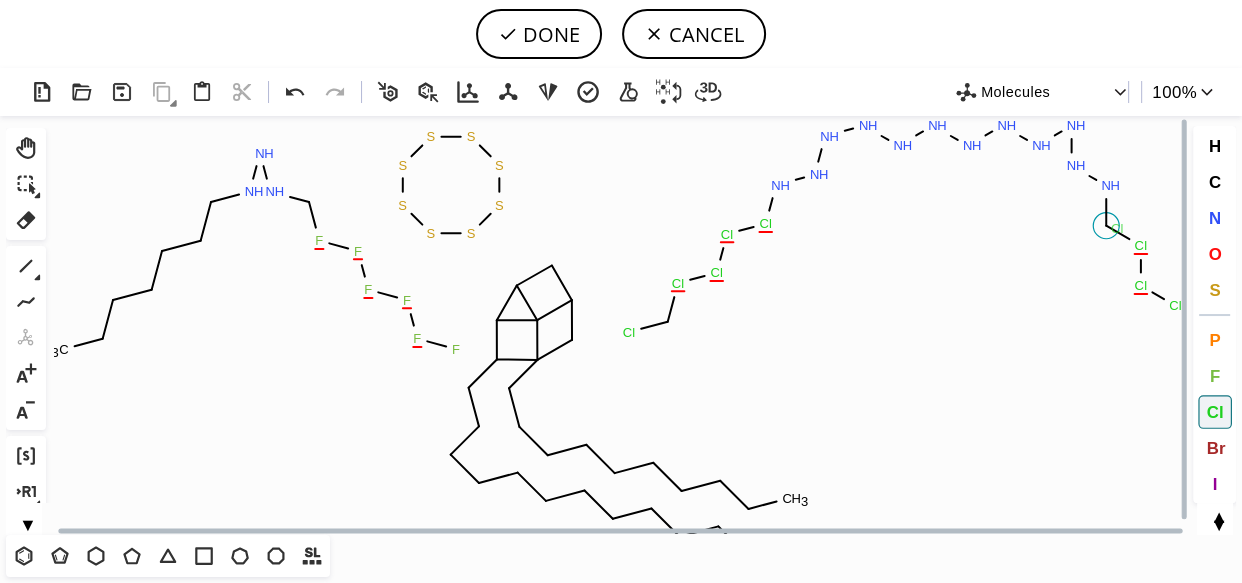 click on "Cl" 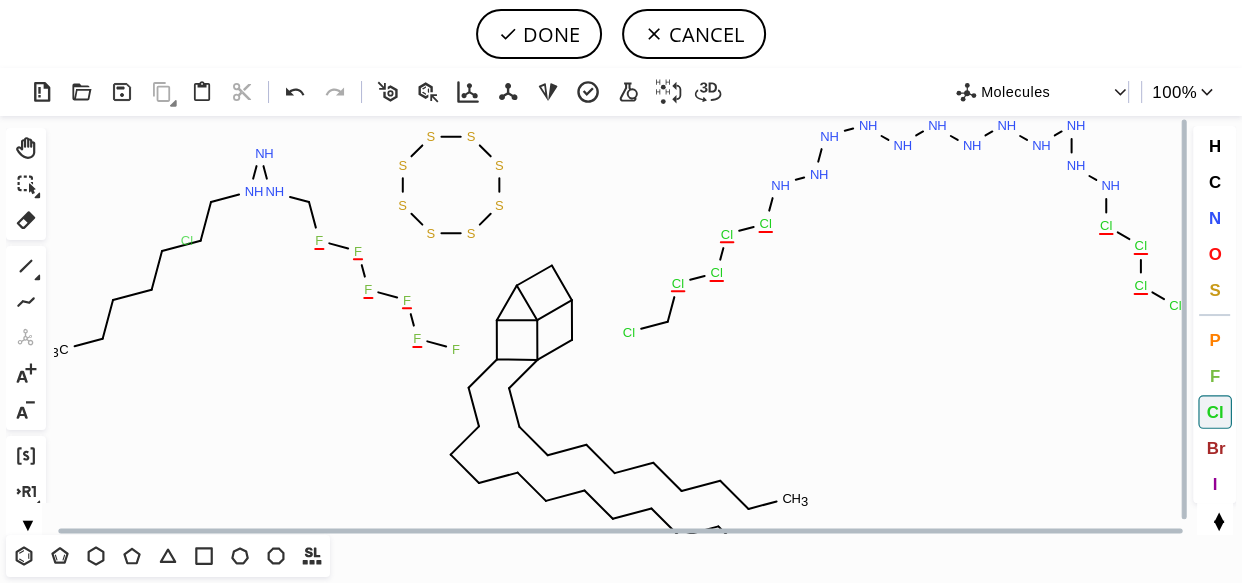 click on "Cl" 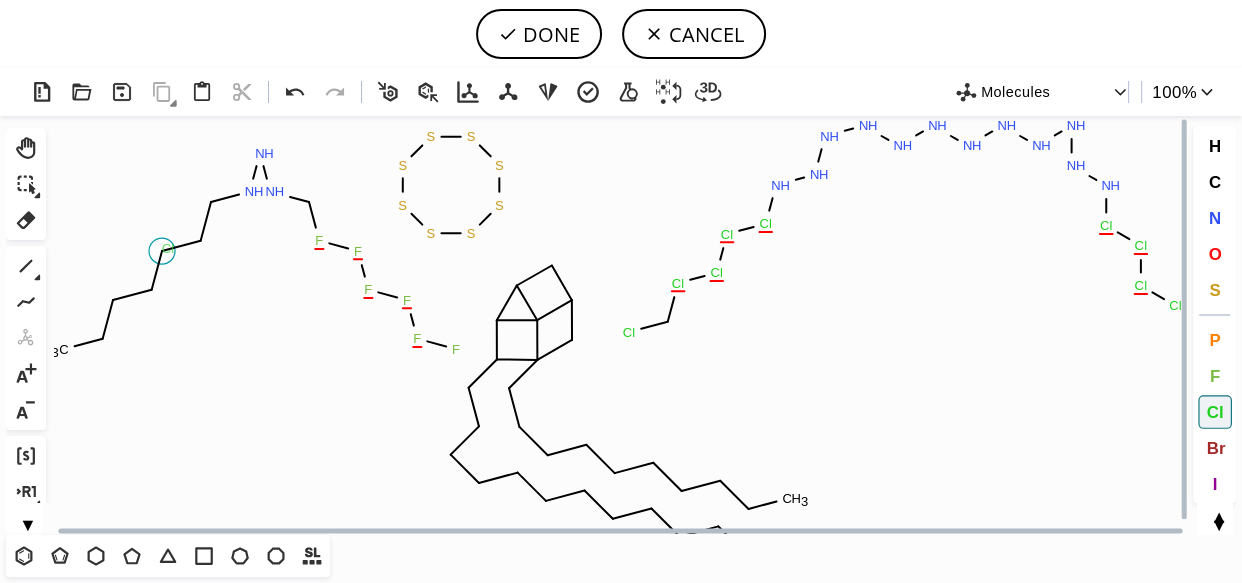 click on "Cl" 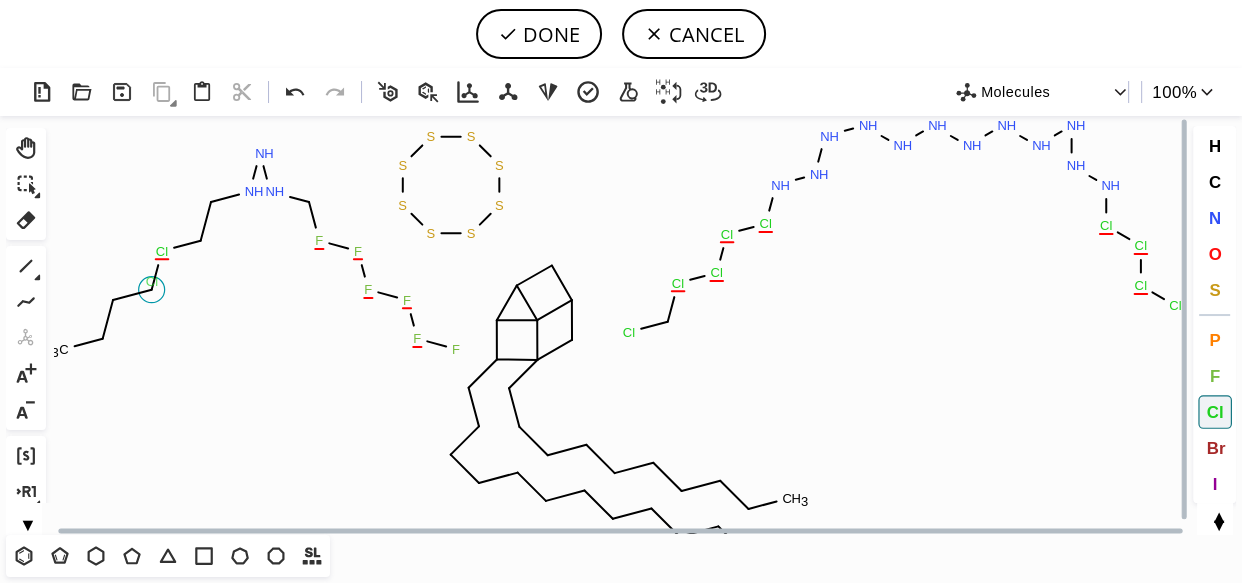click on "Cl" 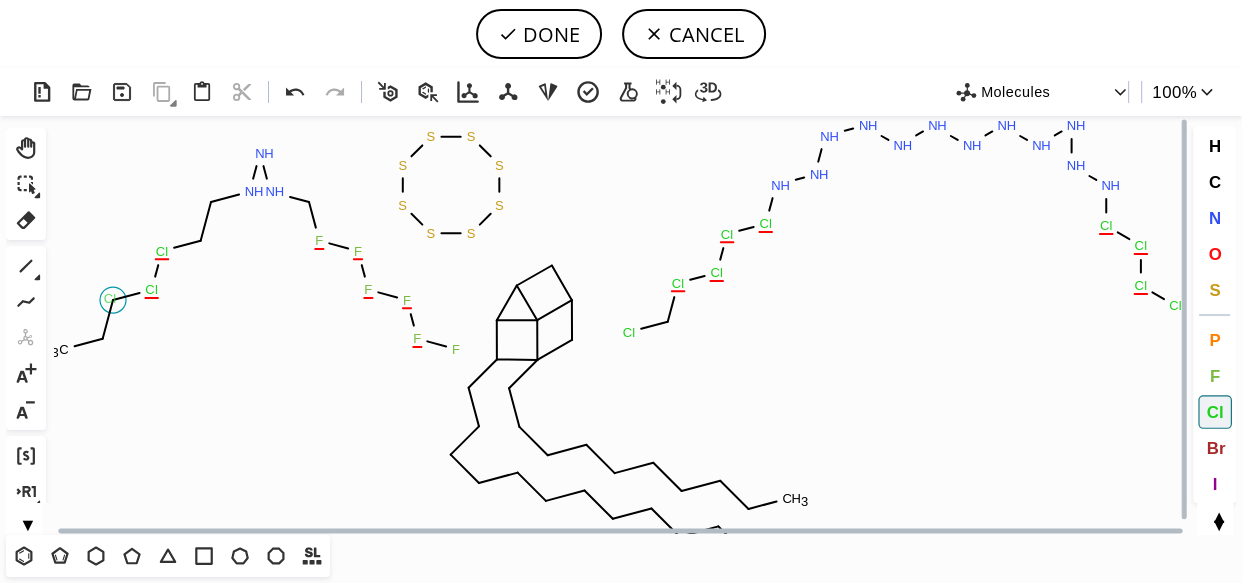 click on "Cl" 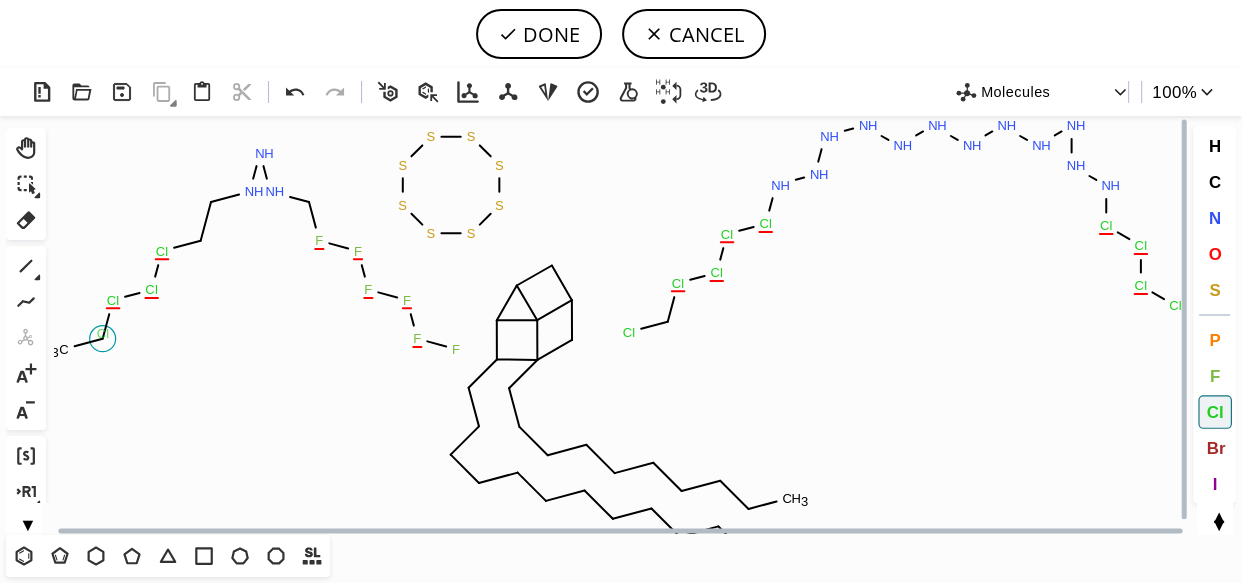 click on "Cl" 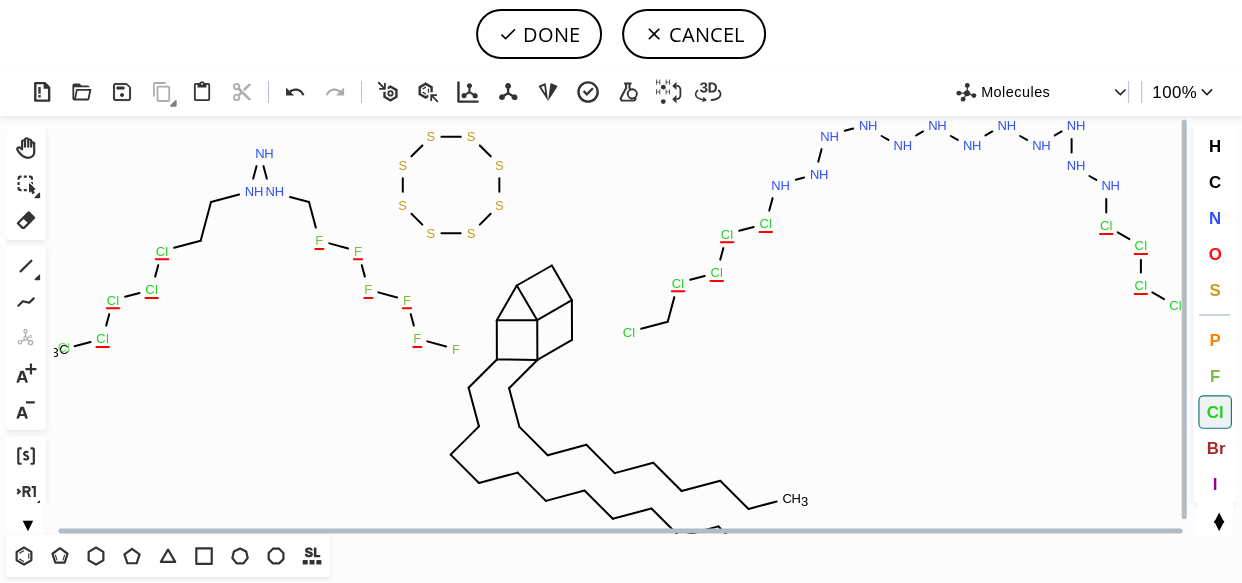 click on "Cl" 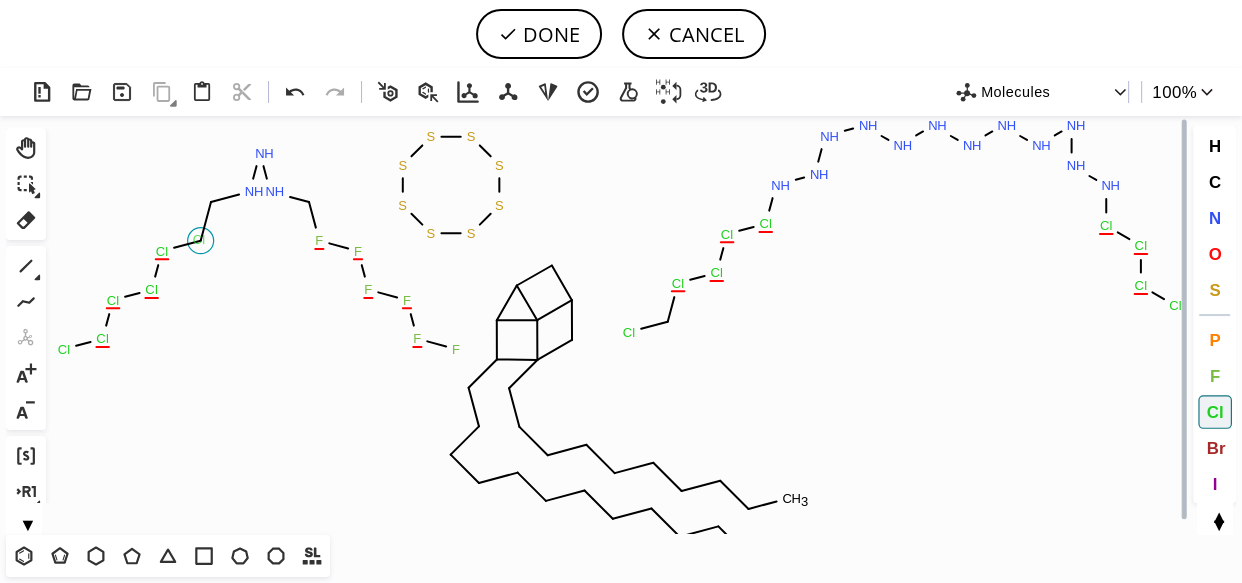 click on "Cl" 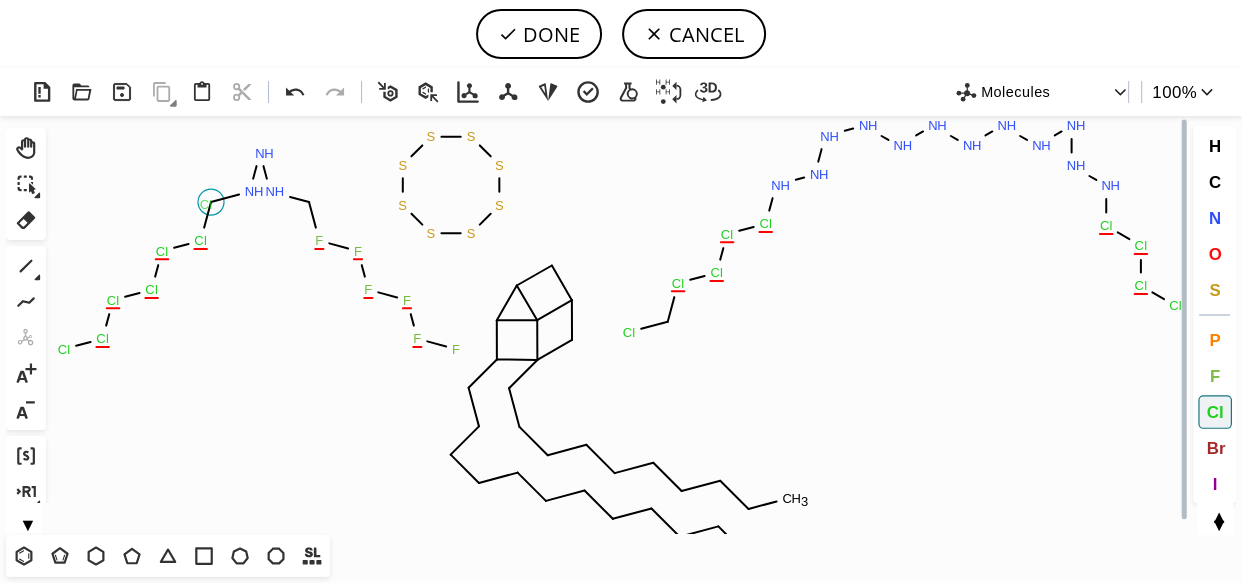 click on "Cl" 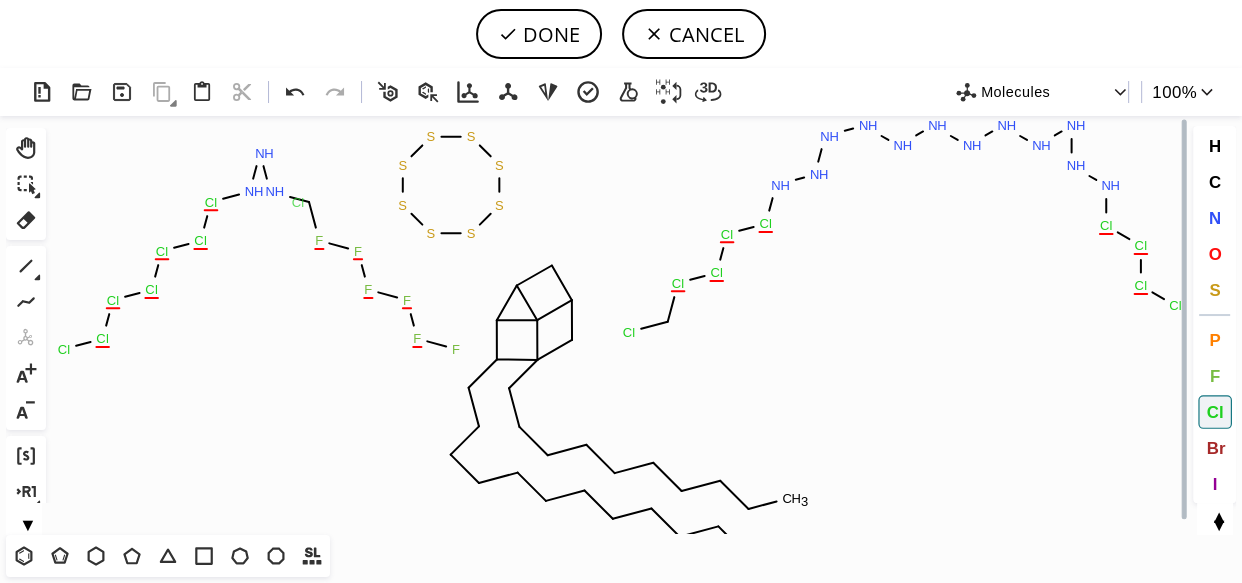 click on "Cl" 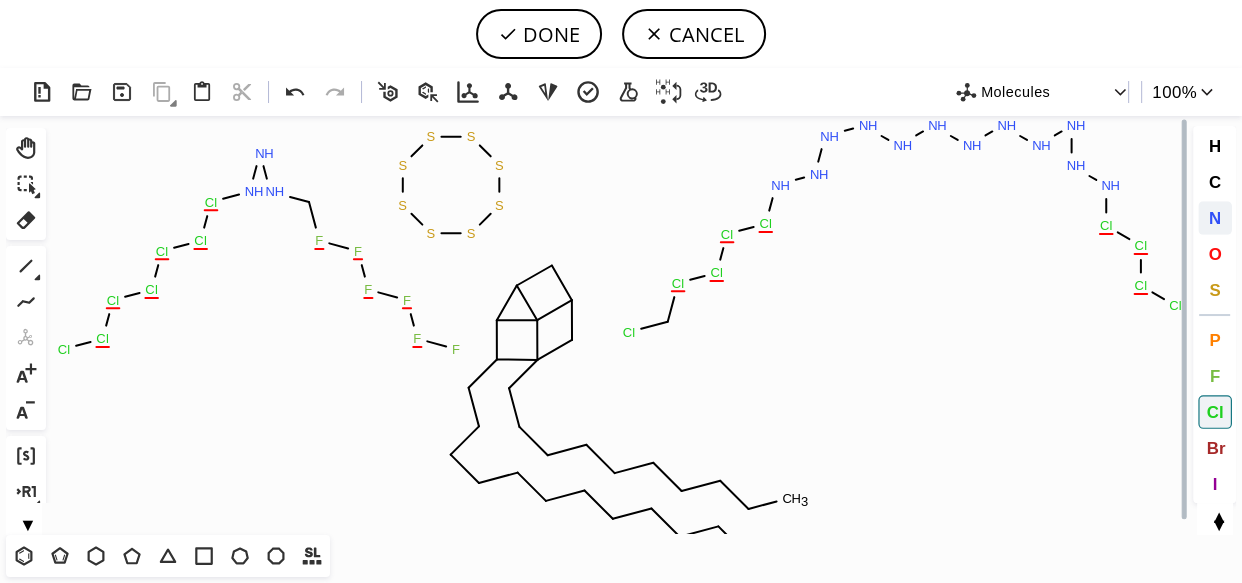 click on "N" at bounding box center (1214, 217) 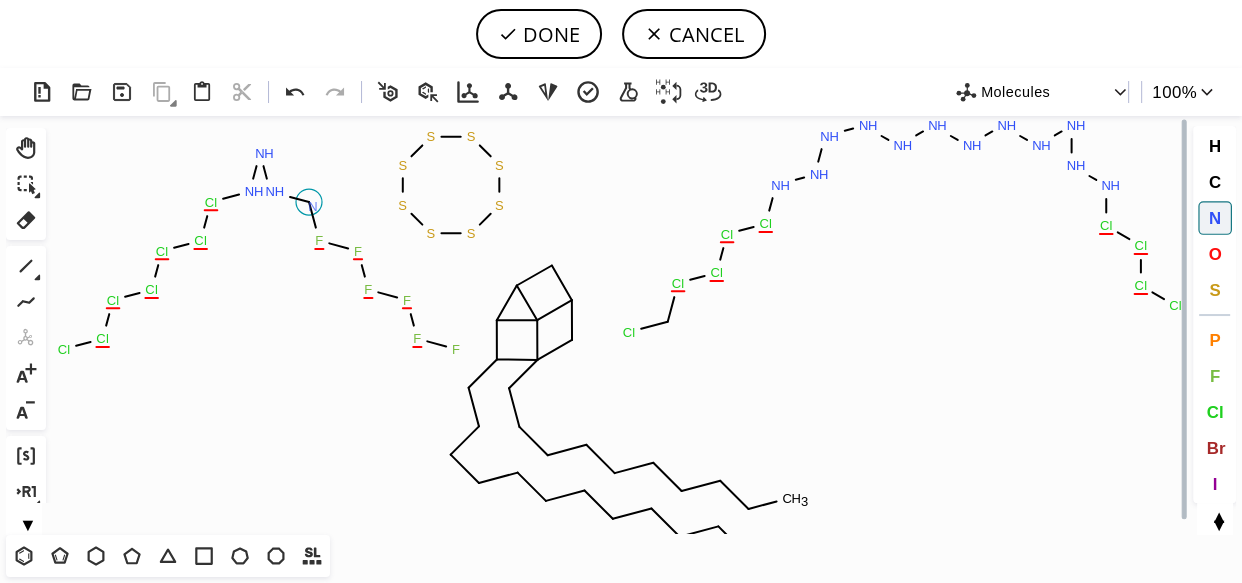 click on "N" 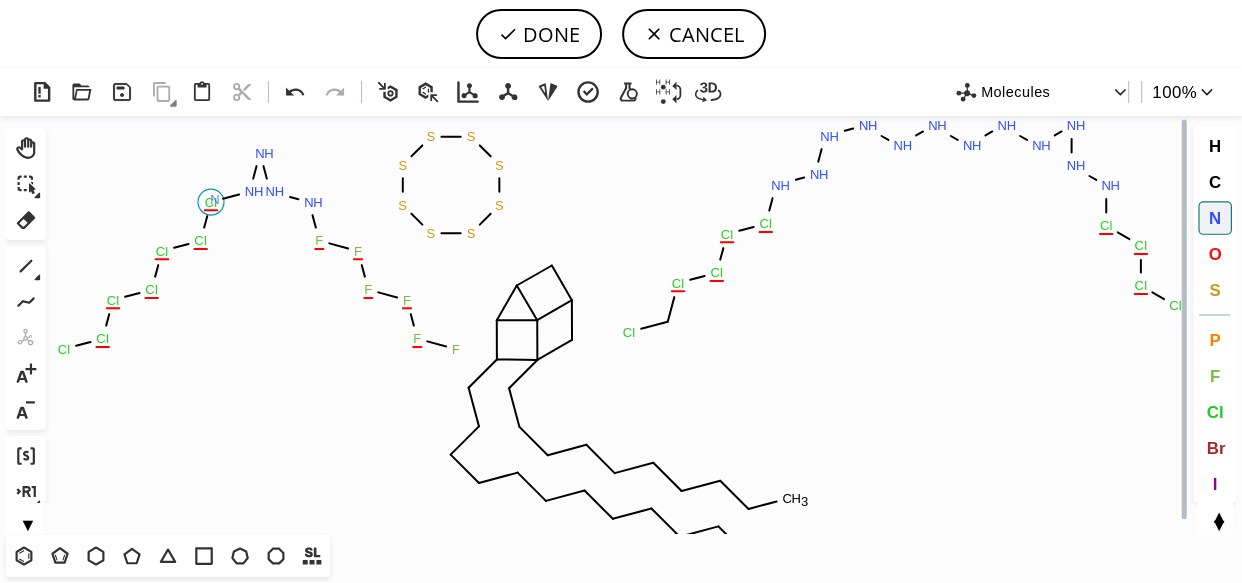 click on "N" 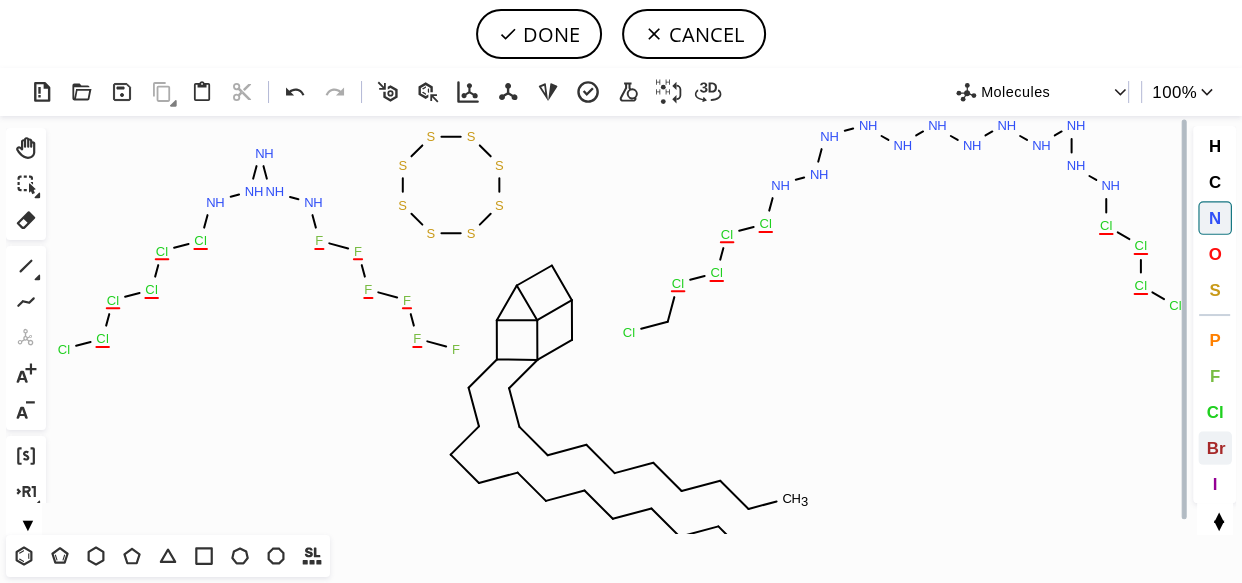 click on "Br" at bounding box center [1215, 447] 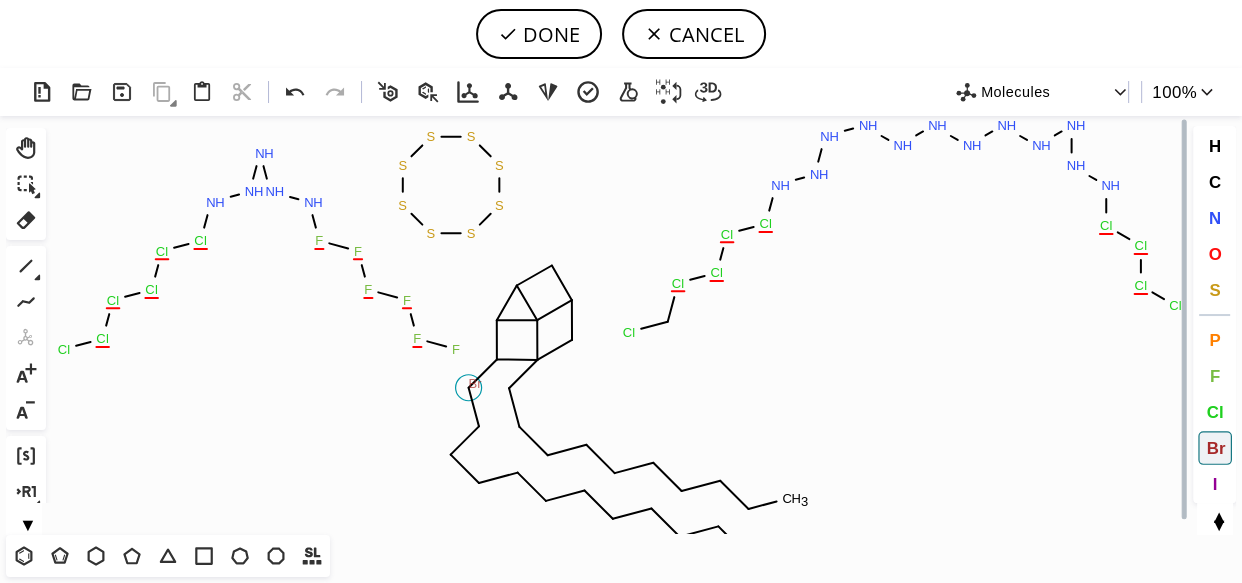 click on "Br" 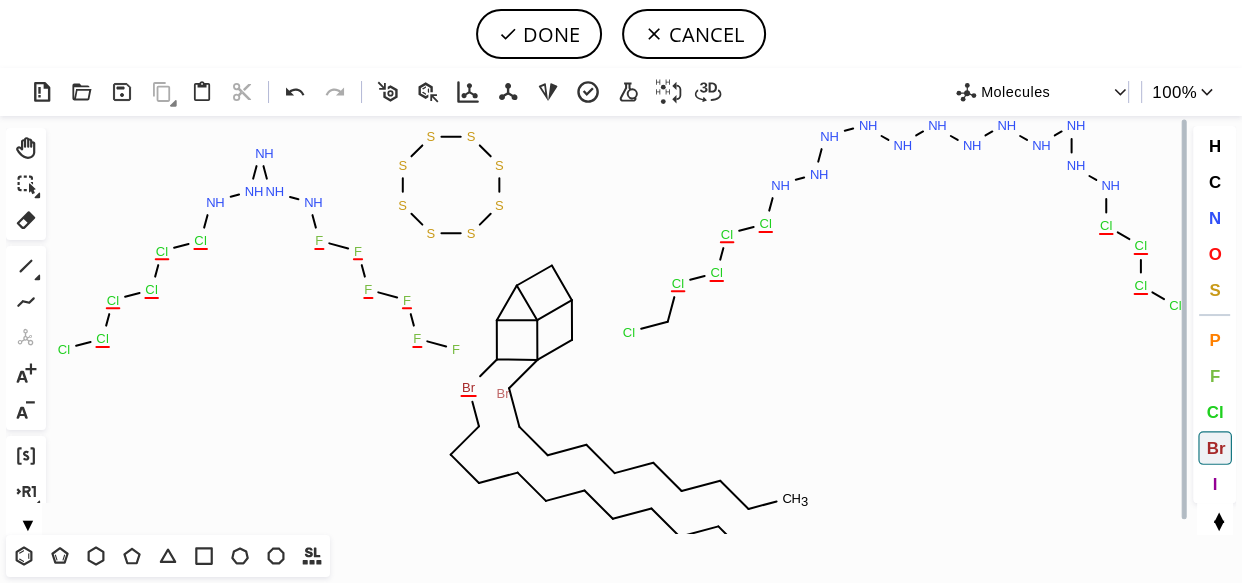 click on "Br" 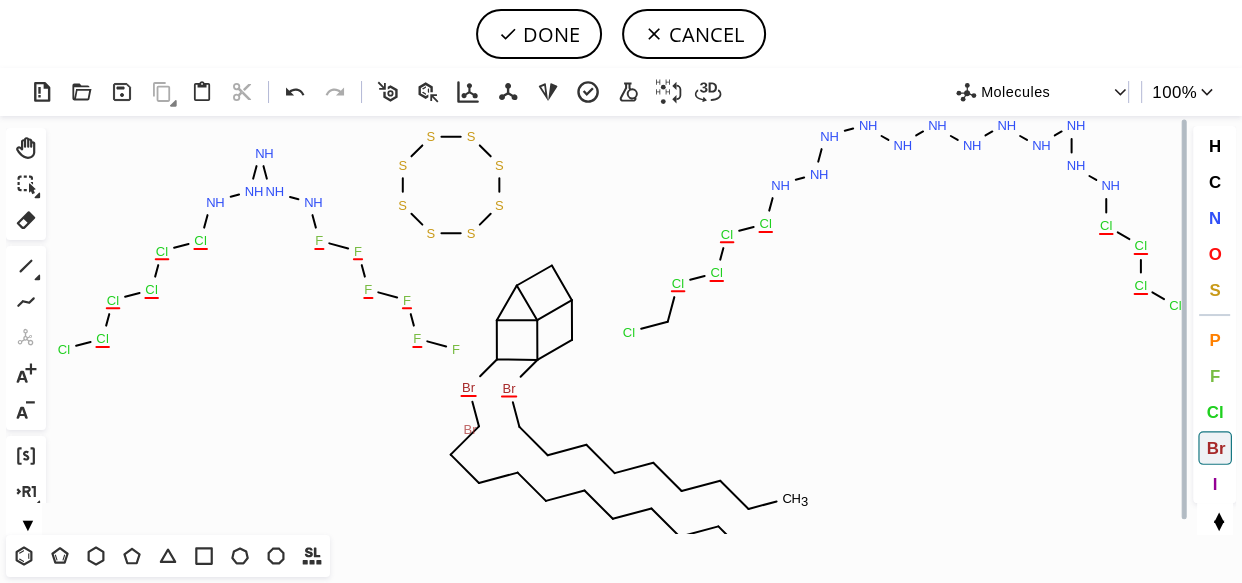 click on "Br" 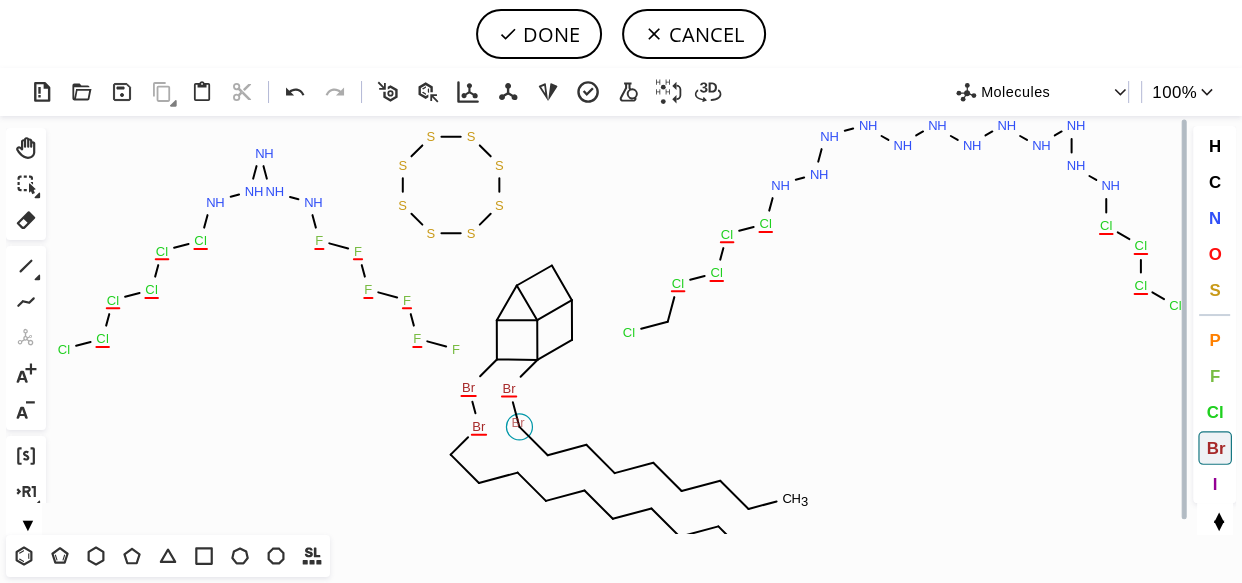 click on "Br" 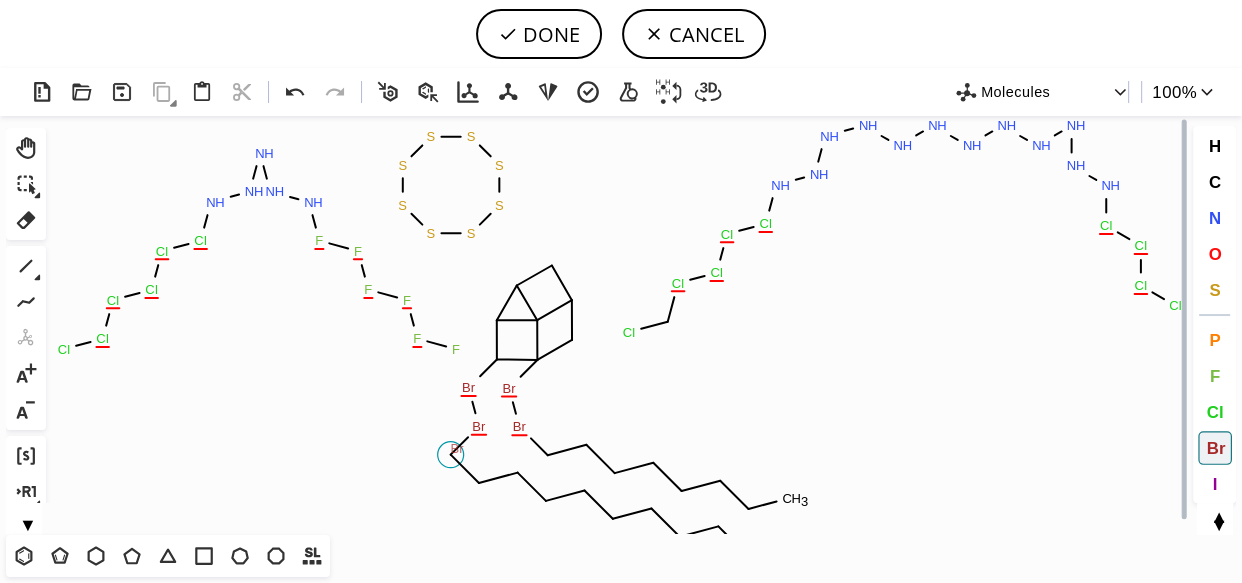 click on "Br" 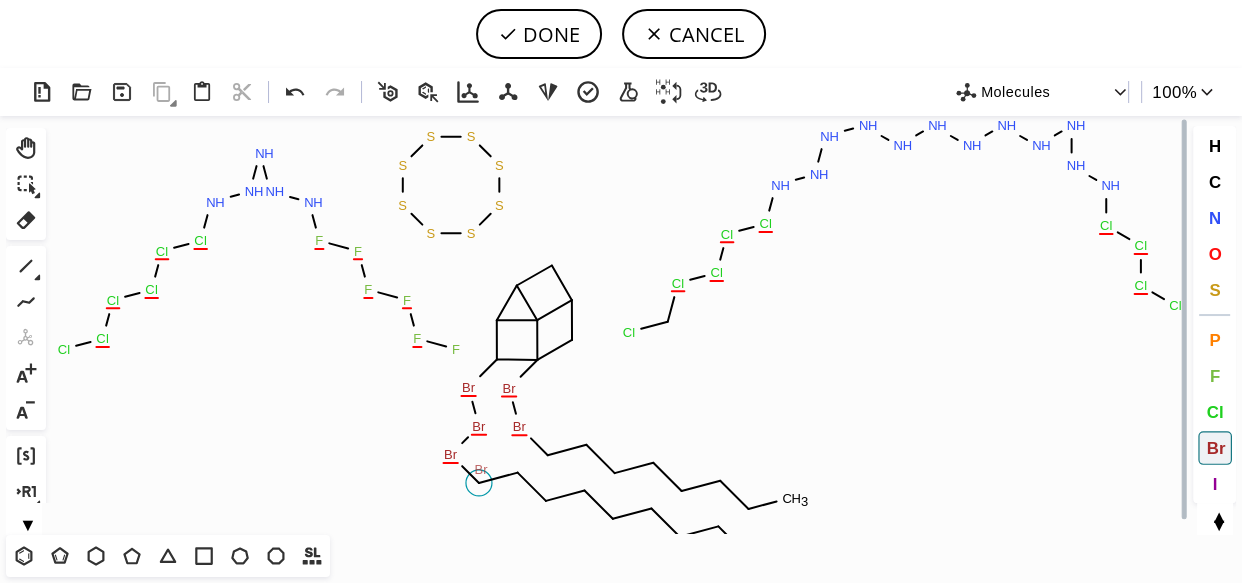 click on "Br" 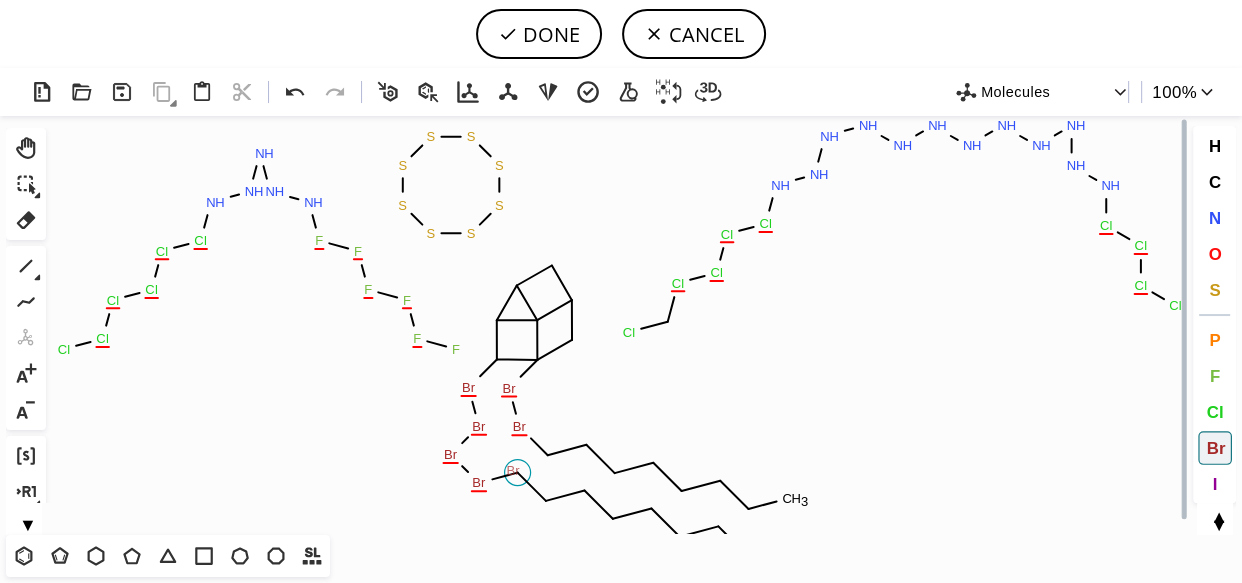 click on "Br" 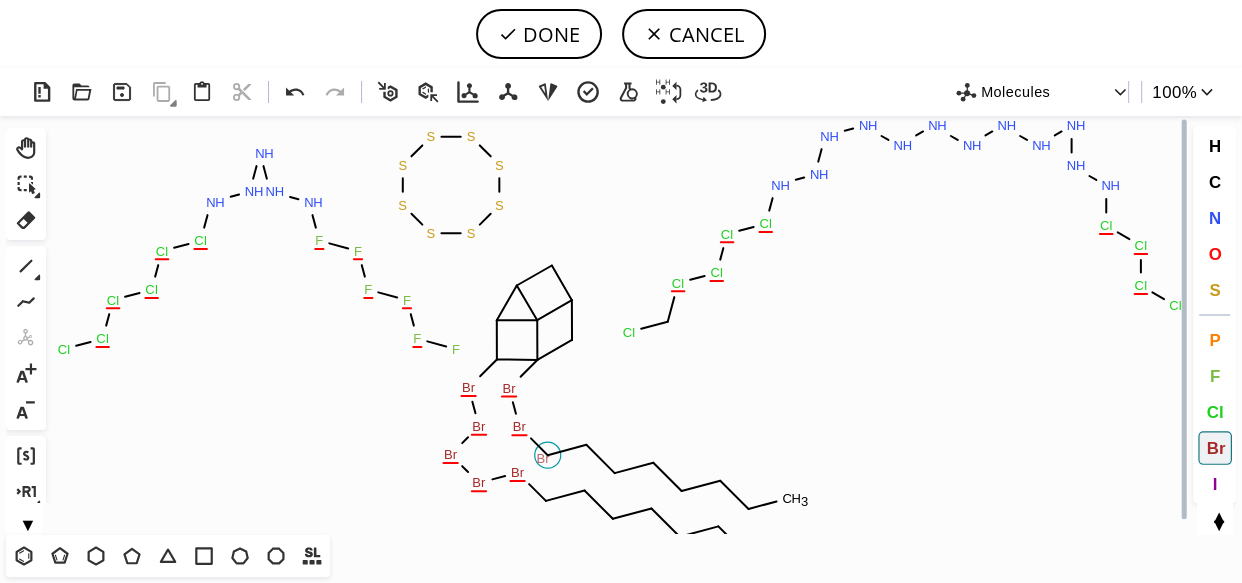 click on "Br" 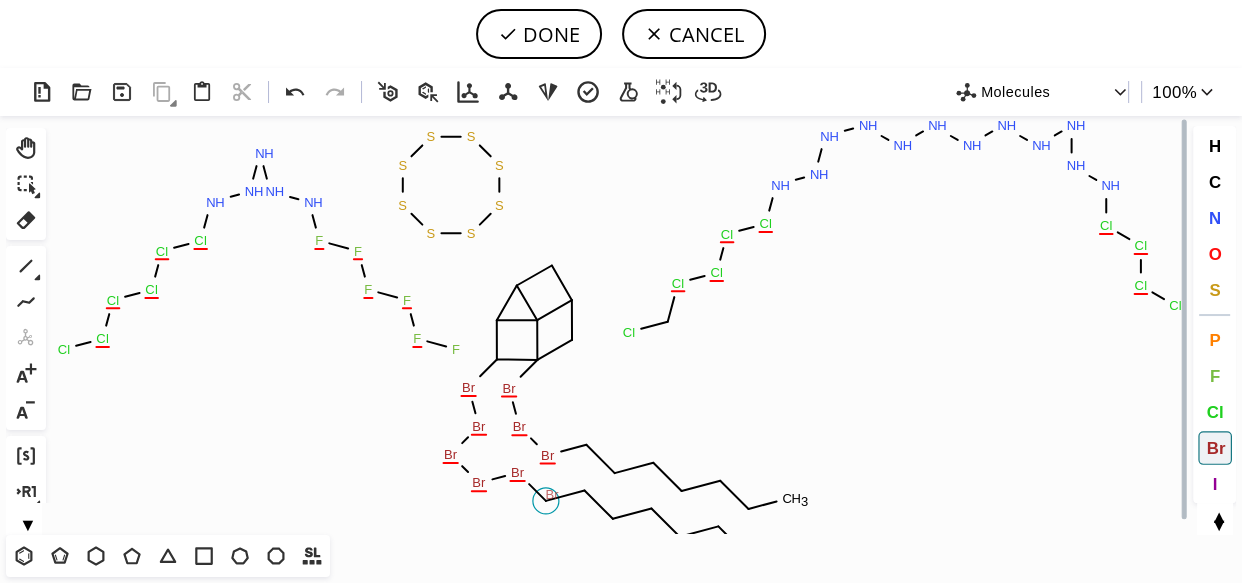click on "Br" 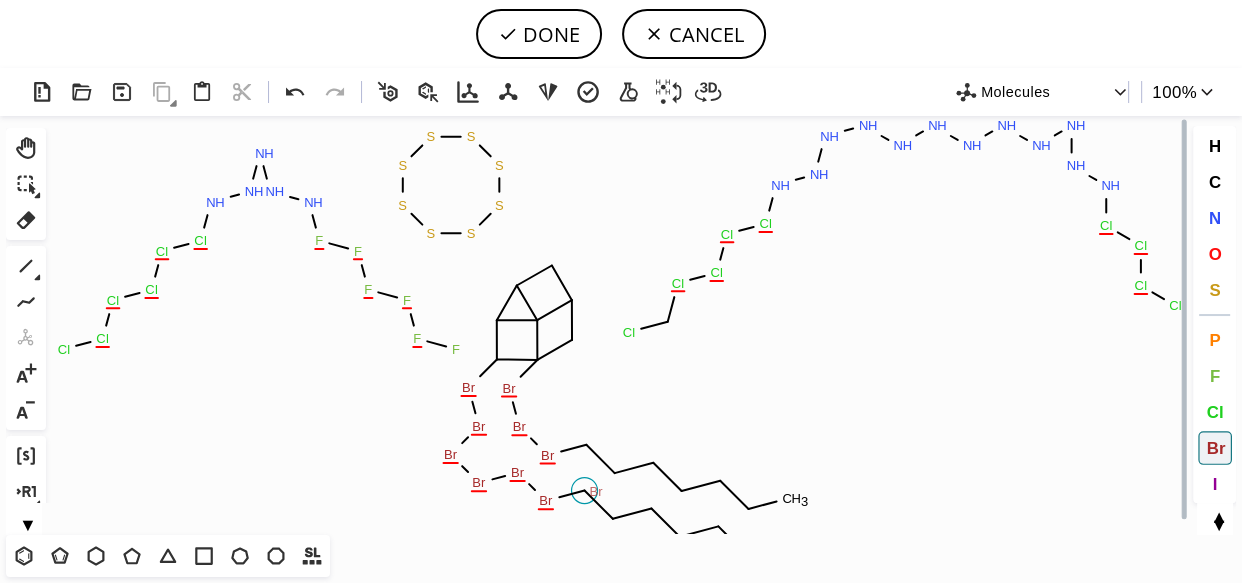 click on "Br" 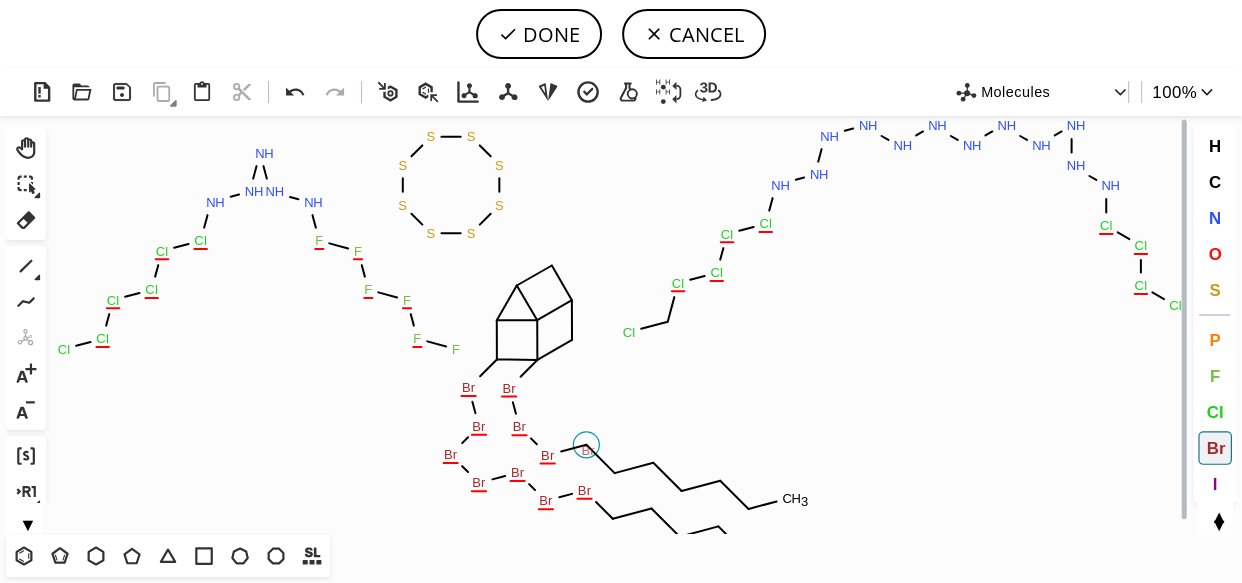 click on "Br" 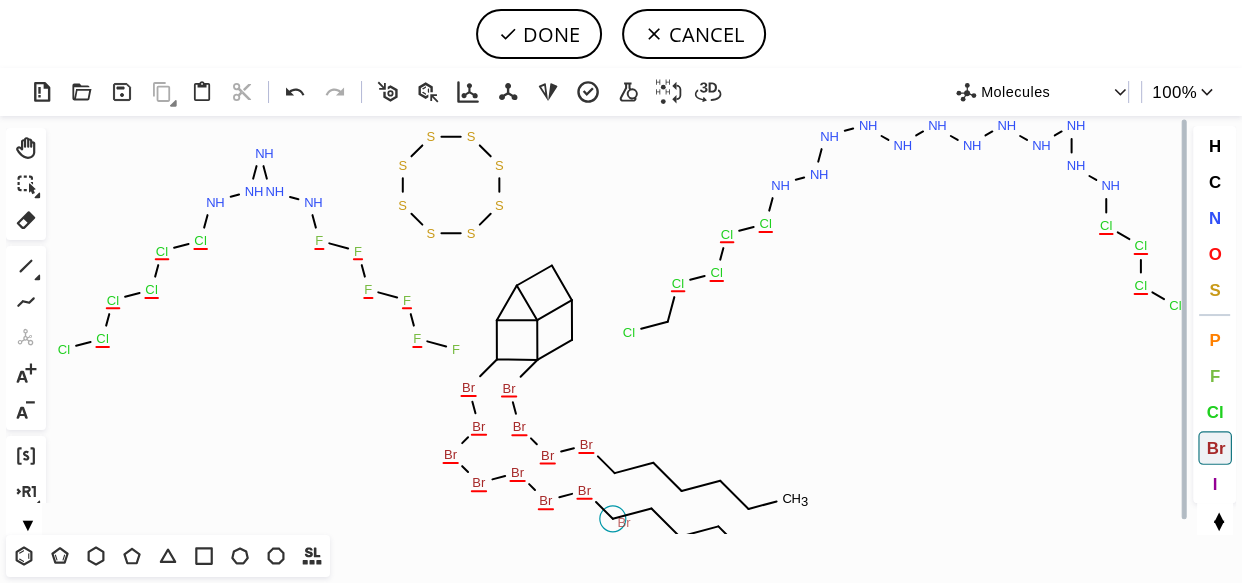 click on "Br" 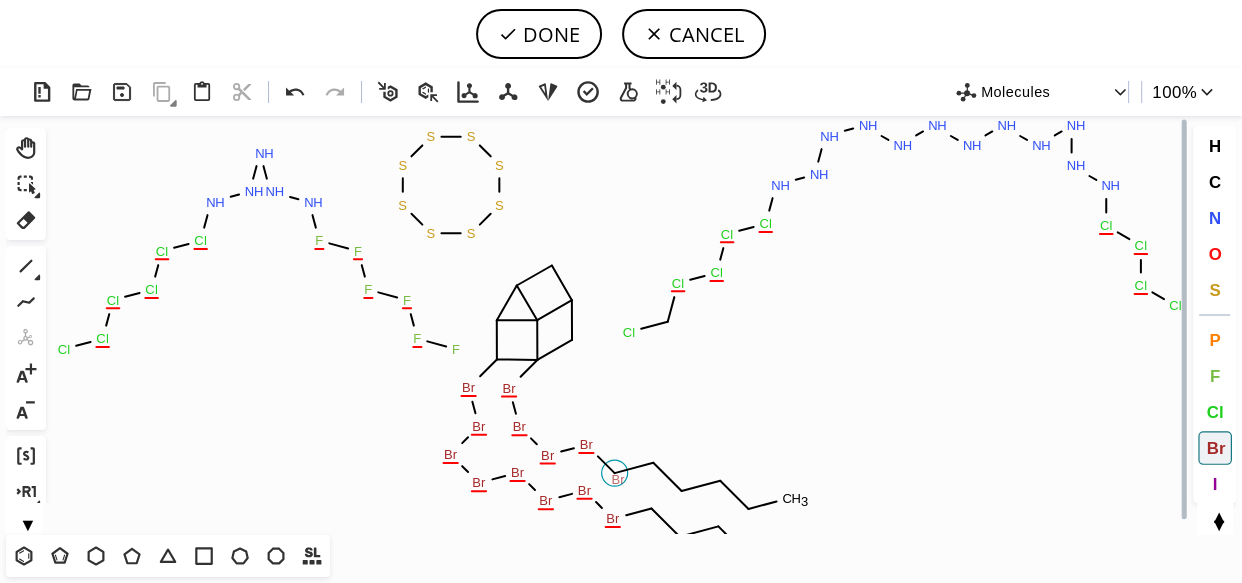 click on "Br" 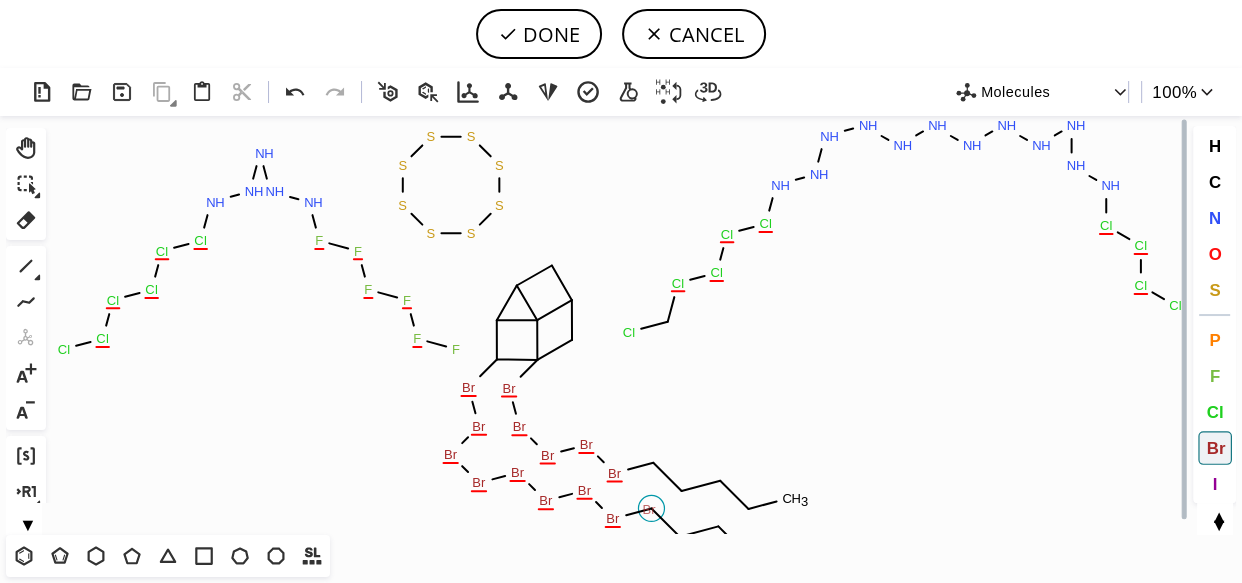 click on "Br" 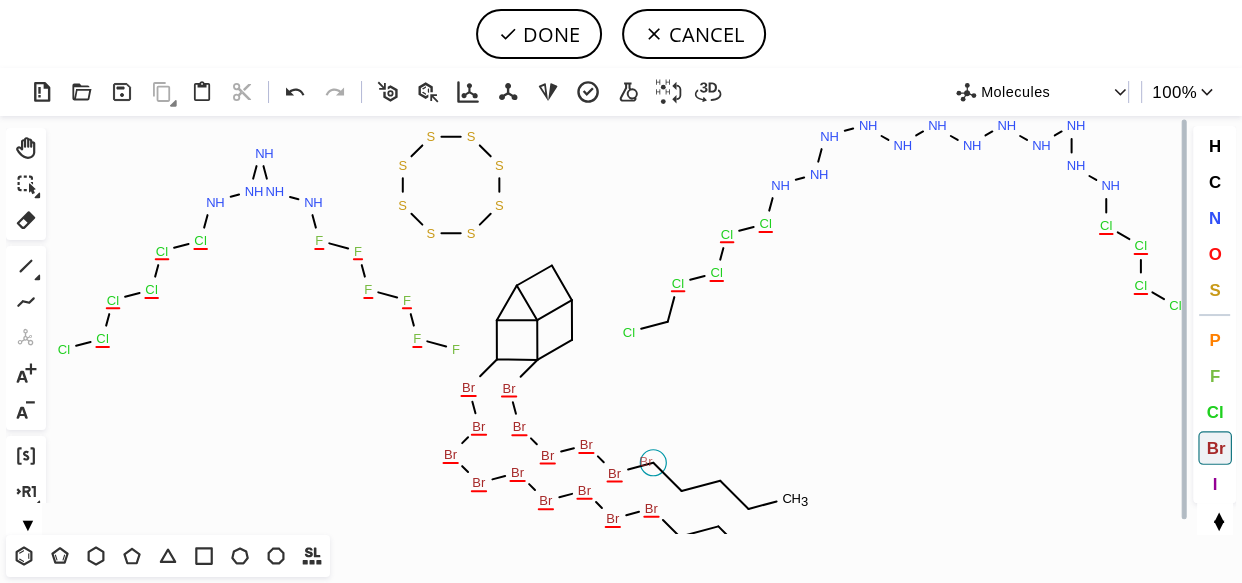 click on "Br" 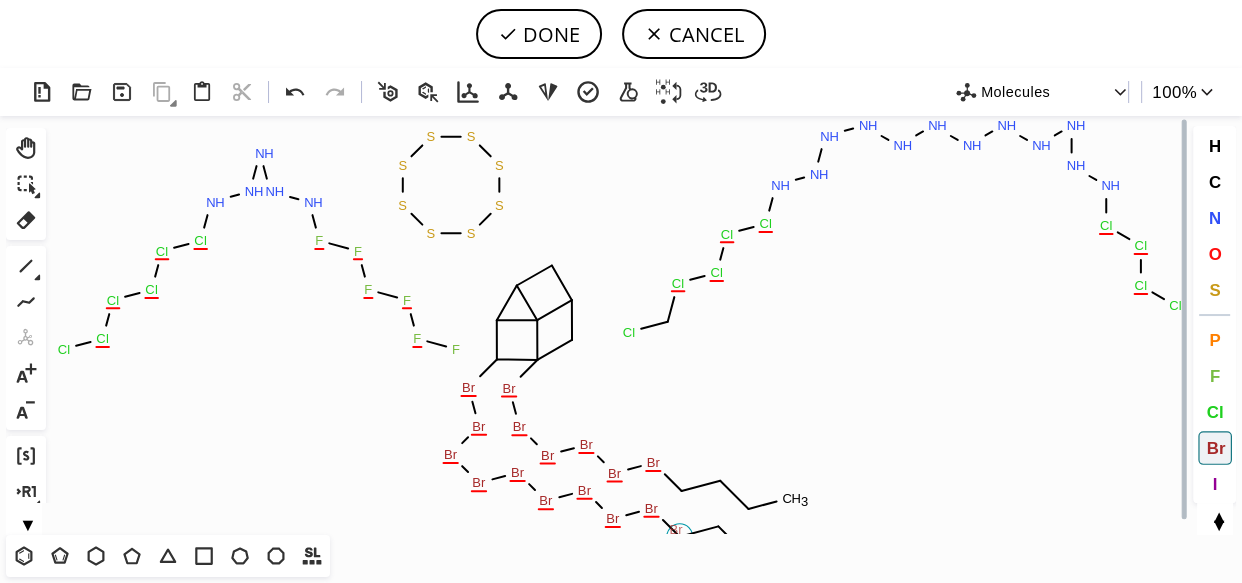 click on "Br" 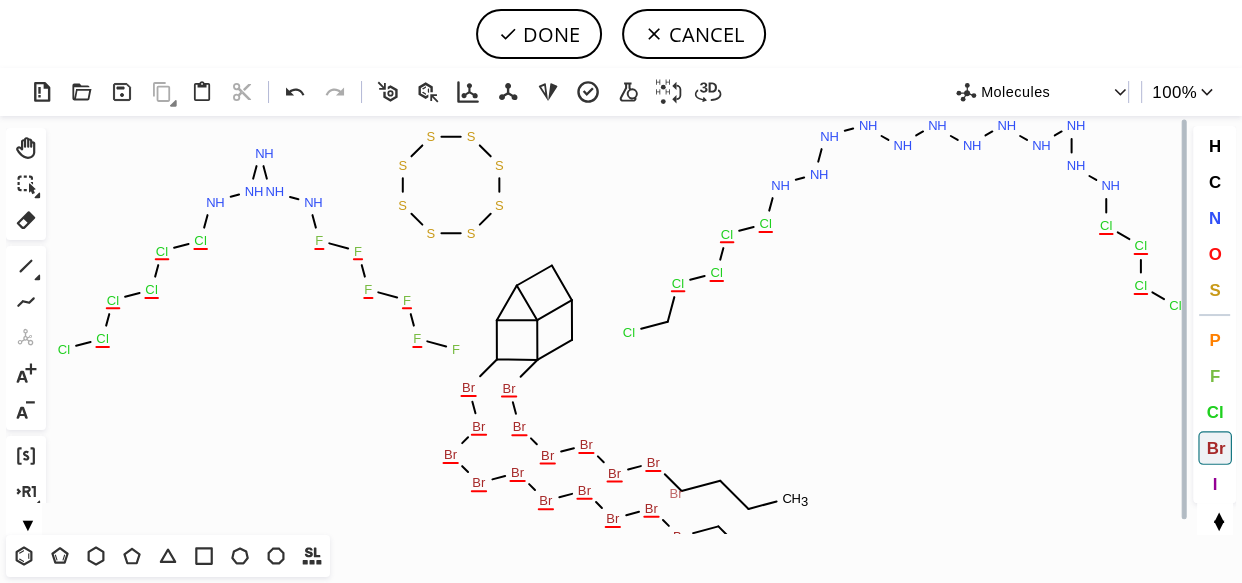 click on "Br" 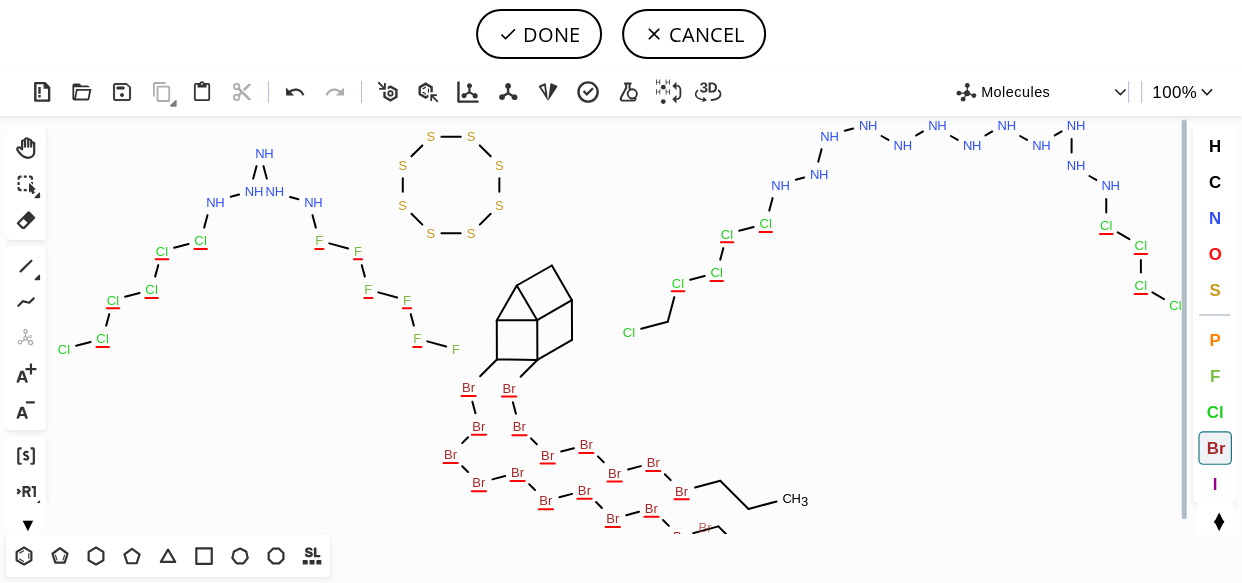 click on "Br" 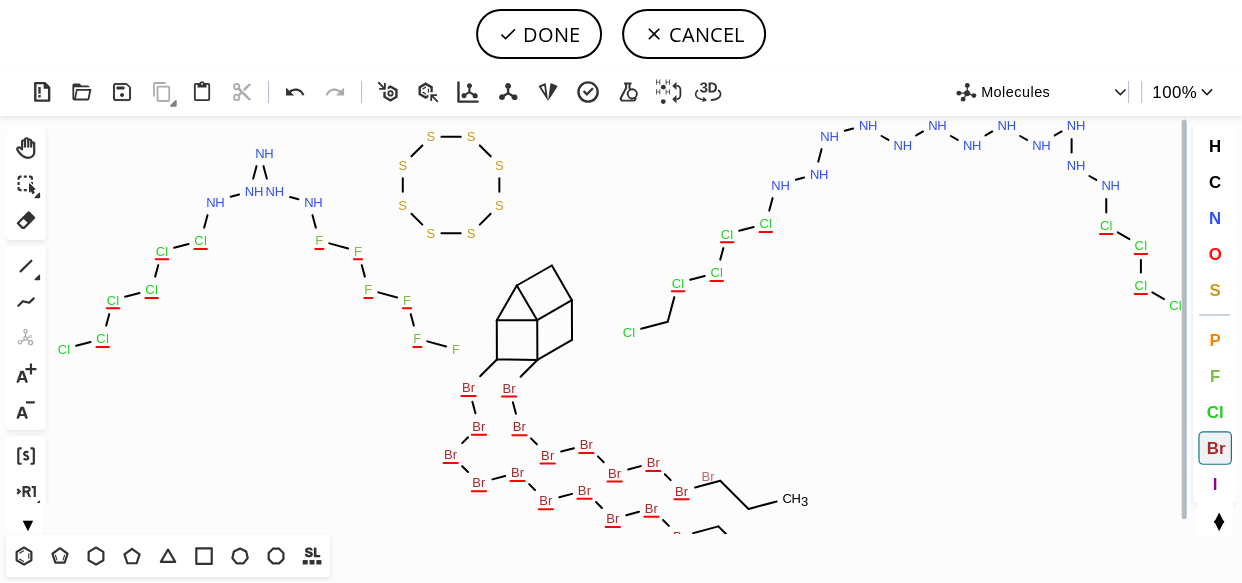 click on "Br" 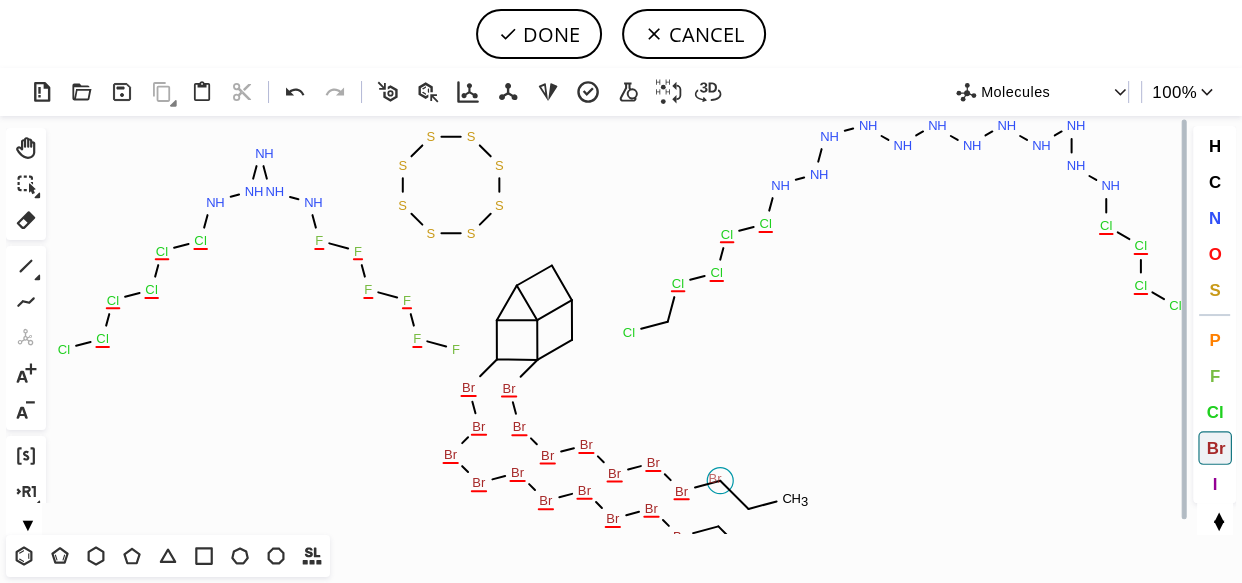 click on "Br" 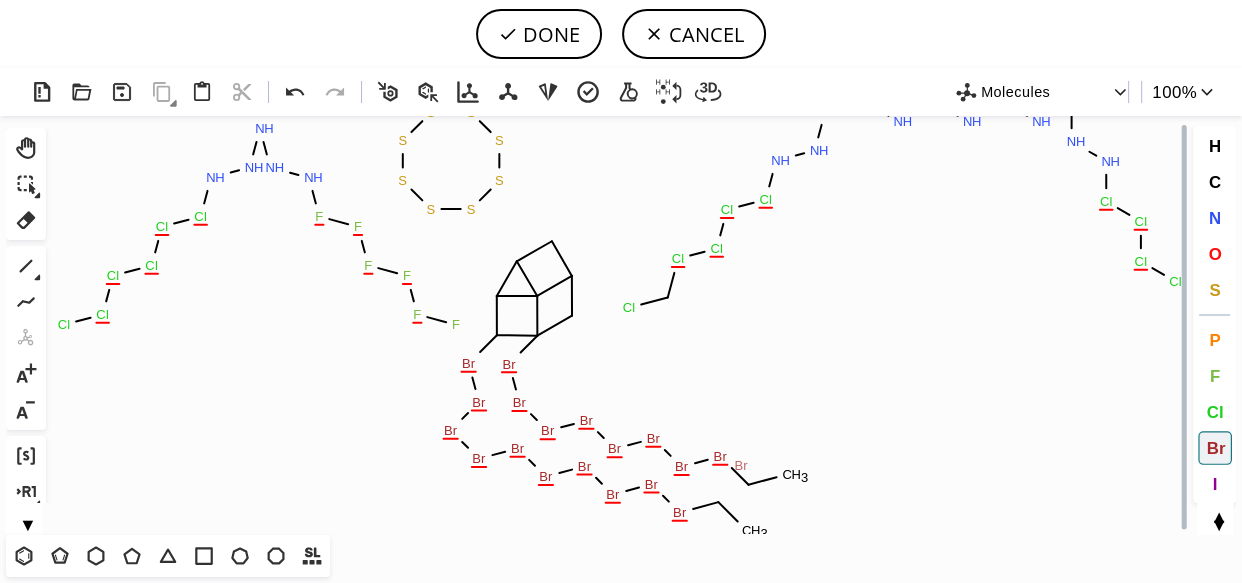 scroll, scrollTop: 119, scrollLeft: 0, axis: vertical 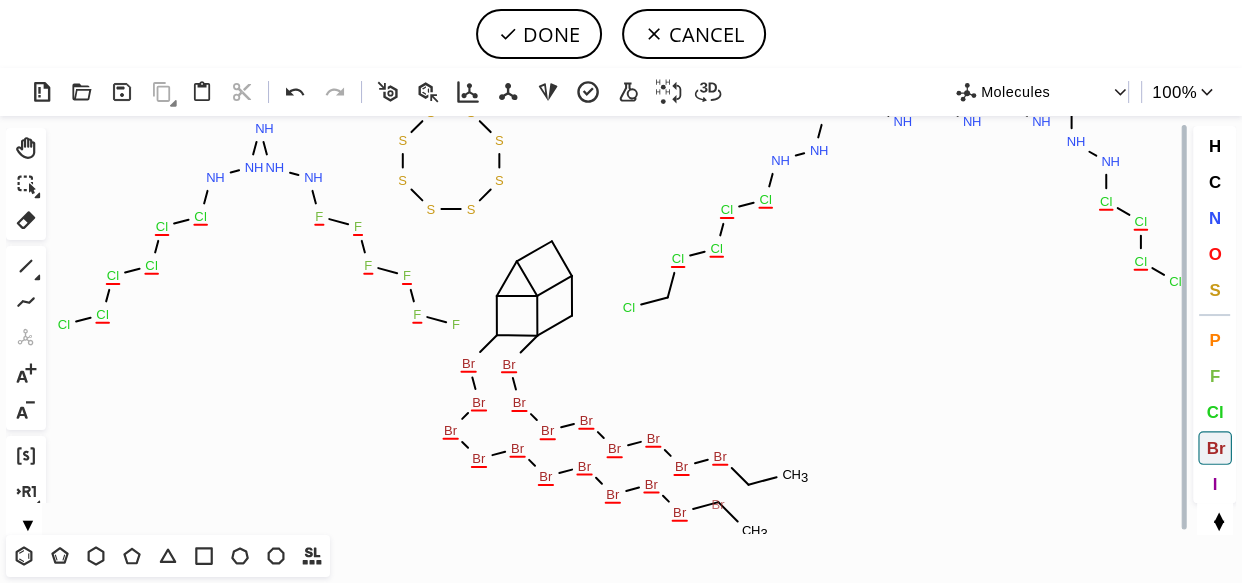 click on "Br" 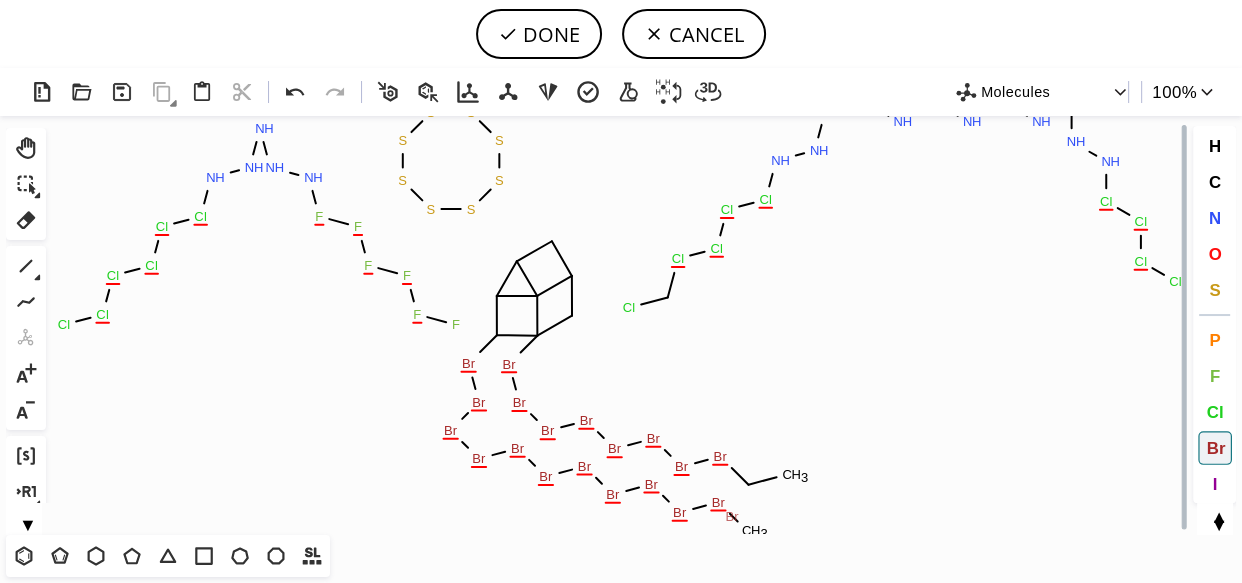 click on "Br" 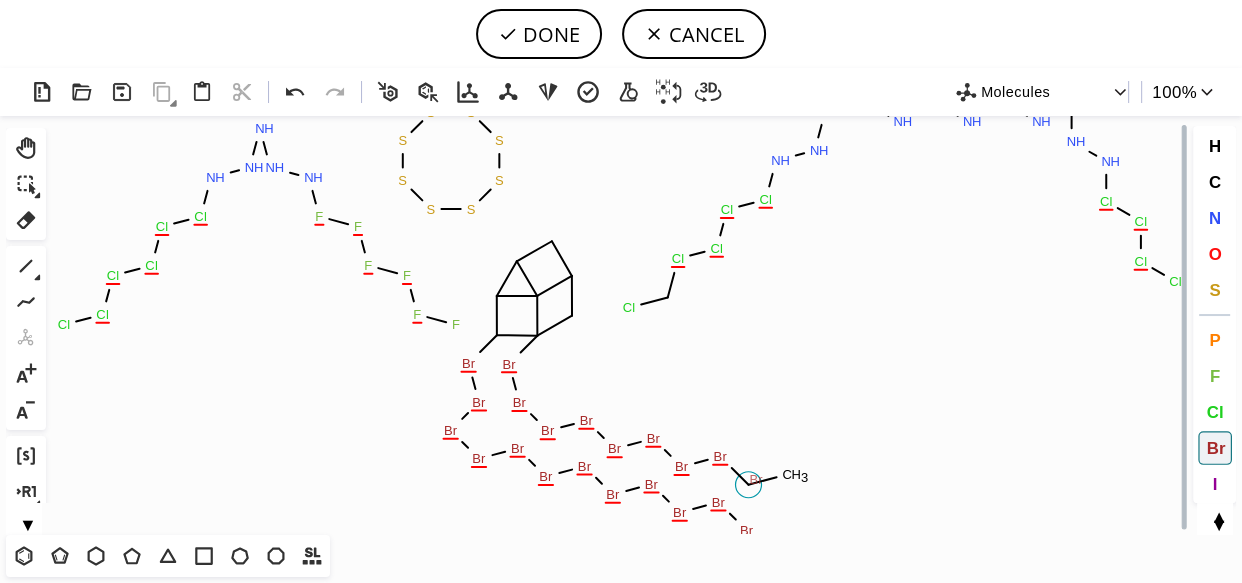 click on "Br" 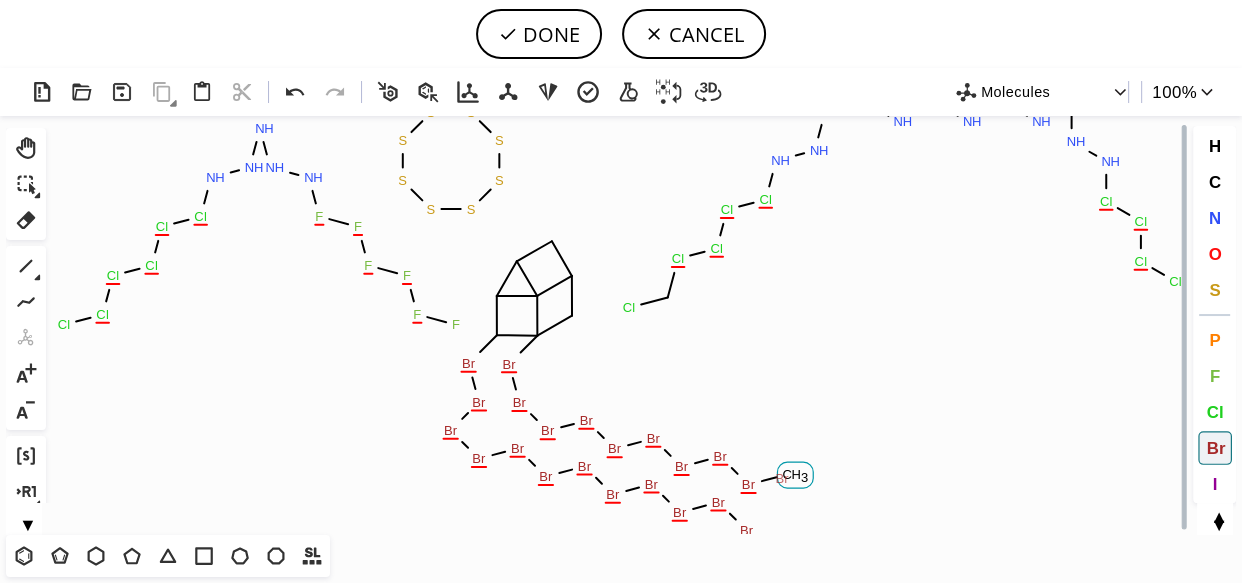 click on "Br" 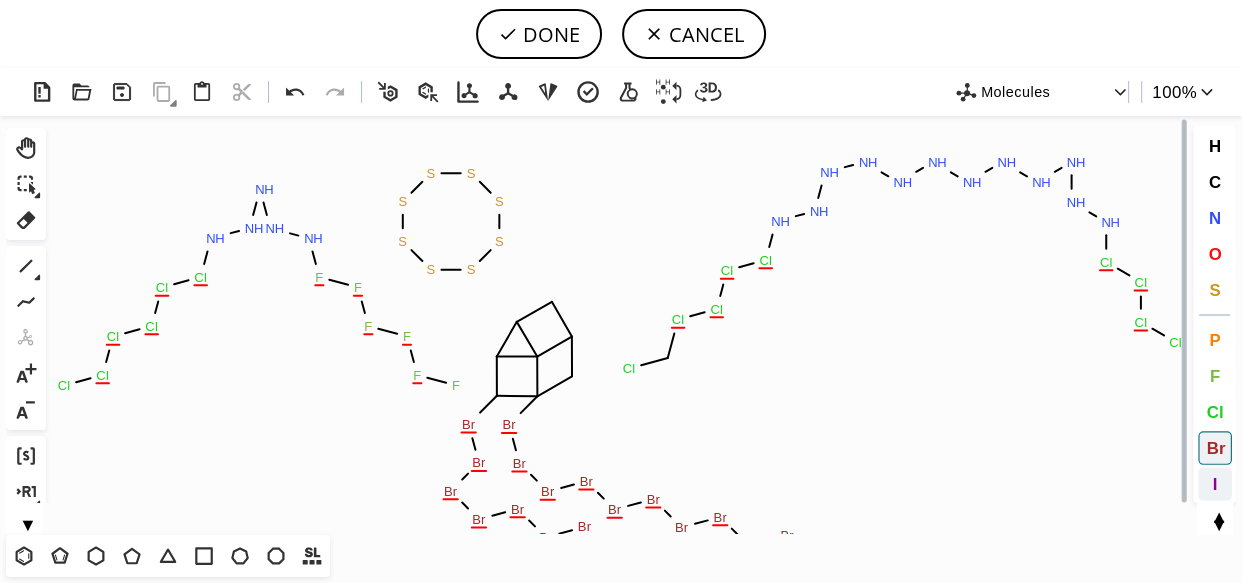 click on "I" at bounding box center (1214, 483) 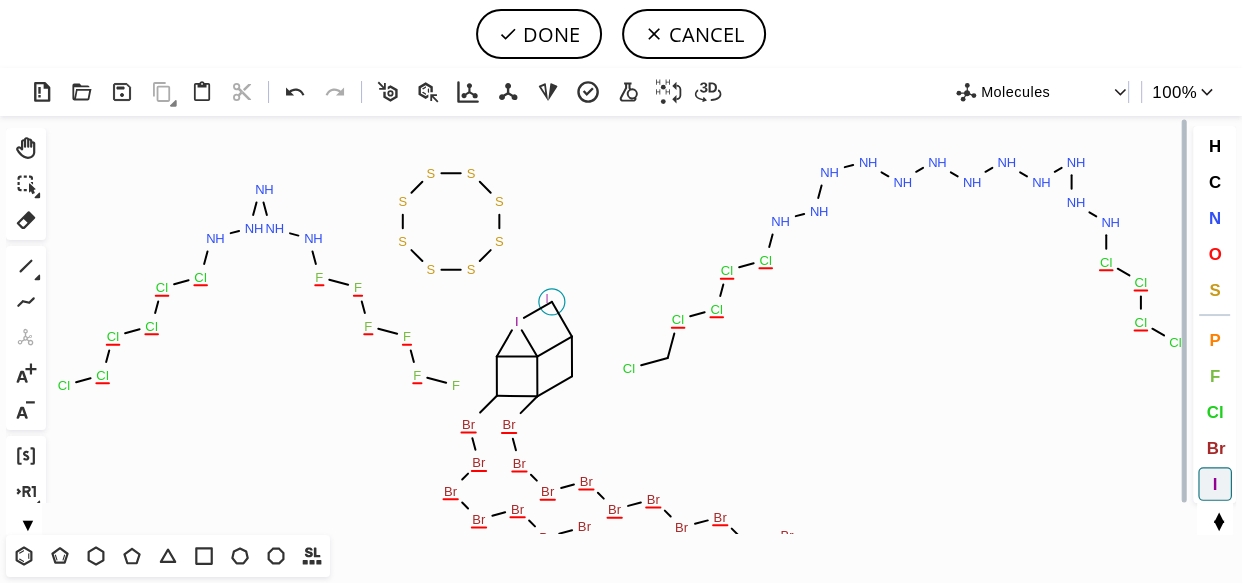click on "I" 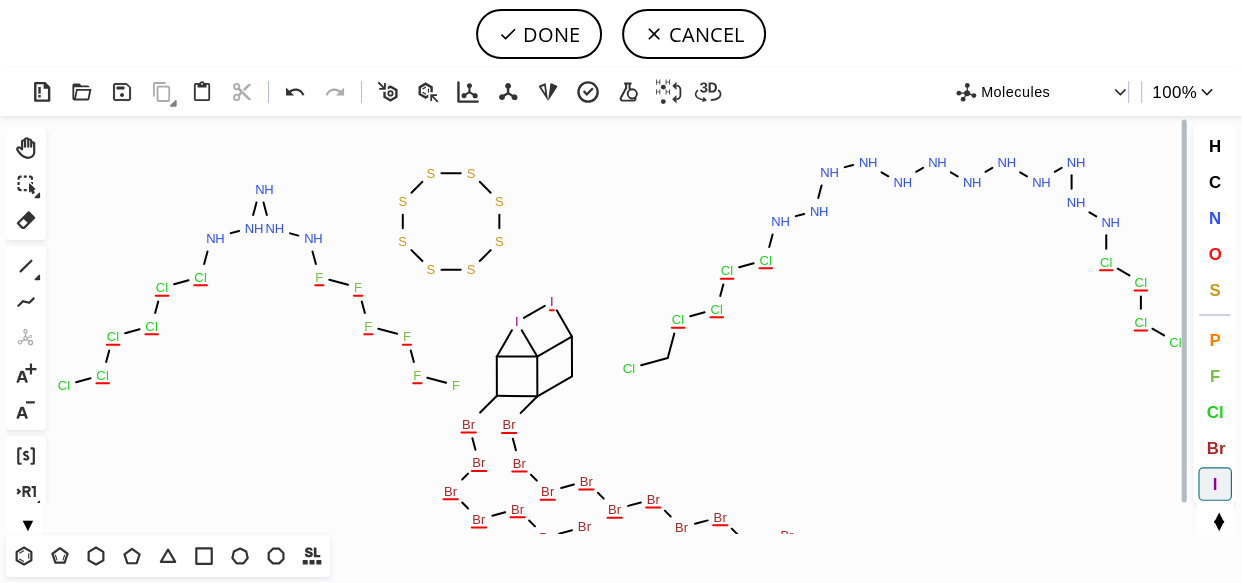 scroll, scrollTop: 0, scrollLeft: 0, axis: both 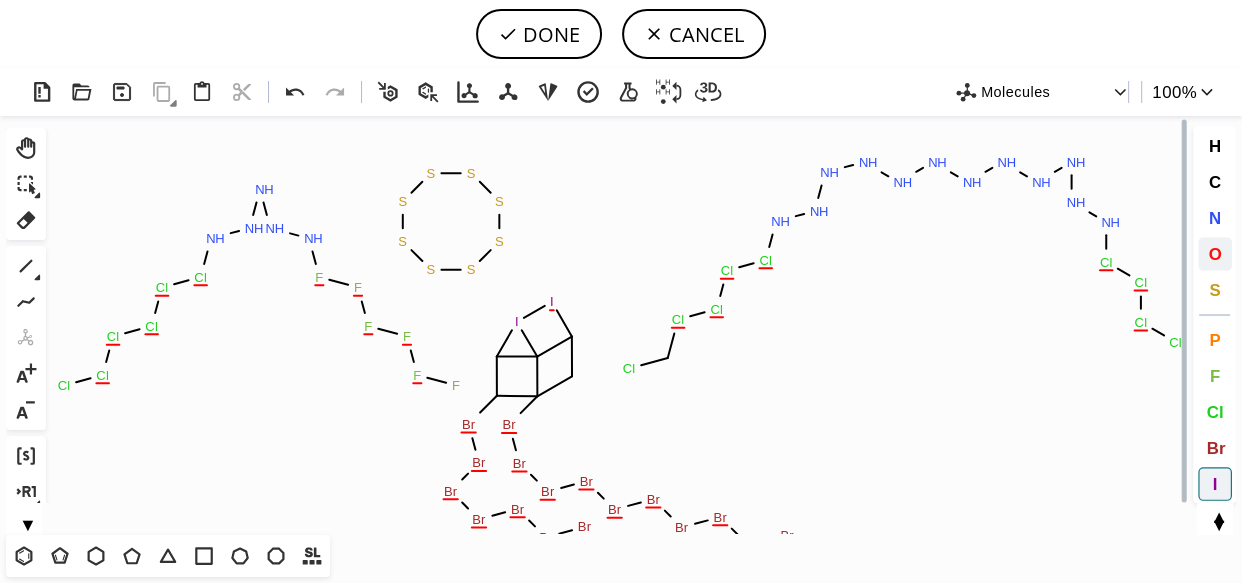 click on "O" at bounding box center [1215, 254] 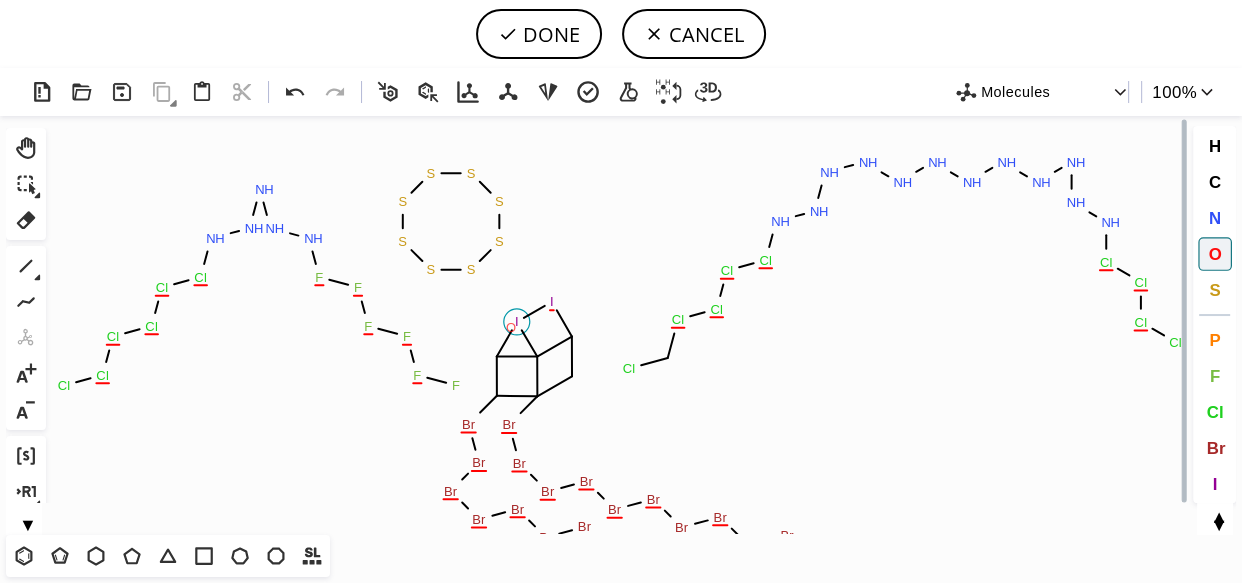 click on "O" 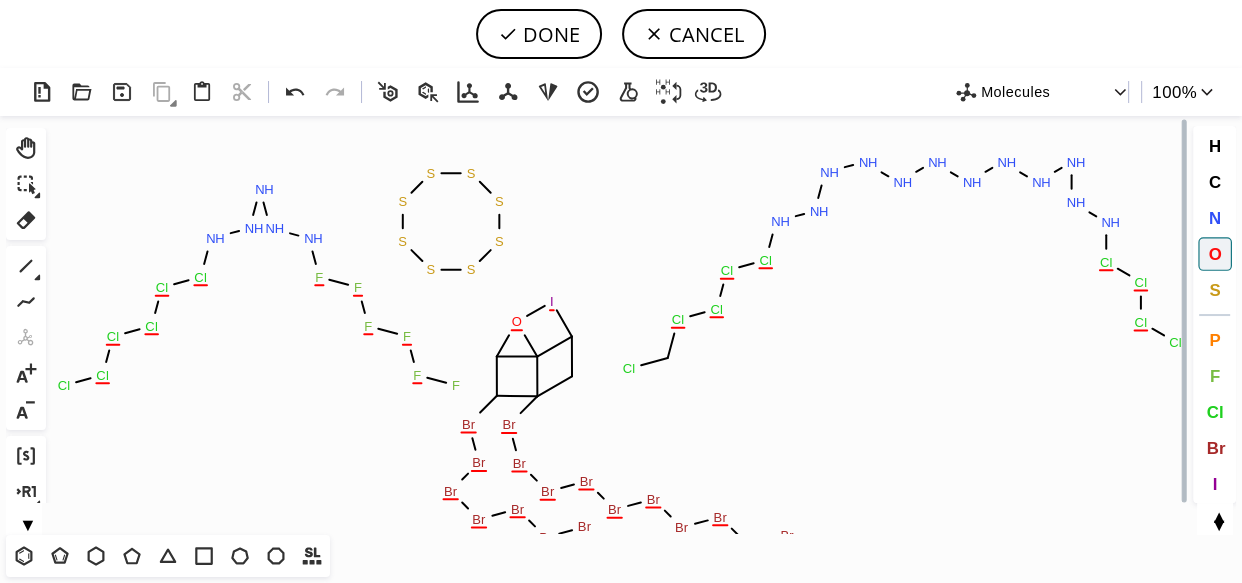 scroll, scrollTop: 0, scrollLeft: 0, axis: both 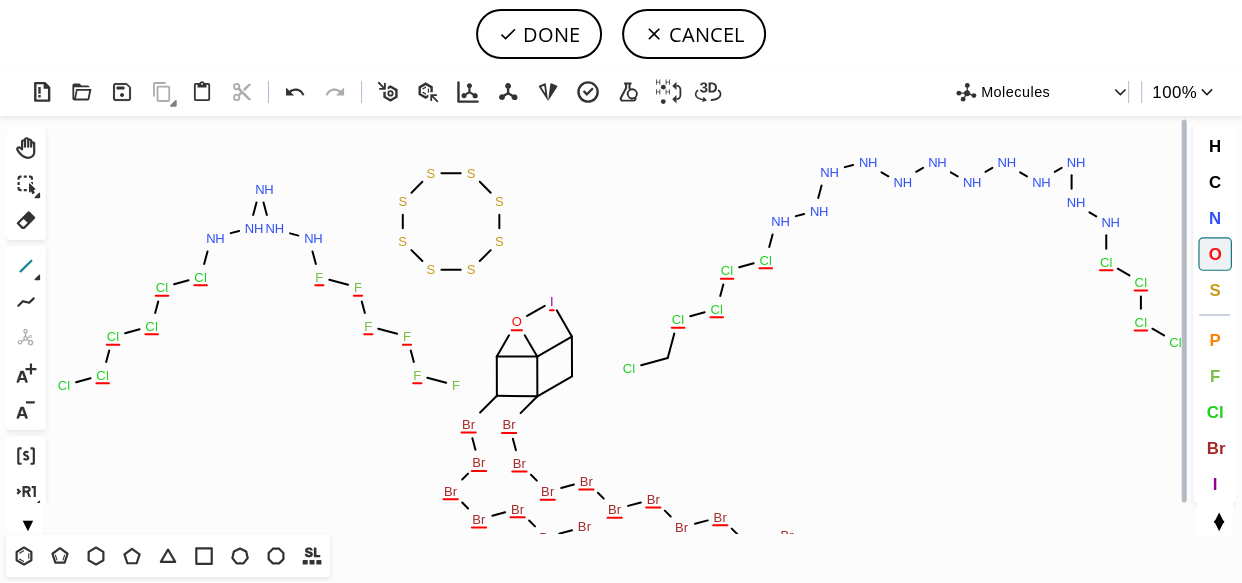 click 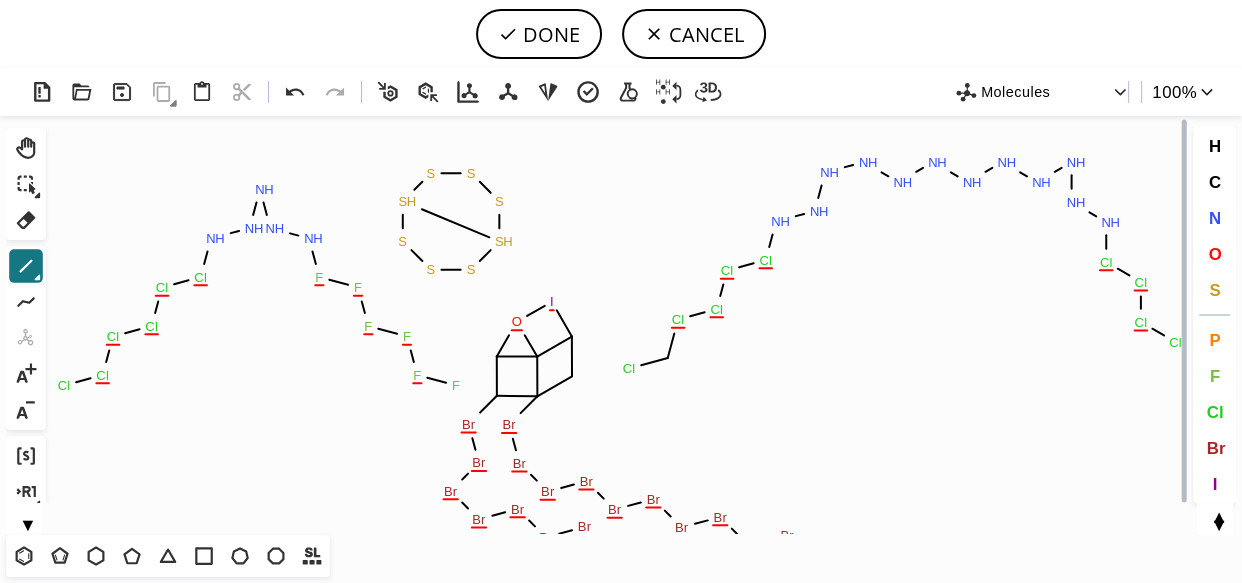drag, startPoint x: 404, startPoint y: 202, endPoint x: 492, endPoint y: 239, distance: 95.462036 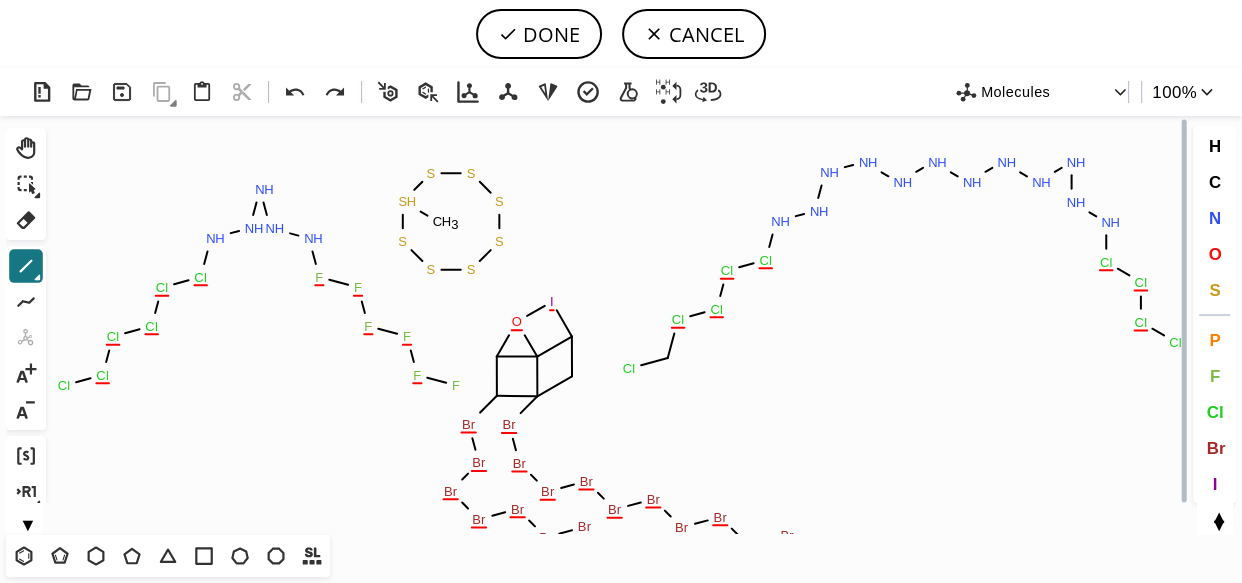 drag, startPoint x: 407, startPoint y: 210, endPoint x: 450, endPoint y: 228, distance: 46.615448 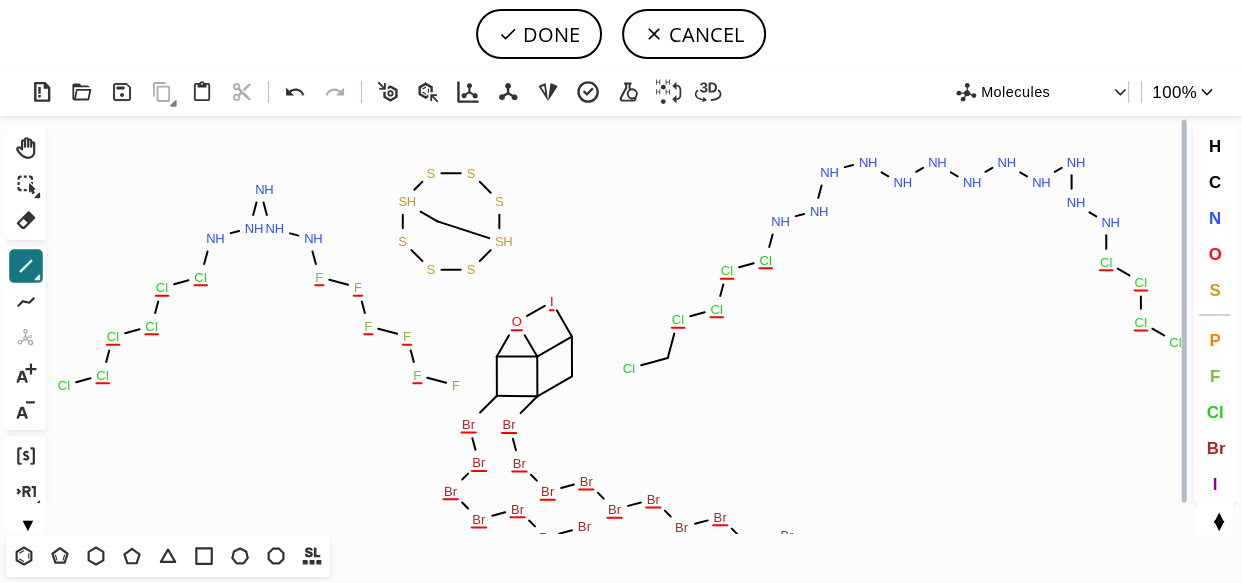 drag, startPoint x: 452, startPoint y: 221, endPoint x: 493, endPoint y: 243, distance: 46.52956 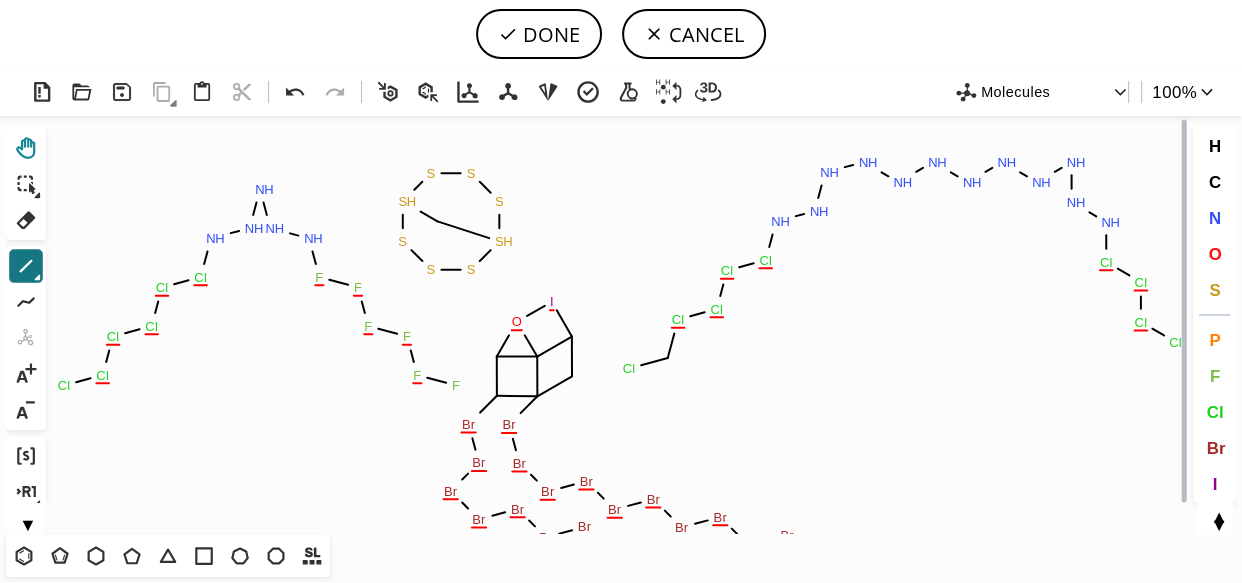 click 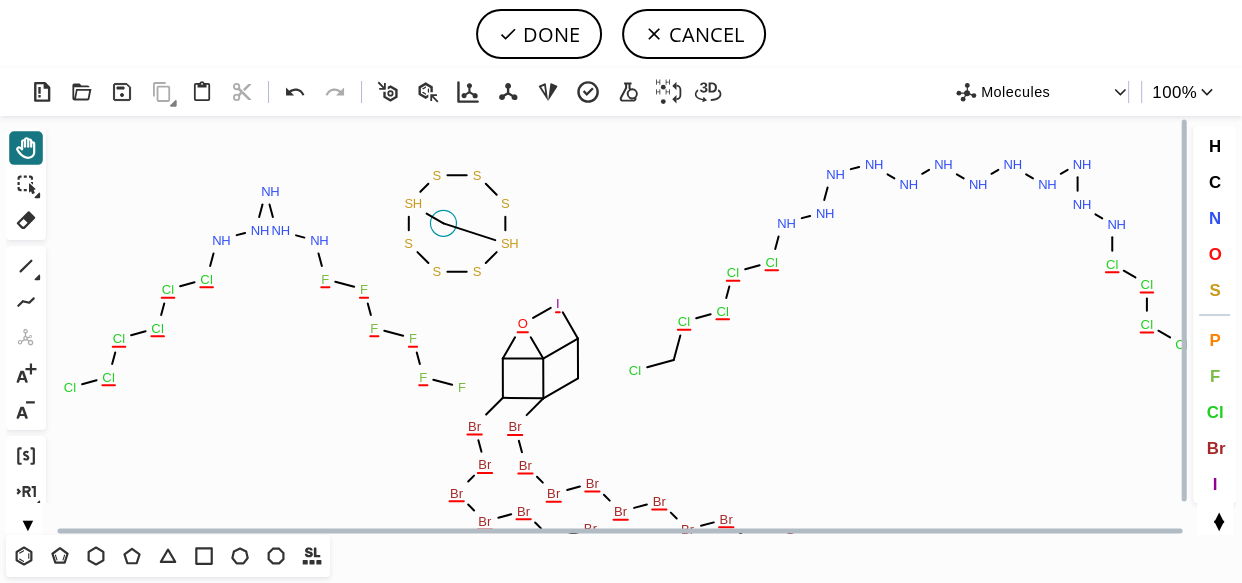 click on "Created with Raphaël 2.3.0 Cl N H Cl Cl Cl Cl Cl Cl N H N H N H N H N H N H N H N H N H N H N H Cl Cl N H N H Cl Cl Cl Cl Cl Cl N H N H N H F F F F F F O I Br Br Br Br Br Br Br Br Br Br Br Br Br Br Br Br Br Br Br Br Br Br S H S S S S H S S S O" 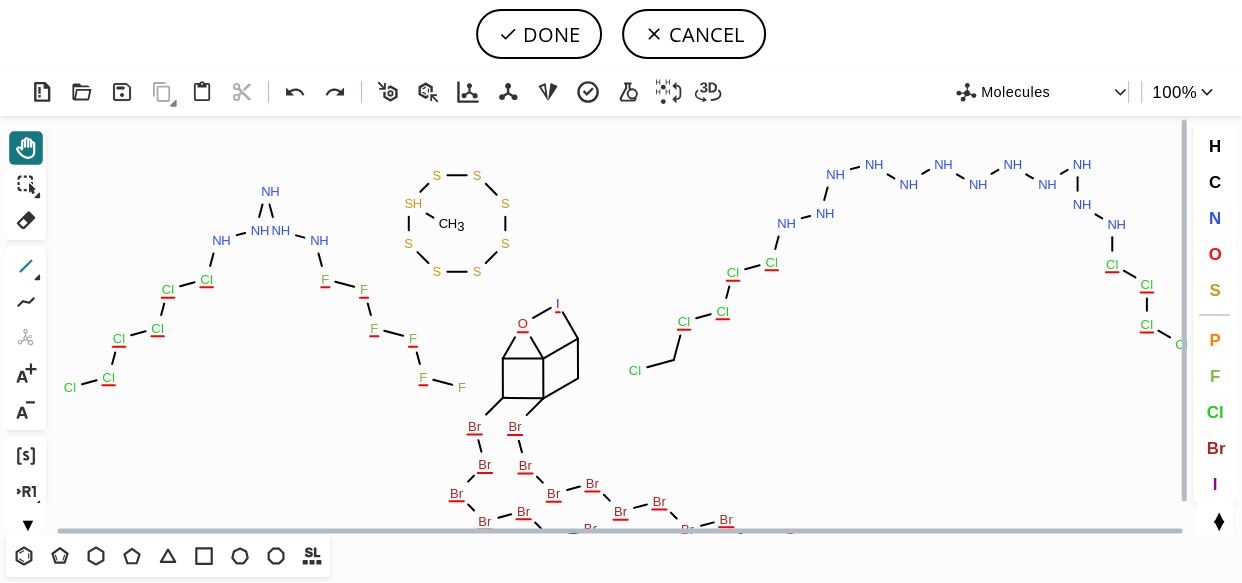 click 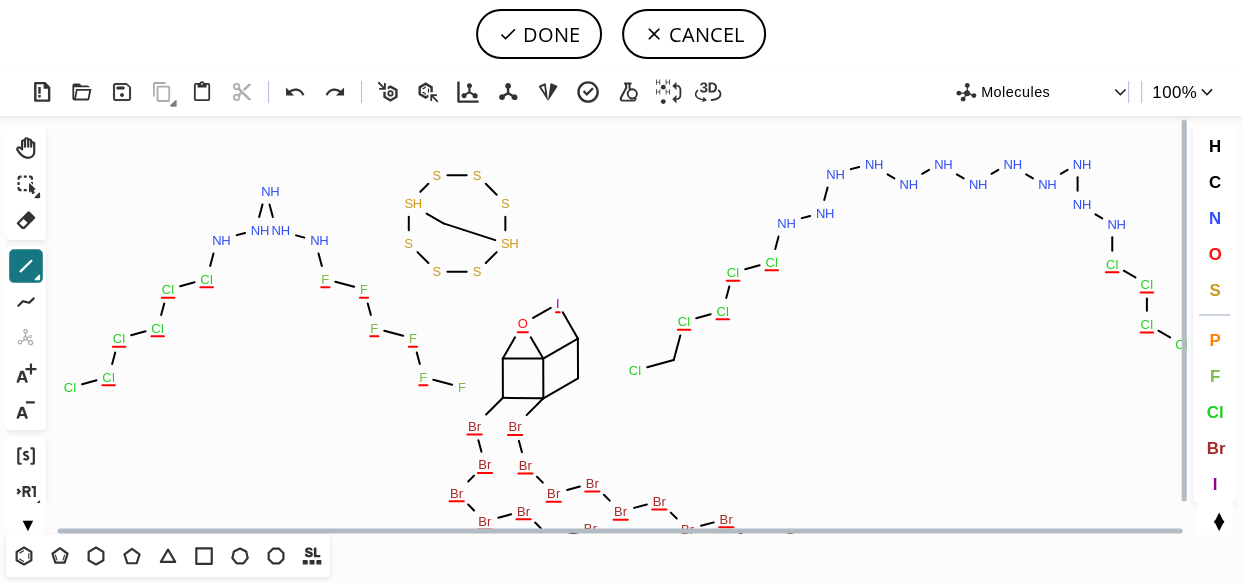 drag, startPoint x: 446, startPoint y: 226, endPoint x: 507, endPoint y: 234, distance: 61.522354 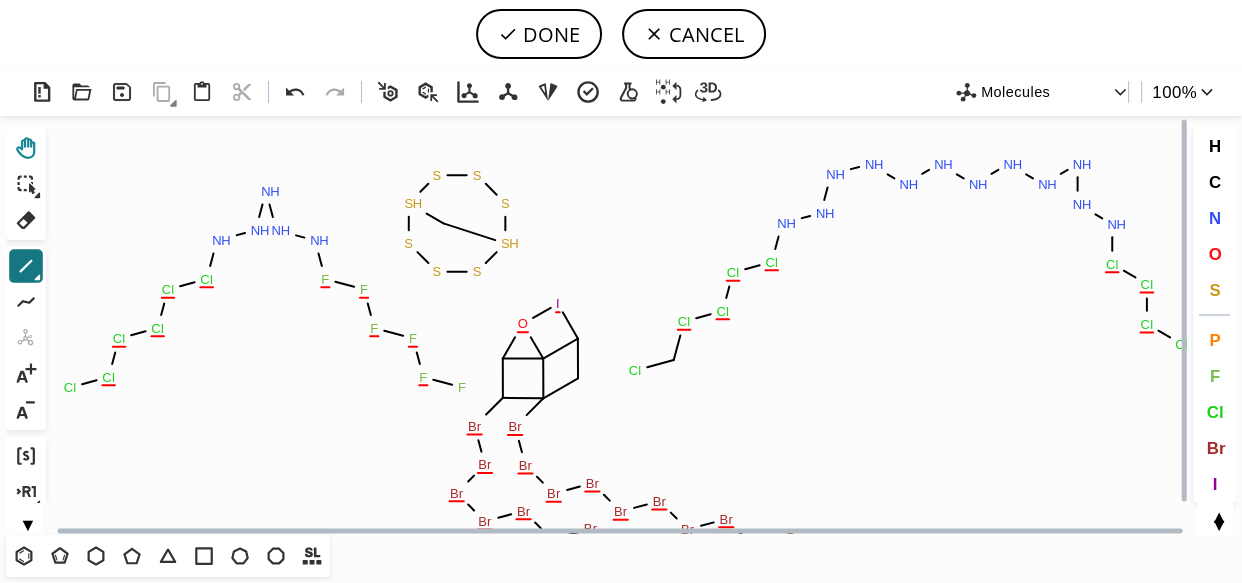 click 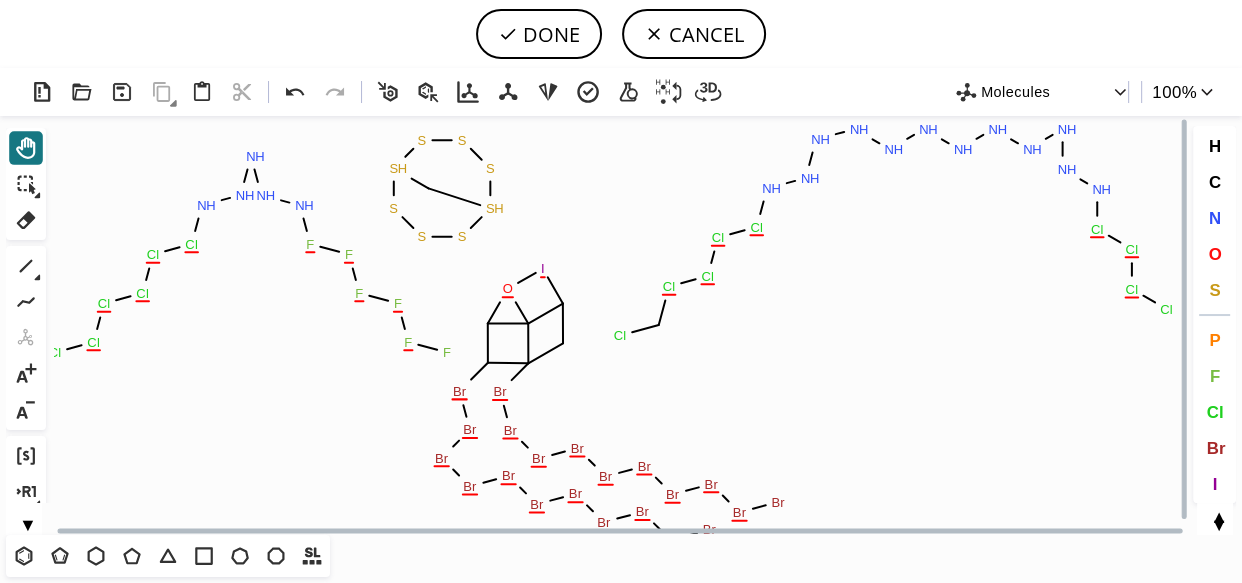 drag, startPoint x: 608, startPoint y: 230, endPoint x: 593, endPoint y: 195, distance: 38.078865 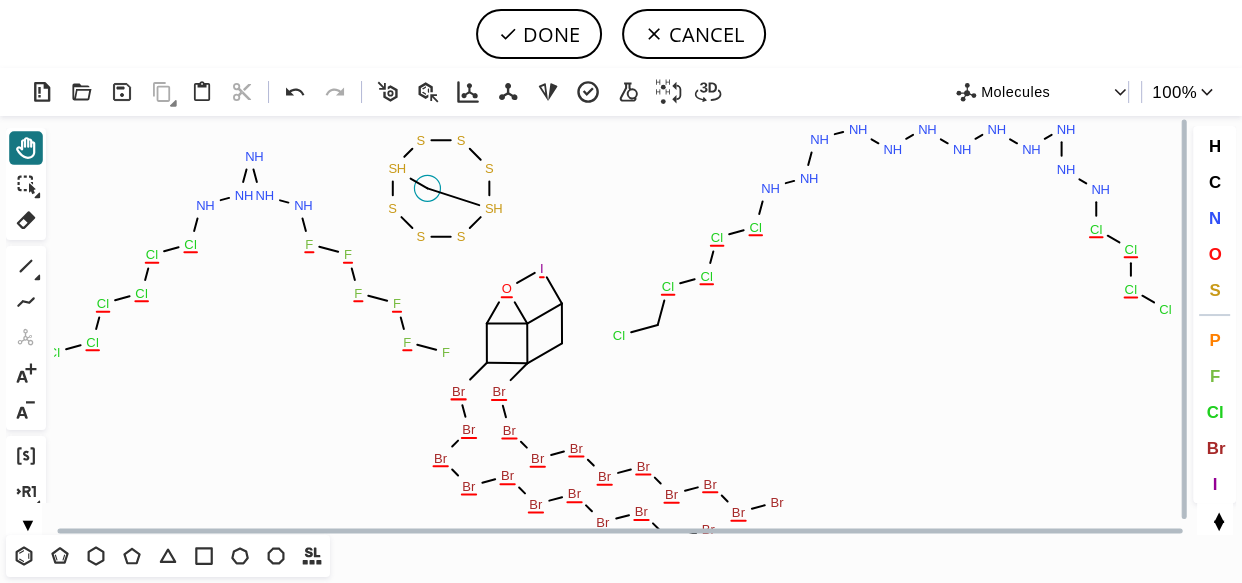 click 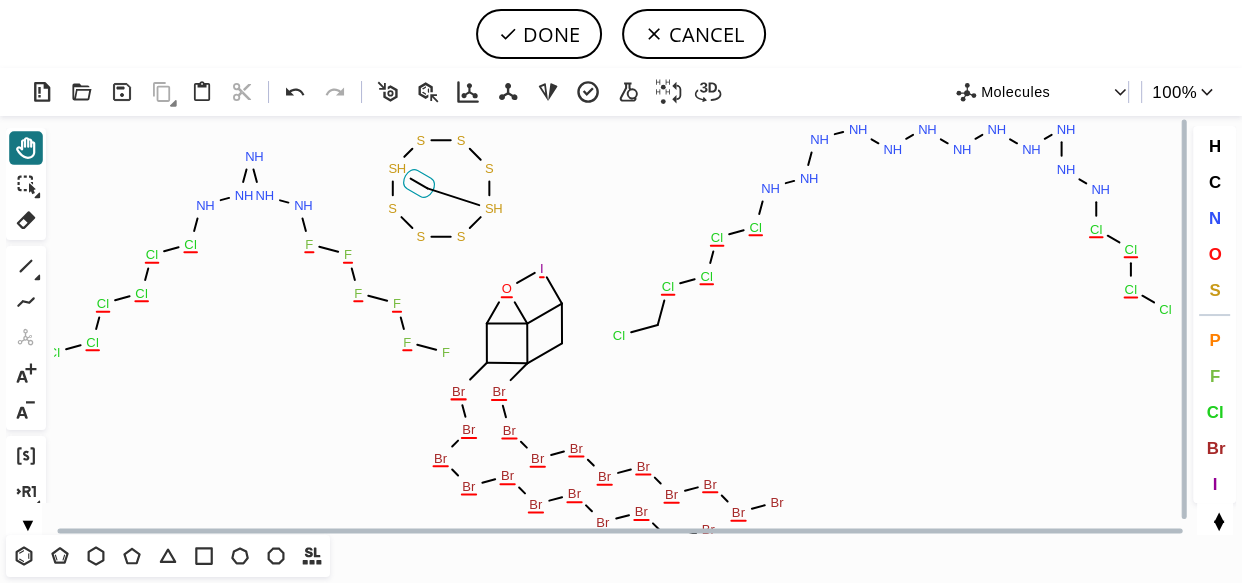 click 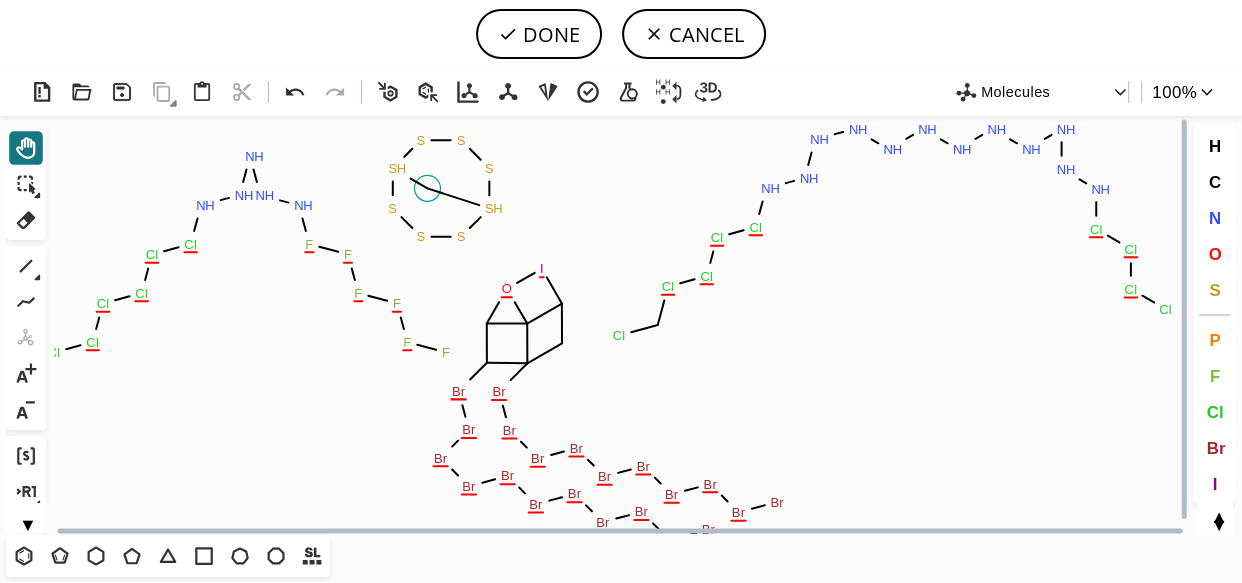 click 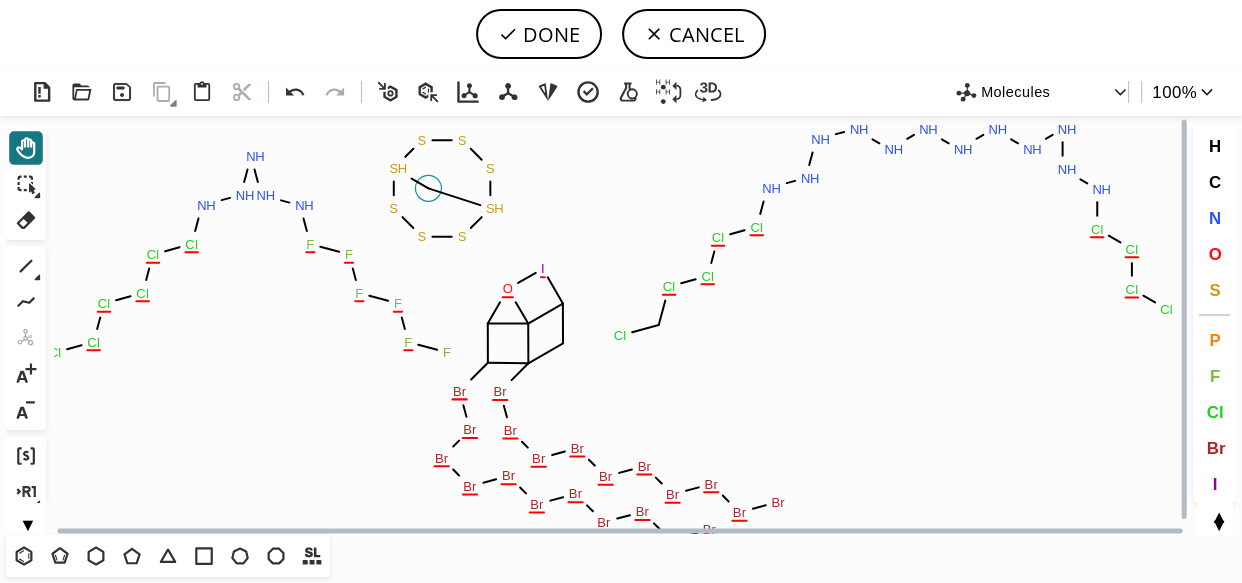 click 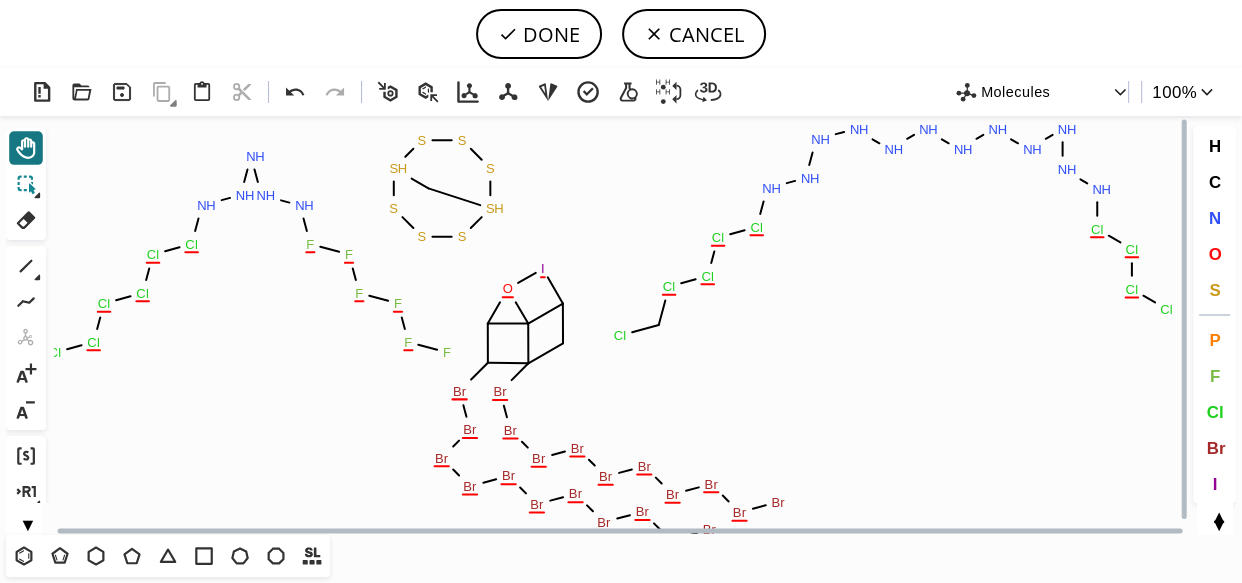 click 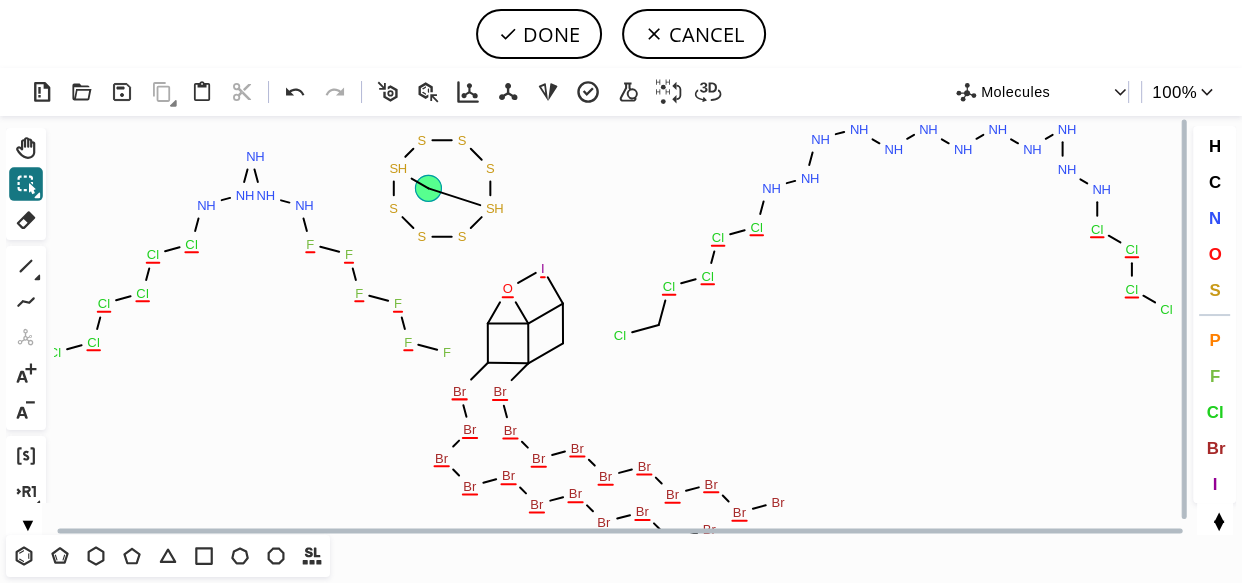 click 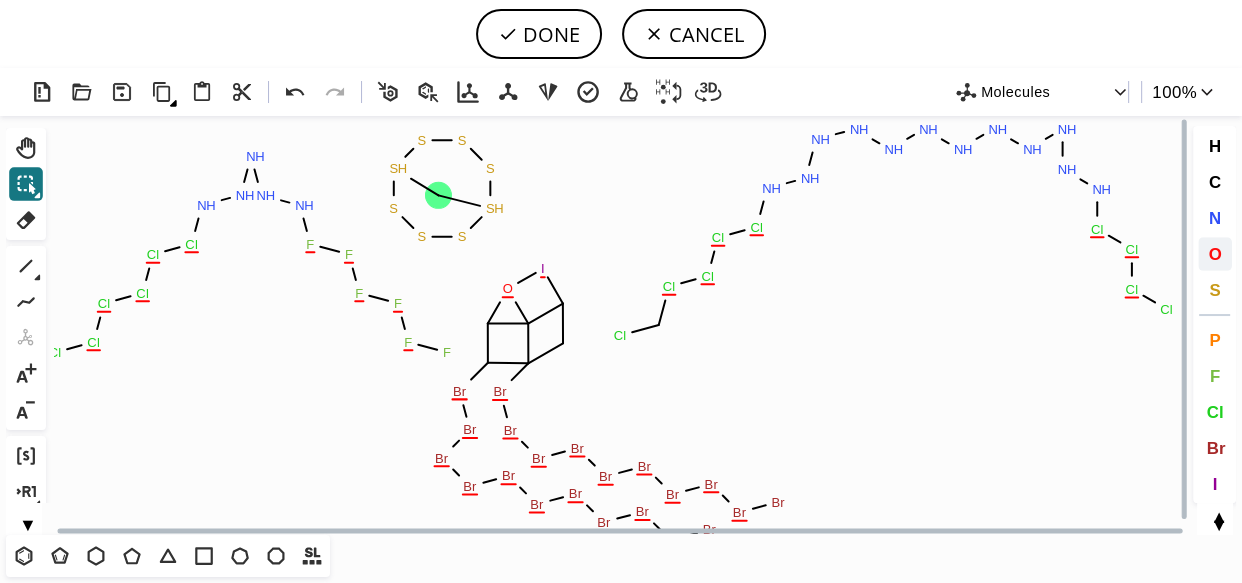 click on "O" at bounding box center (1214, 253) 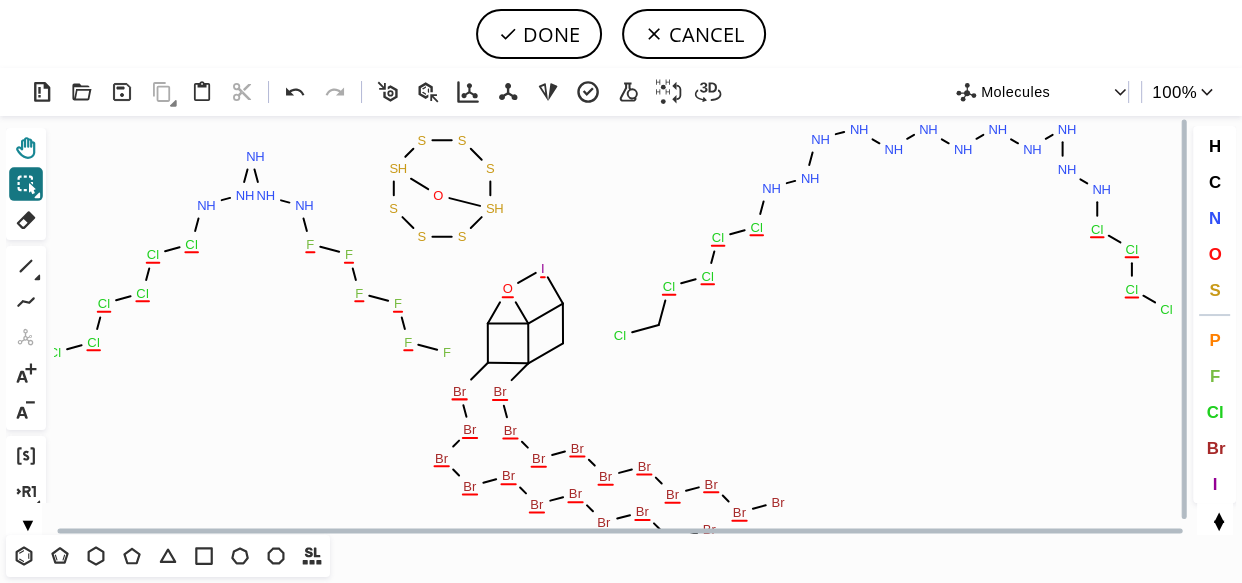 click 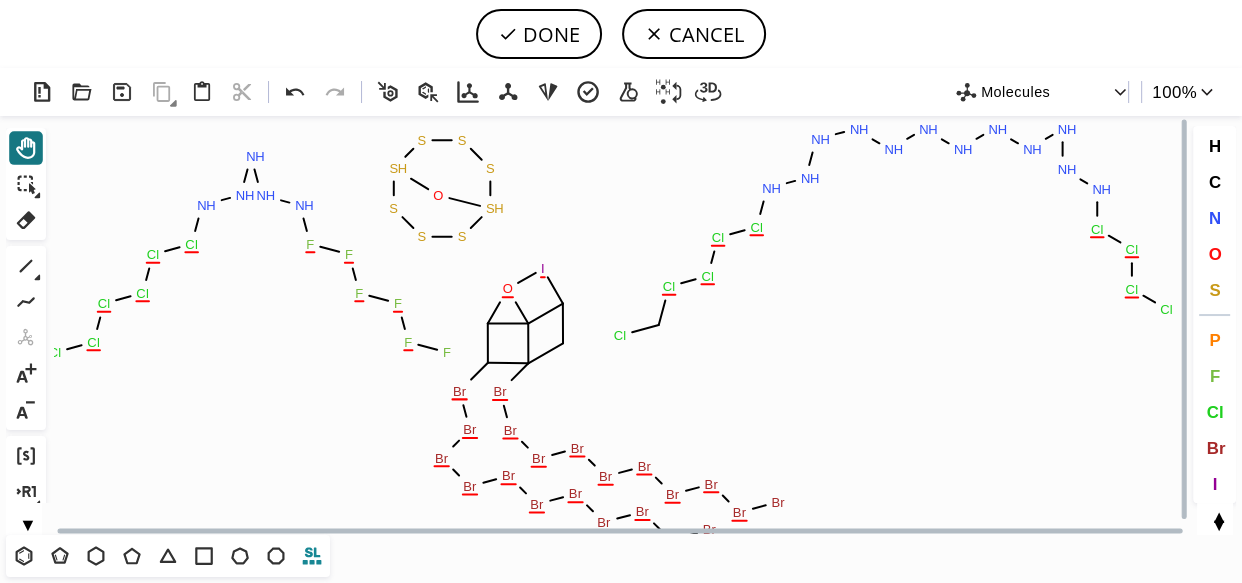 click 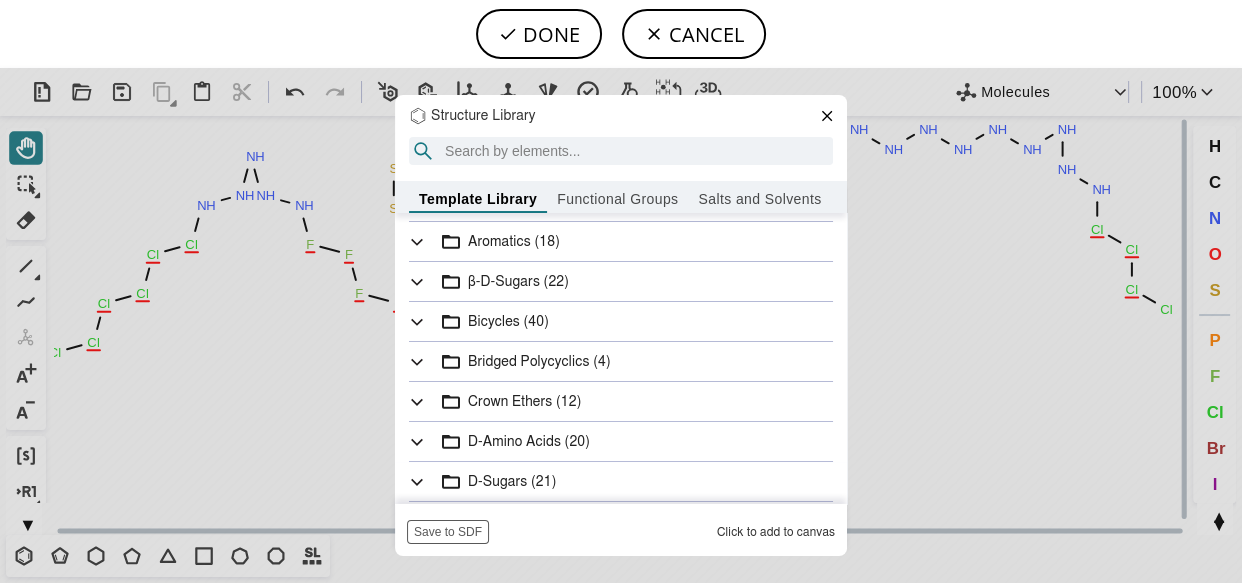scroll, scrollTop: 0, scrollLeft: 0, axis: both 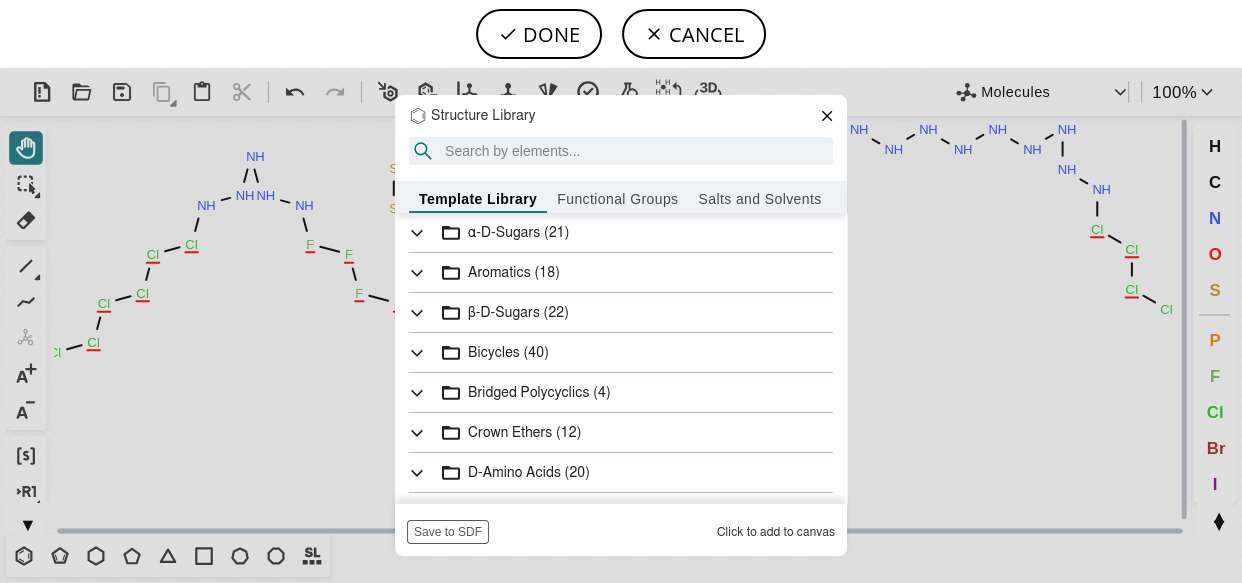 click on "Salts and Solvents" at bounding box center (759, 197) 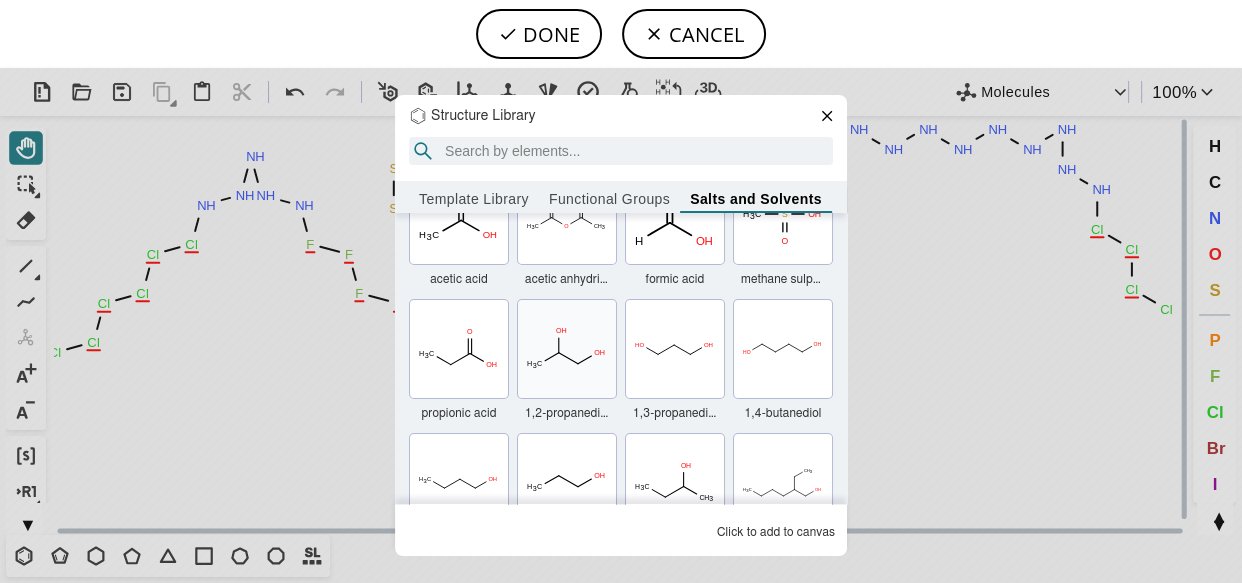 scroll, scrollTop: 90, scrollLeft: 0, axis: vertical 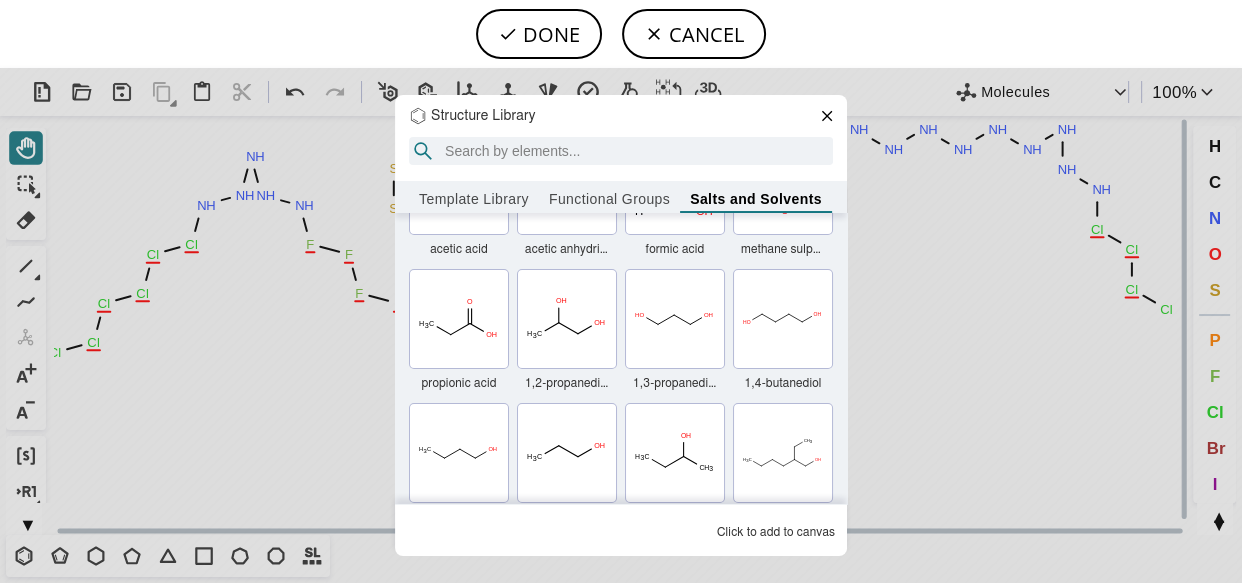 click on "Template Library" at bounding box center [474, 197] 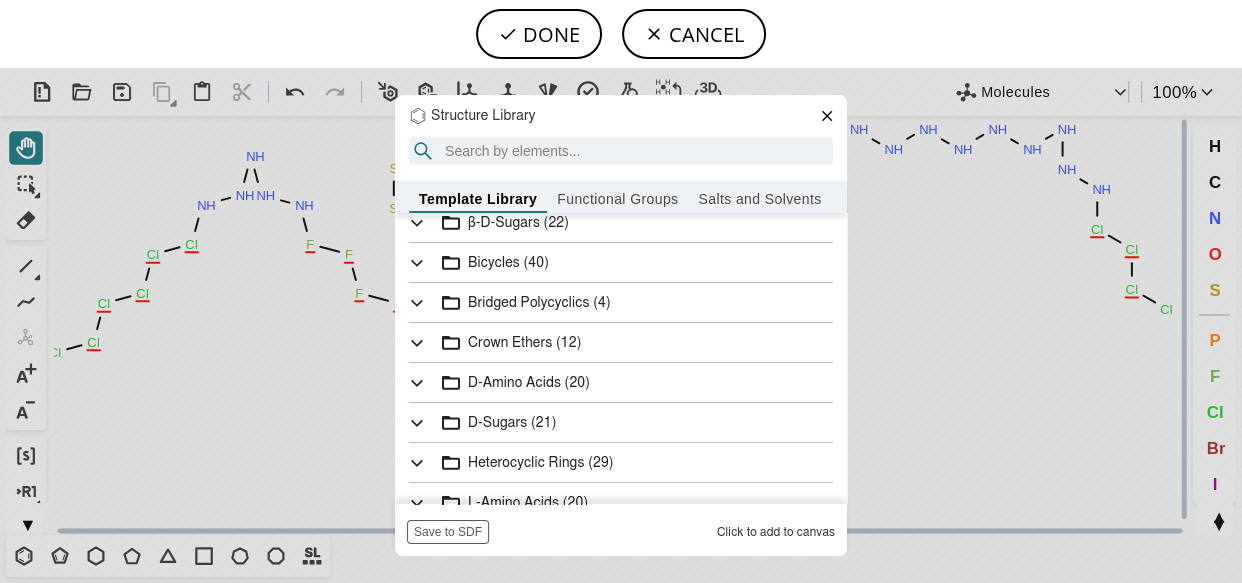scroll, scrollTop: 271, scrollLeft: 0, axis: vertical 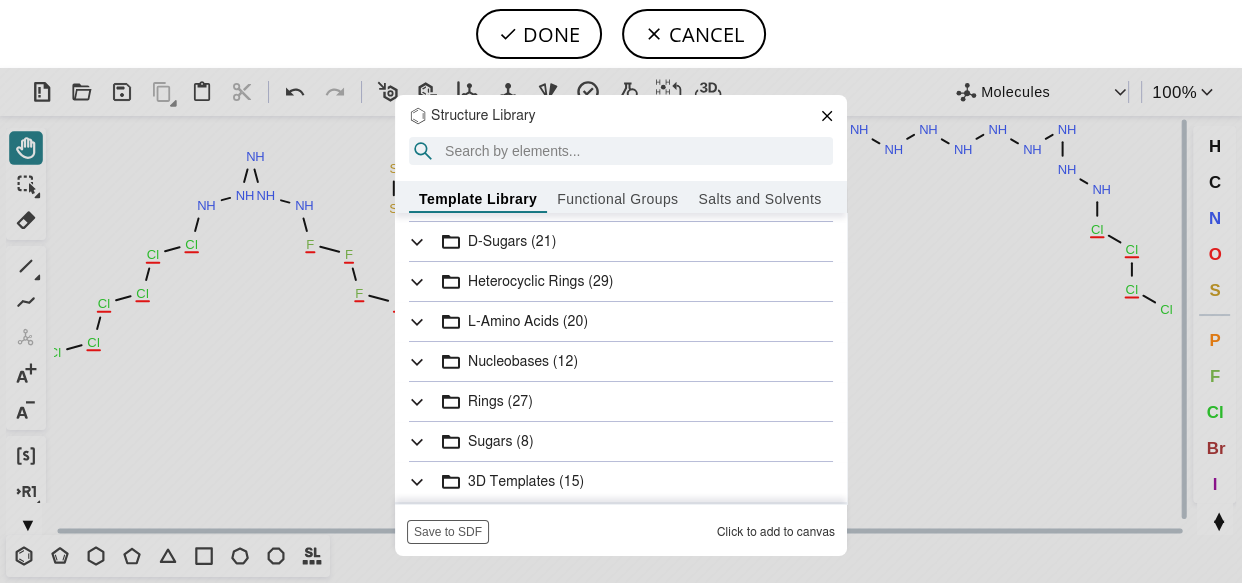 click on "Functional Groups" at bounding box center (617, 197) 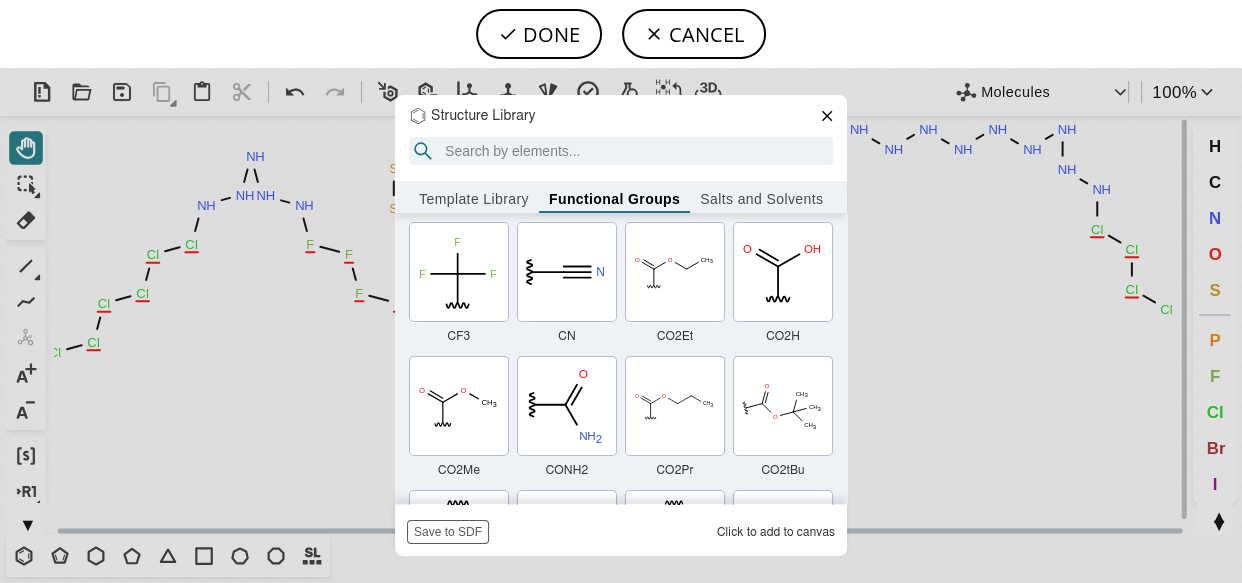 scroll, scrollTop: 1868, scrollLeft: 0, axis: vertical 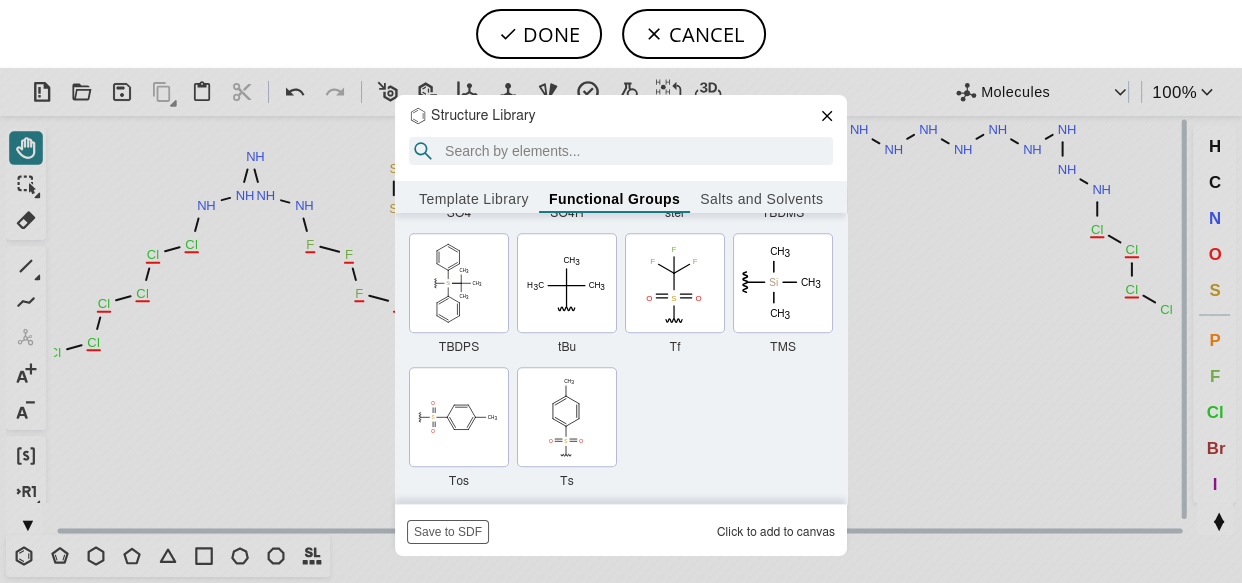 click on "Template Library" at bounding box center (474, 197) 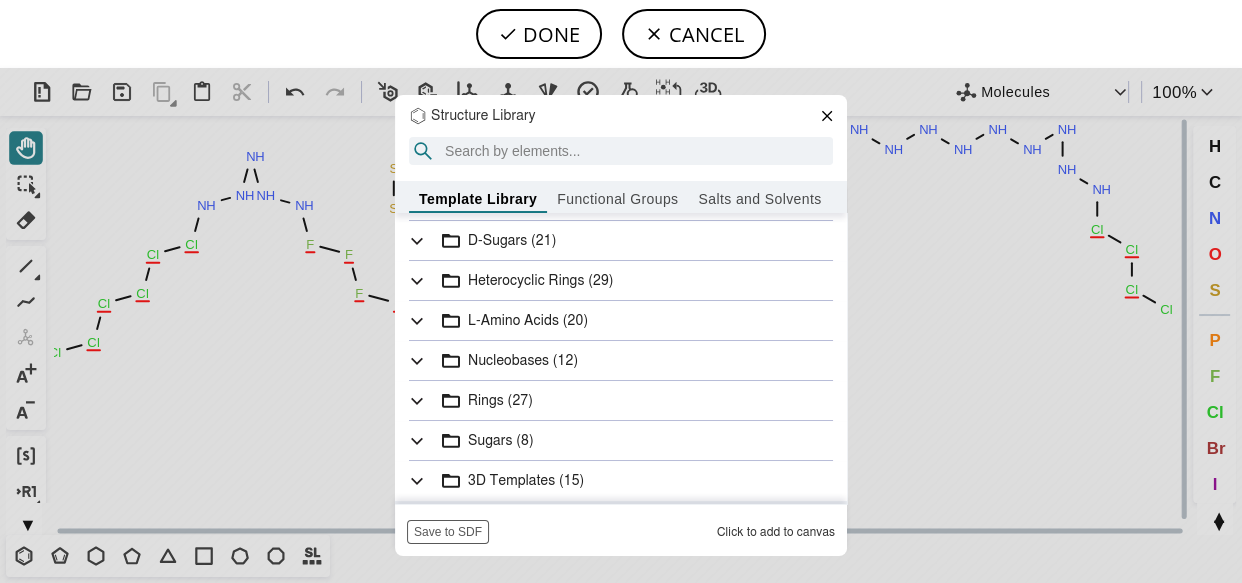 scroll, scrollTop: 271, scrollLeft: 0, axis: vertical 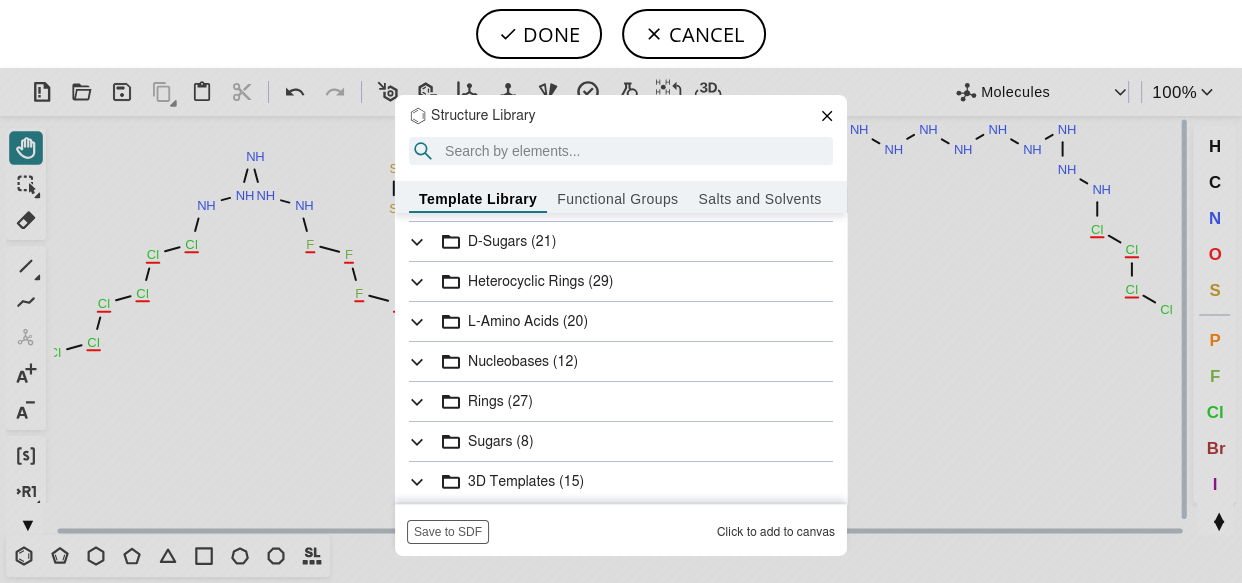 click 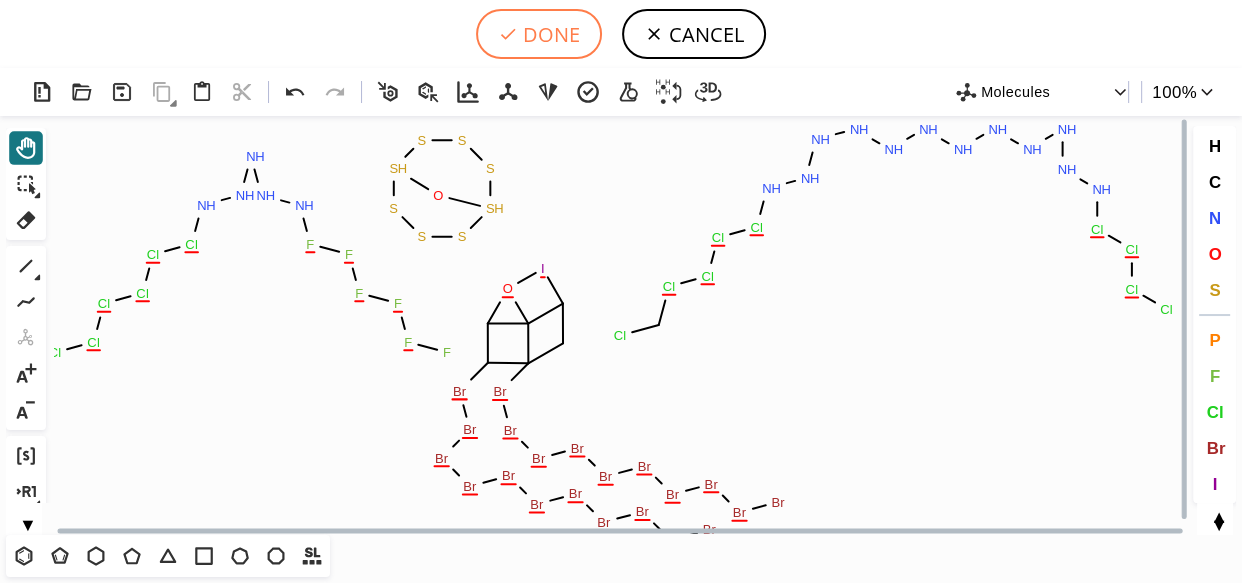 click on "DONE" at bounding box center (539, 34) 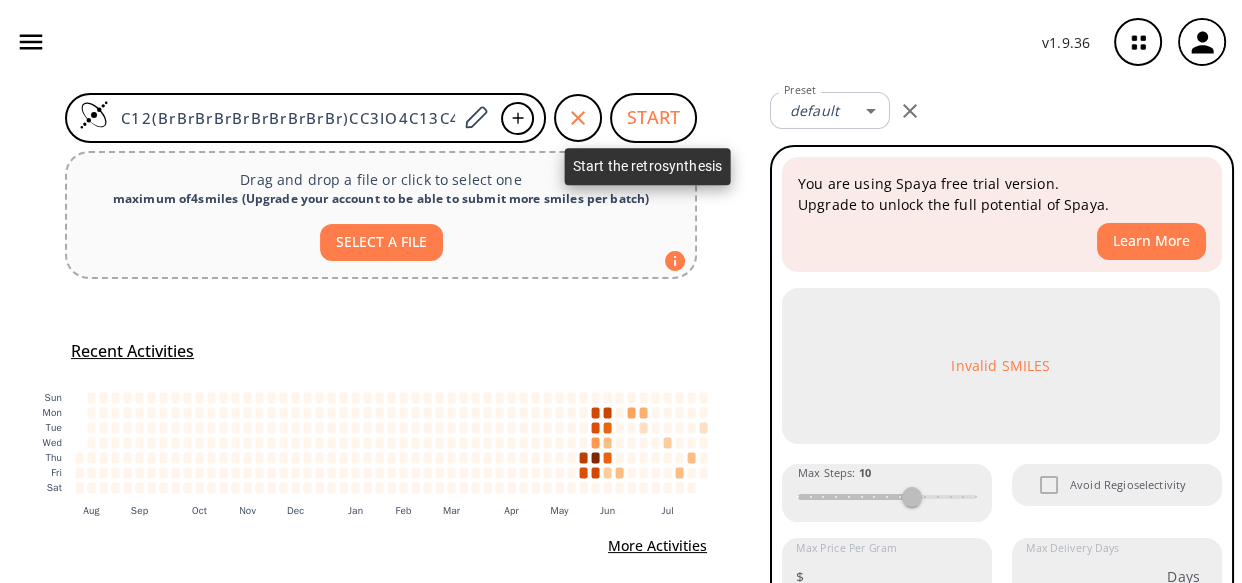 click on "START" at bounding box center (653, 118) 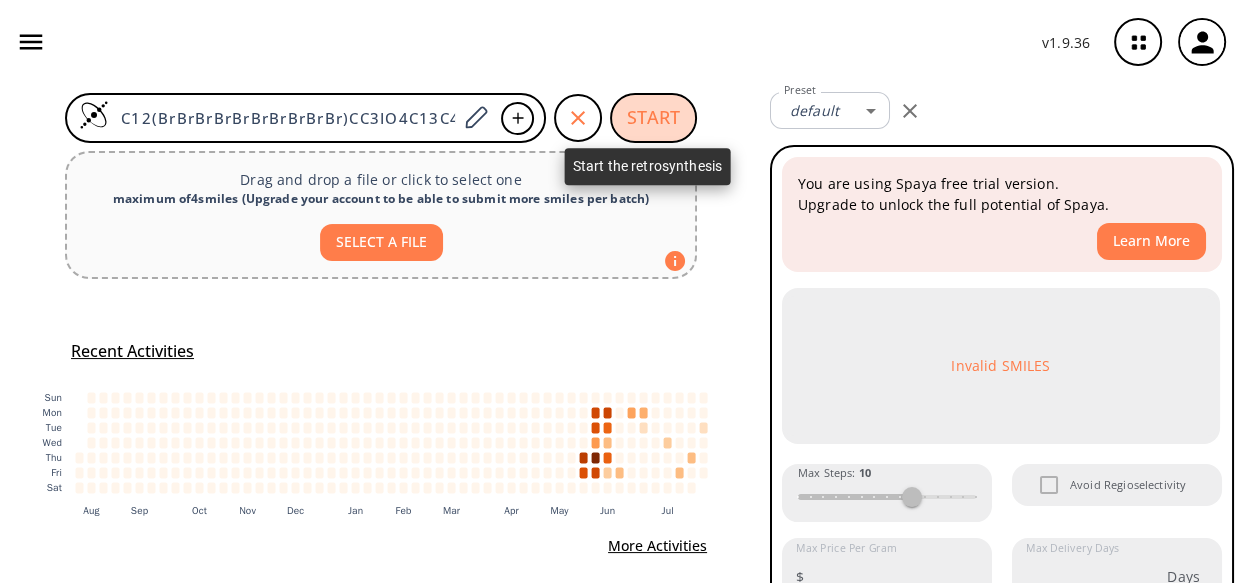 click on "START" at bounding box center (653, 118) 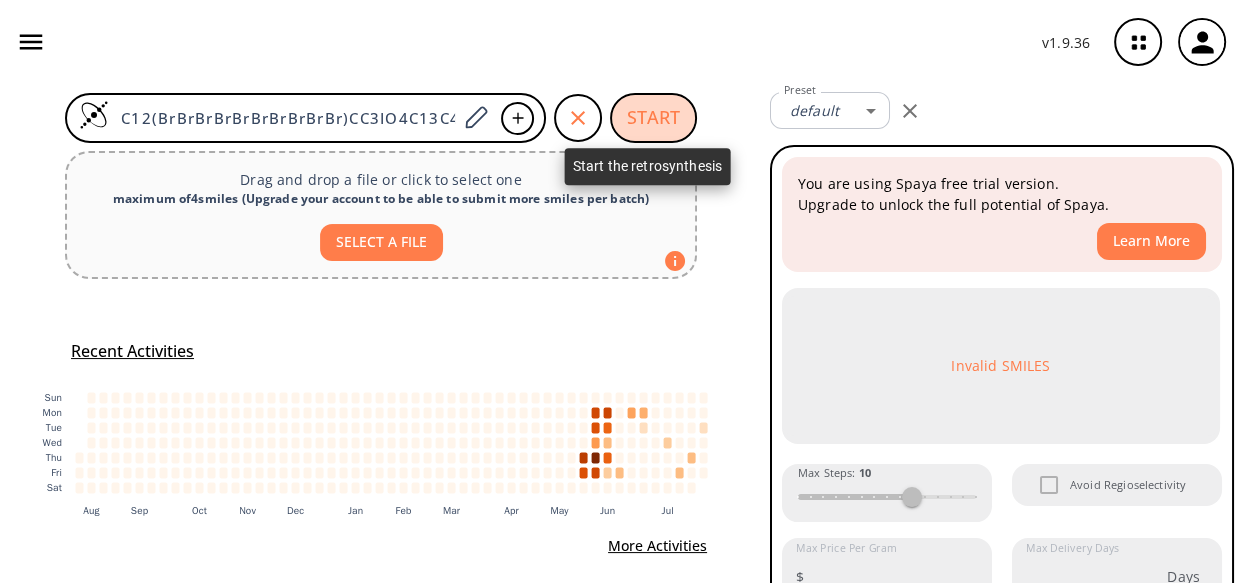 click on "START" at bounding box center [653, 118] 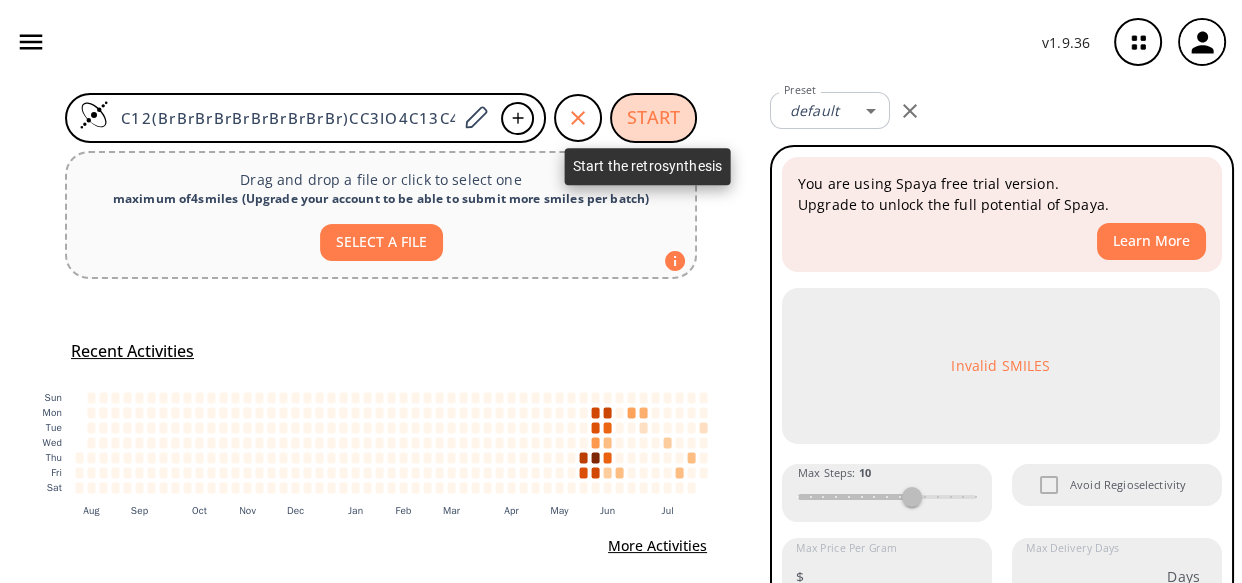 click on "START" at bounding box center (653, 118) 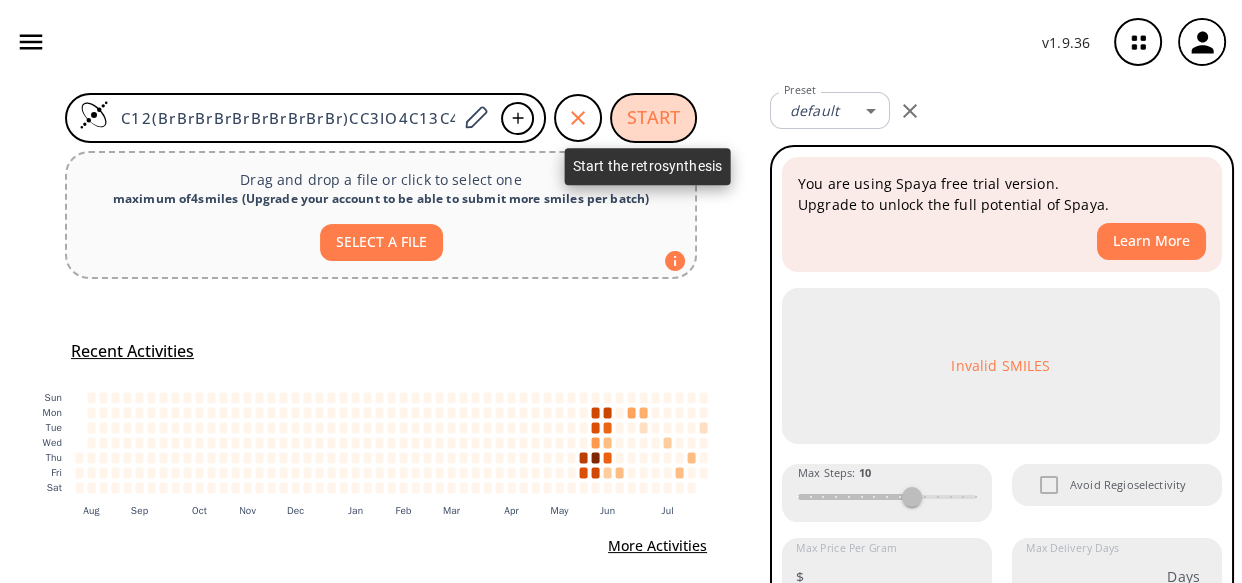 click on "START" at bounding box center [653, 118] 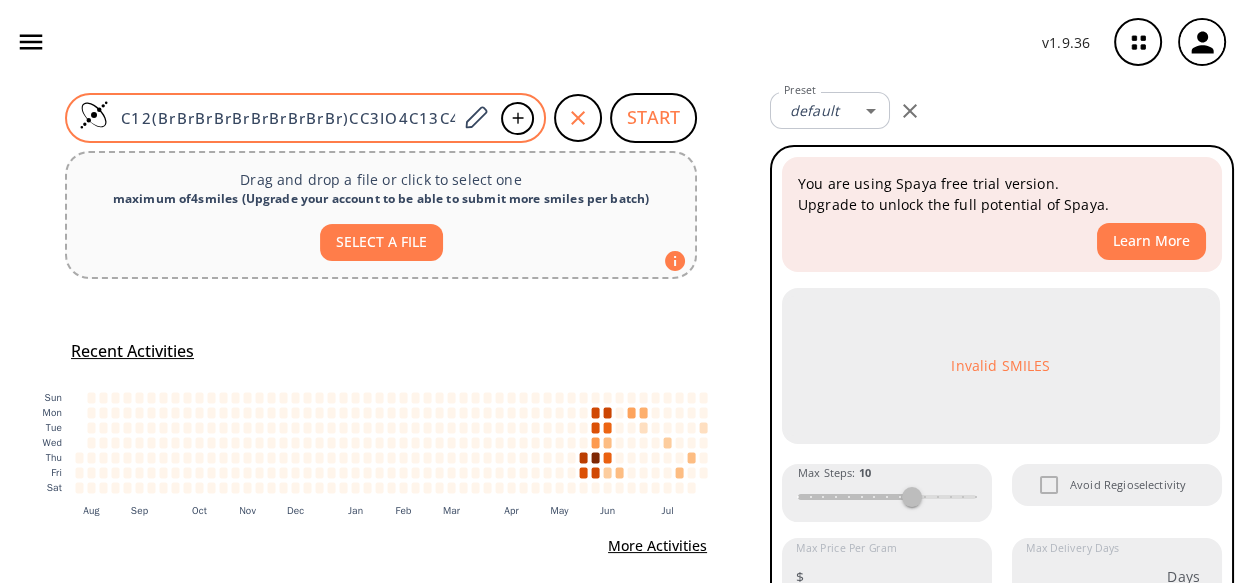 click on "C12(BrBrBrBrBrBrBrBrBrBr)CC3IO4C13C4C2BrBrBrBrBrBrBrBrBrBrBrBr.ClClClClClClNNNNNFFFFFF.ClCClClClClNNNNNNNNNNNNClClClCl.S1SSS2OS1SSS2" at bounding box center (283, 118) 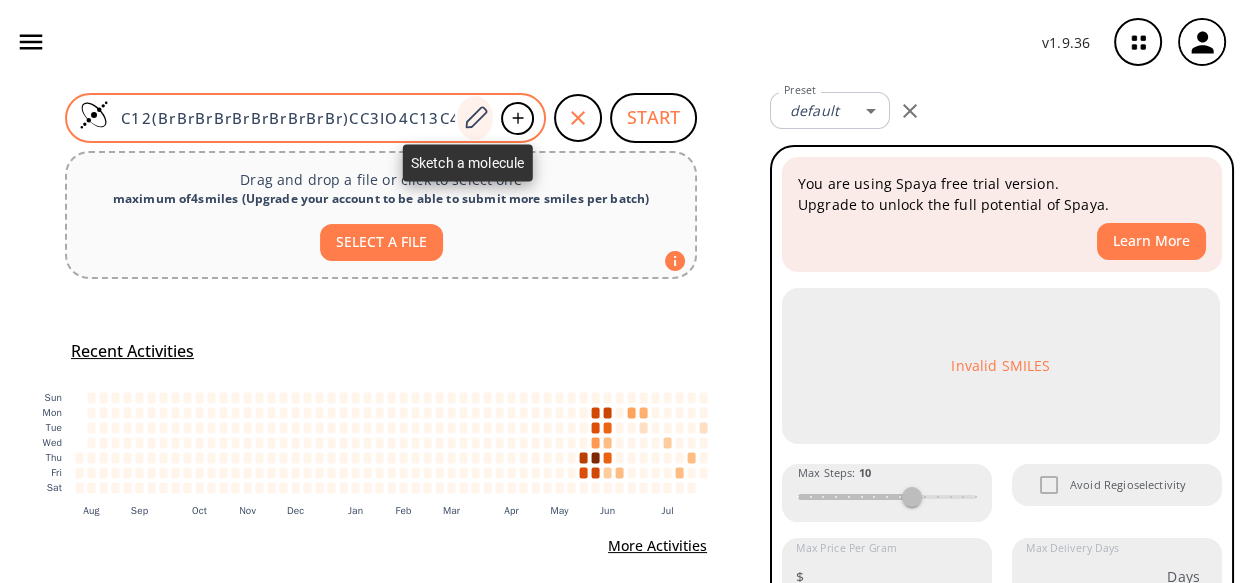 click 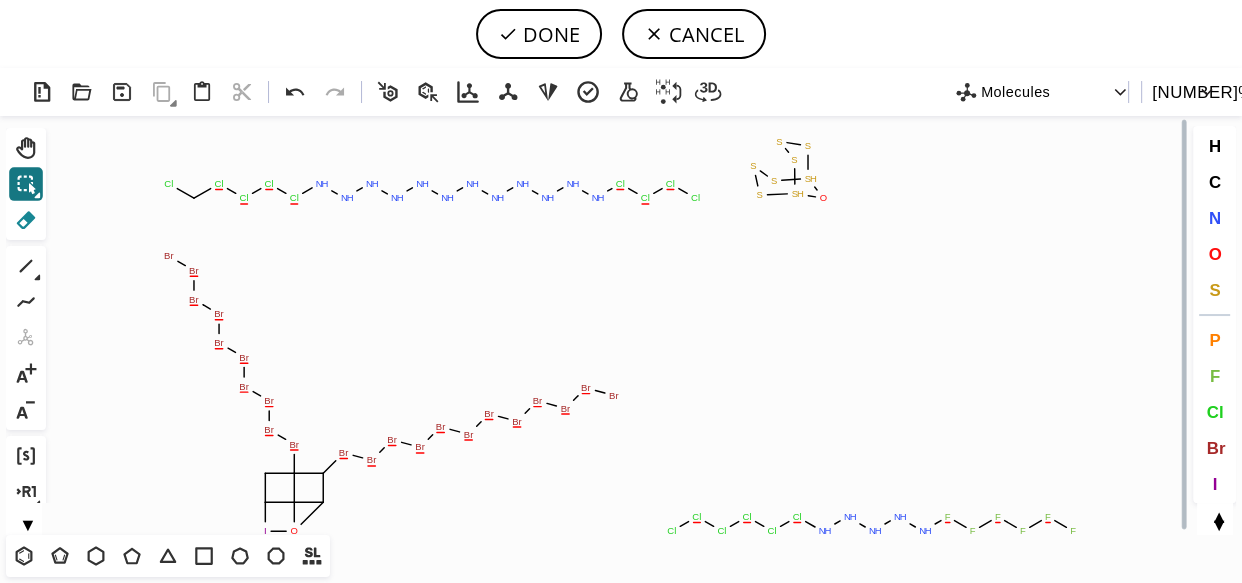 click 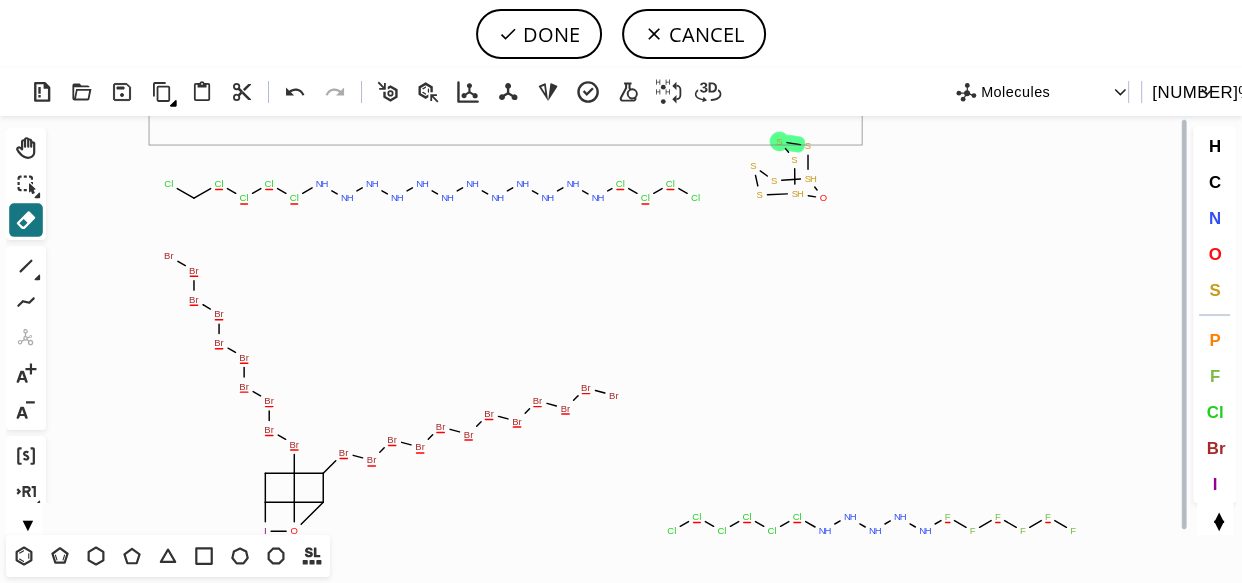 drag, startPoint x: 150, startPoint y: 146, endPoint x: 855, endPoint y: 109, distance: 705.9703 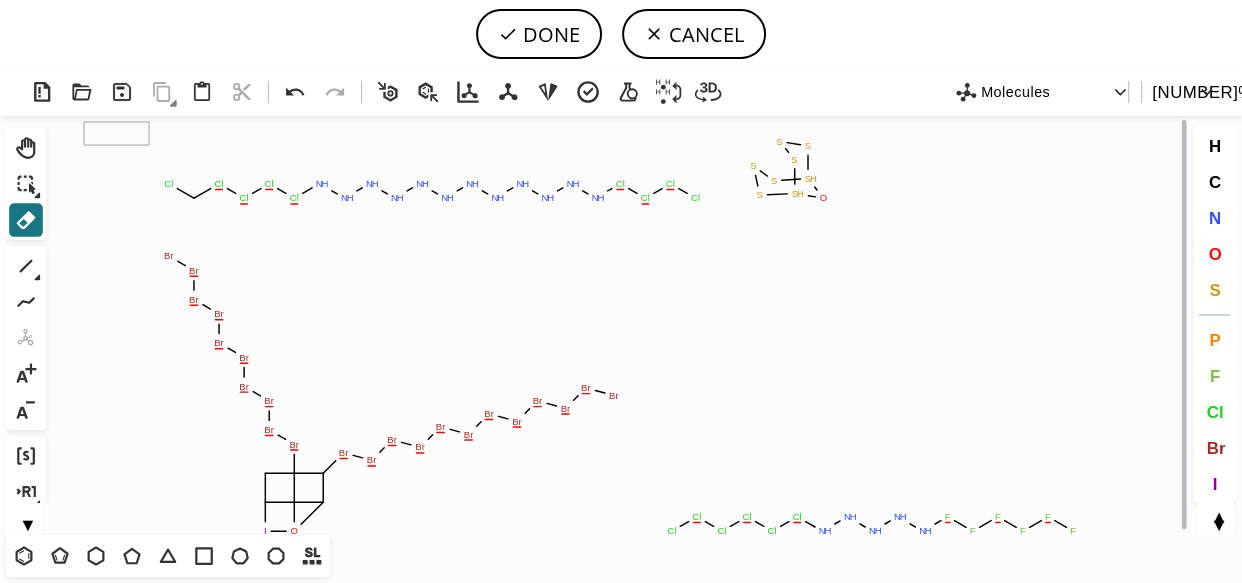 click on "Created with Raphaël 2.3.0 Br Br Br Br Br Br Br Br Br Br I O Br Br Br Br Br Br Br Br Br Br Br Br Cl Cl Cl Cl Cl Cl N H N H N H N H N H F F F F F F Cl Cl Cl Cl Cl N H N H N H N H N H N H N H N H N H N H N H N H Cl Cl Cl Cl S S S S H O S H S S S" 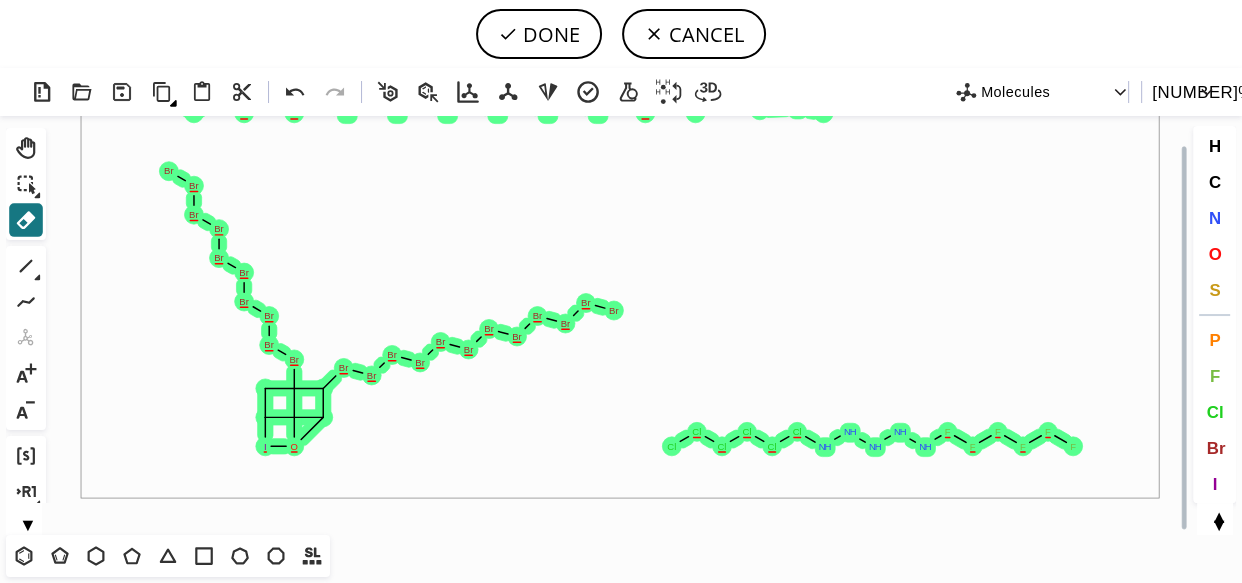 scroll, scrollTop: 211, scrollLeft: 0, axis: vertical 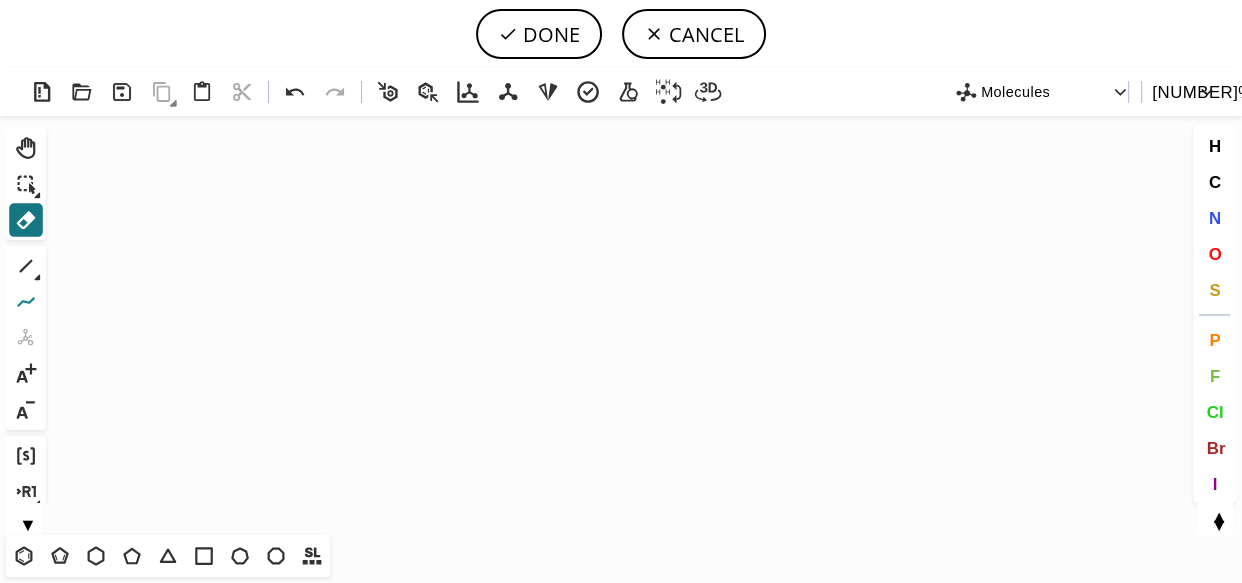 click 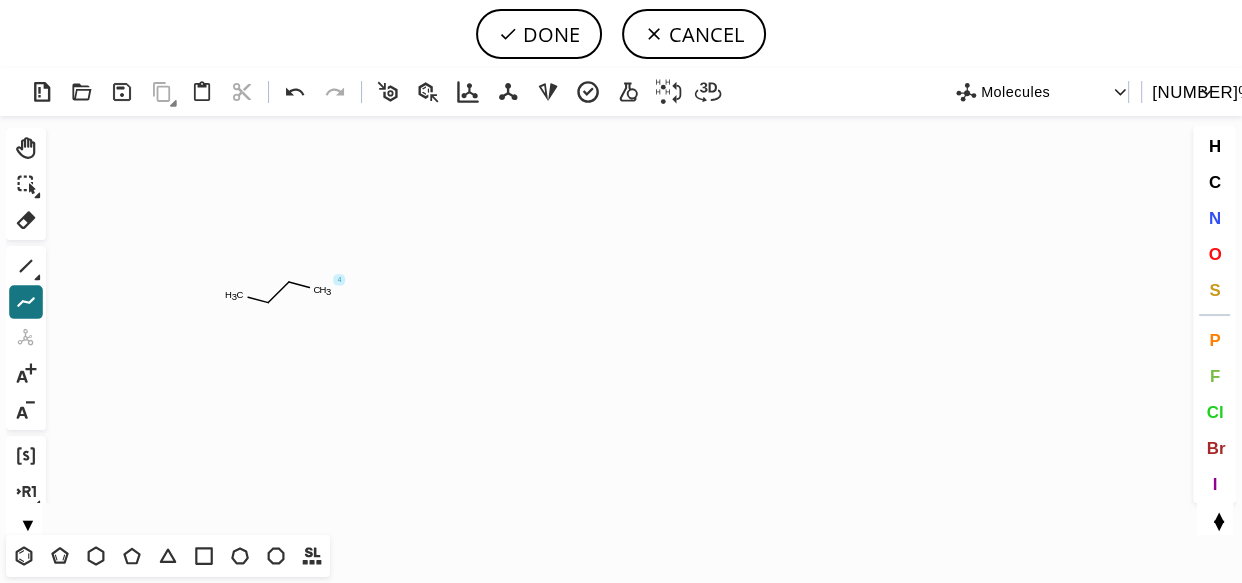 drag, startPoint x: 305, startPoint y: 290, endPoint x: 300, endPoint y: 274, distance: 16.763054 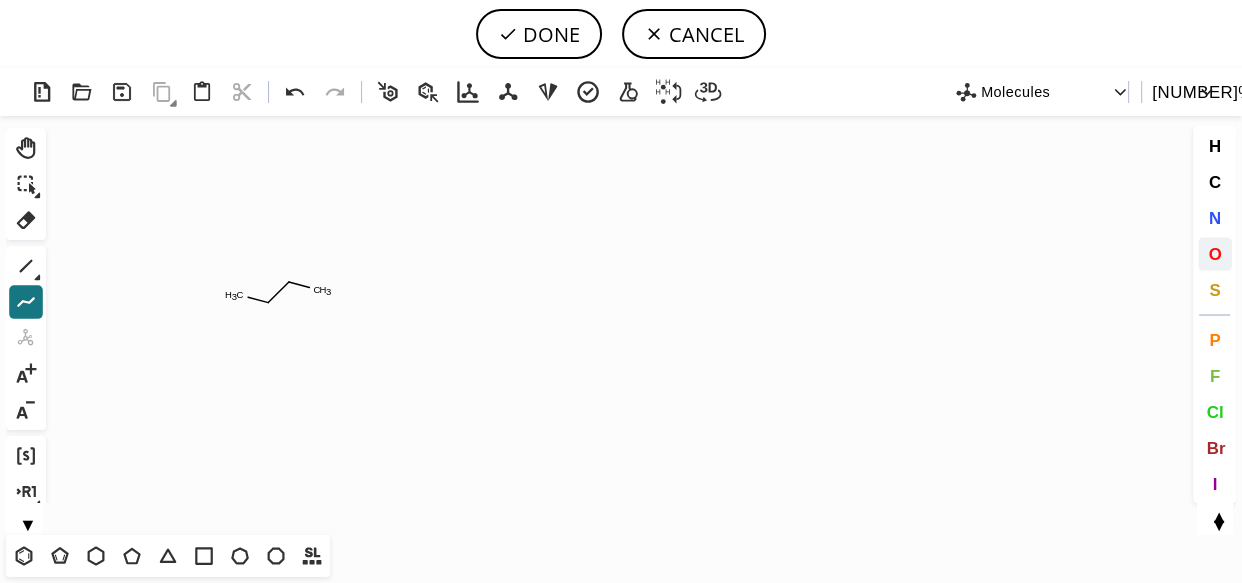 click on "O" at bounding box center (1215, 254) 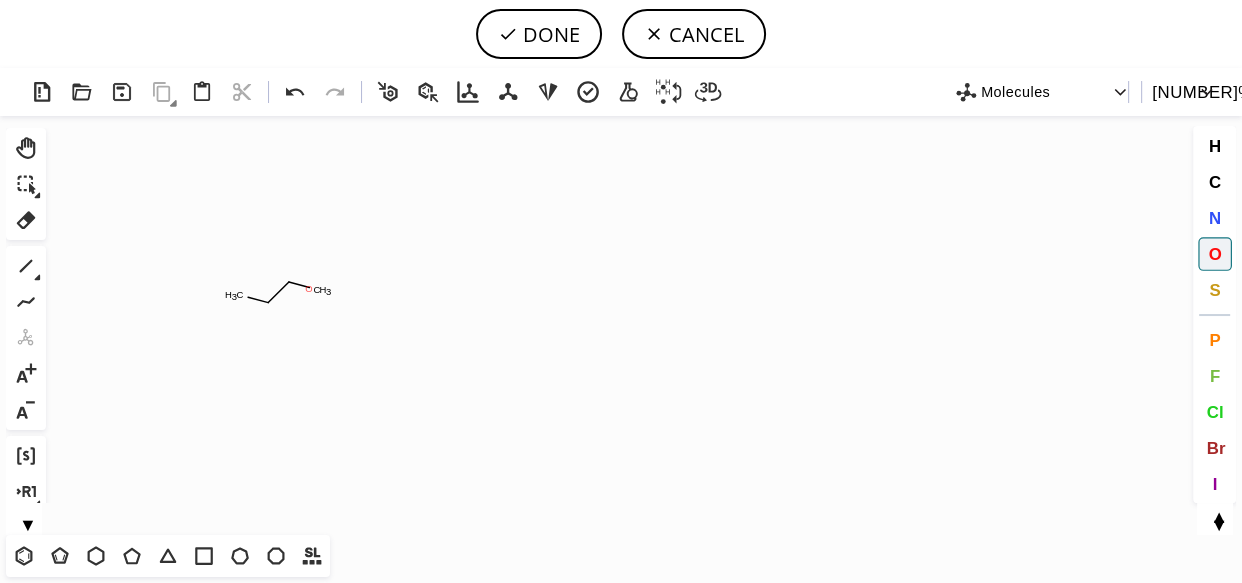 click on "O" 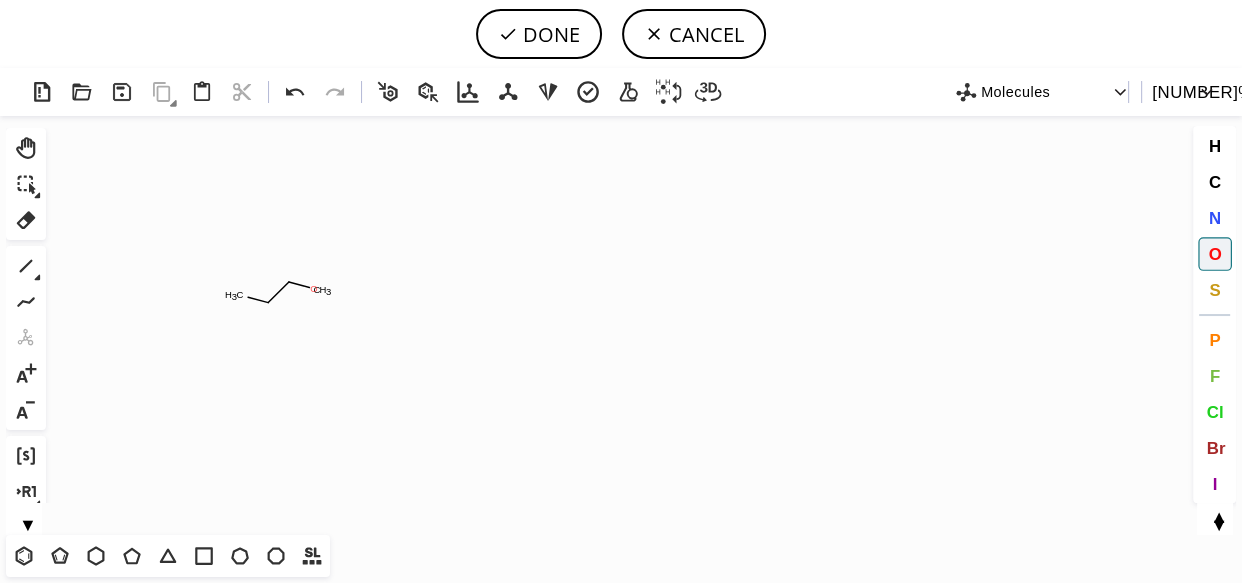 click on "O" 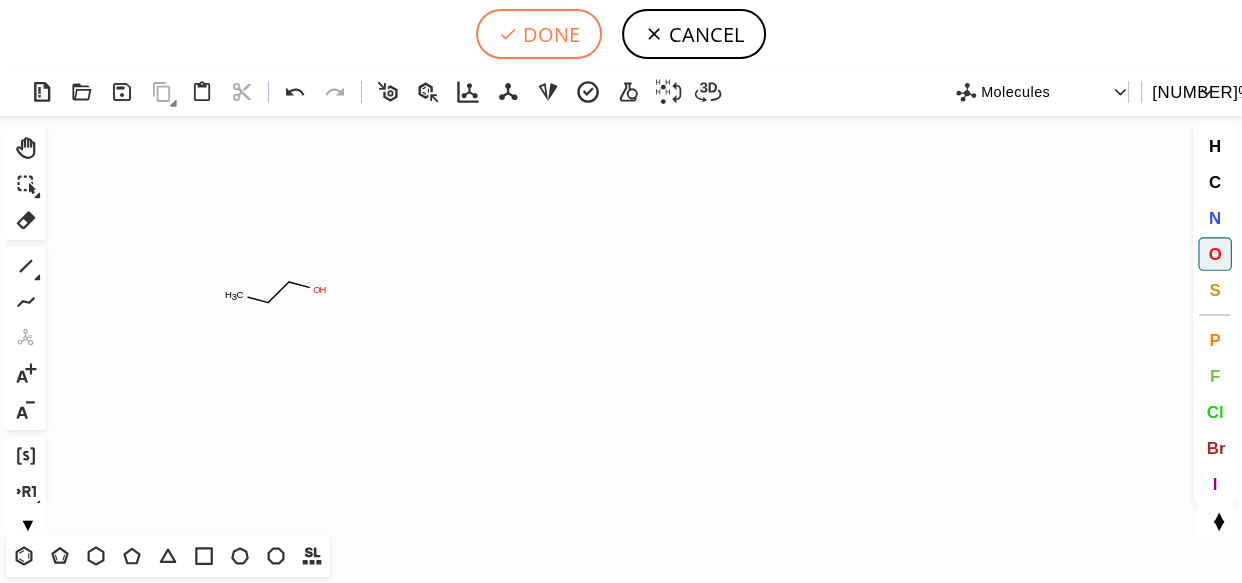 click 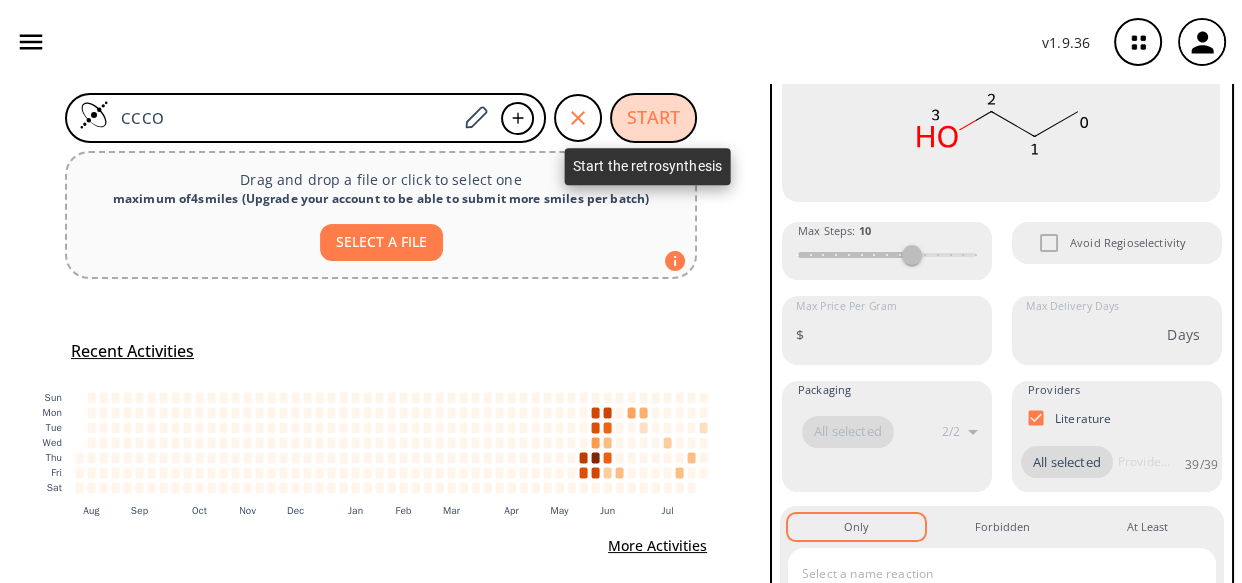 click on "START" at bounding box center [653, 118] 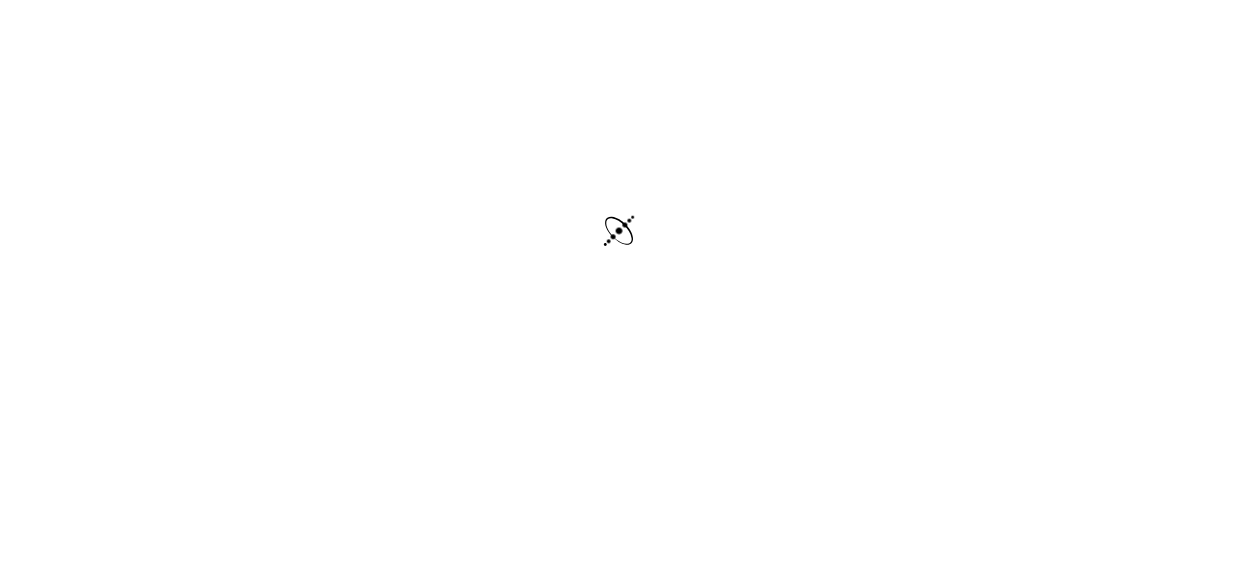 scroll, scrollTop: 117, scrollLeft: 0, axis: vertical 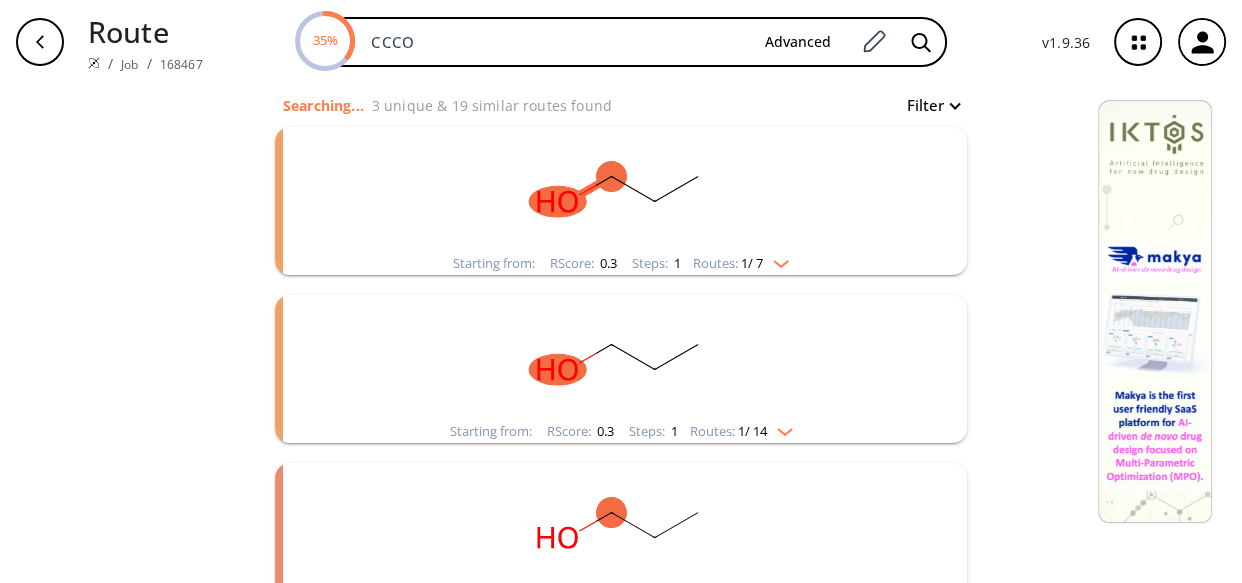 click 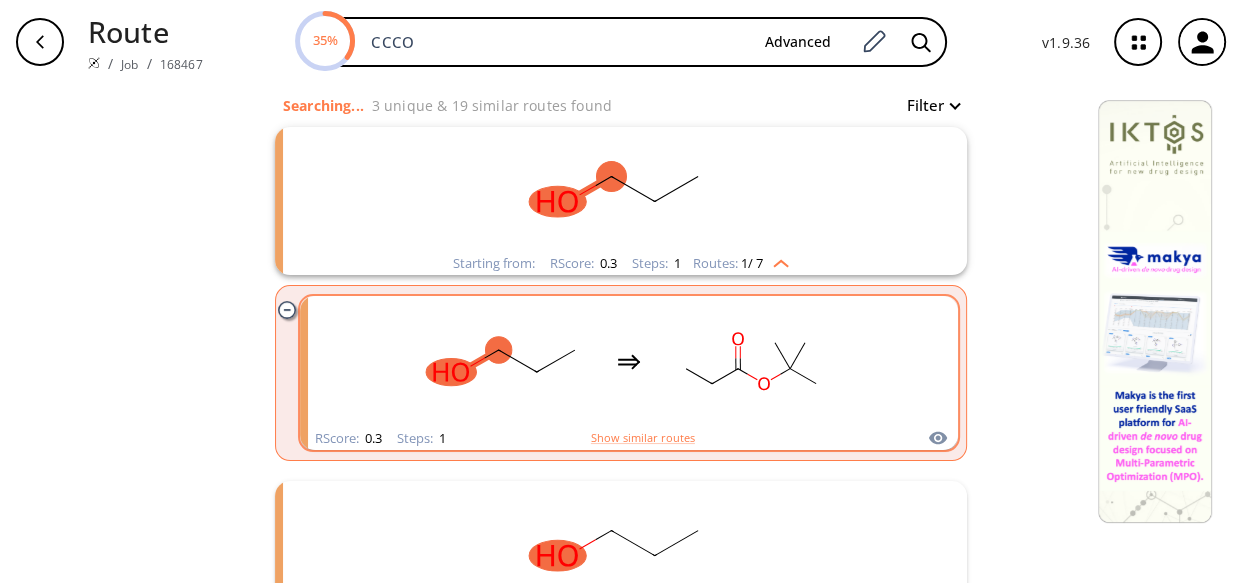 click 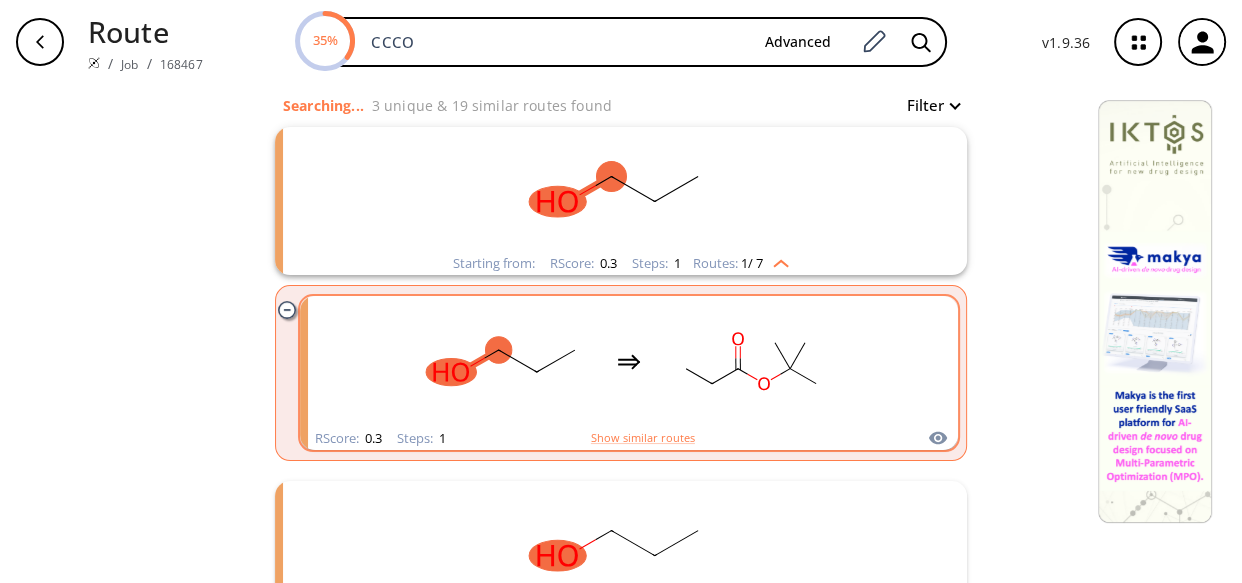 scroll, scrollTop: 0, scrollLeft: 0, axis: both 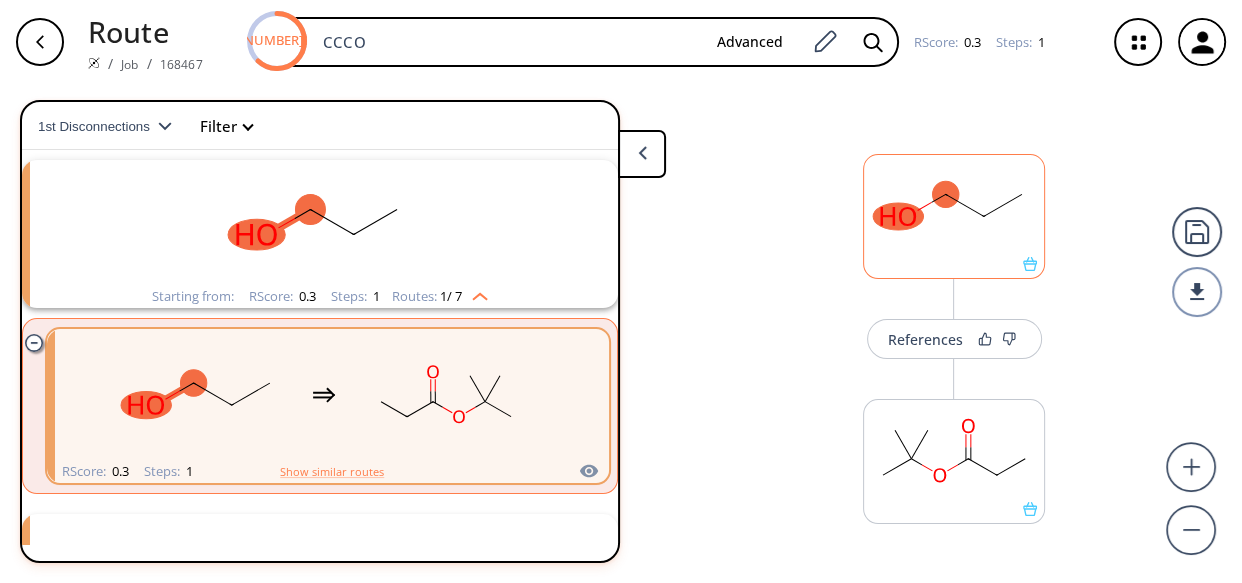 click at bounding box center [954, 216] 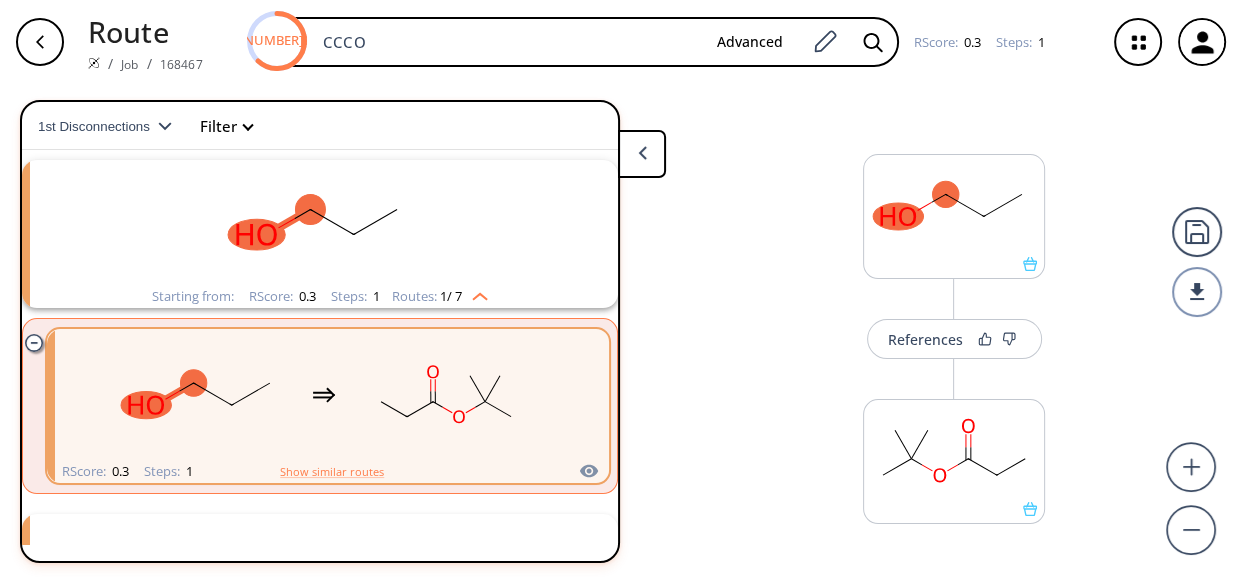 scroll, scrollTop: 0, scrollLeft: 0, axis: both 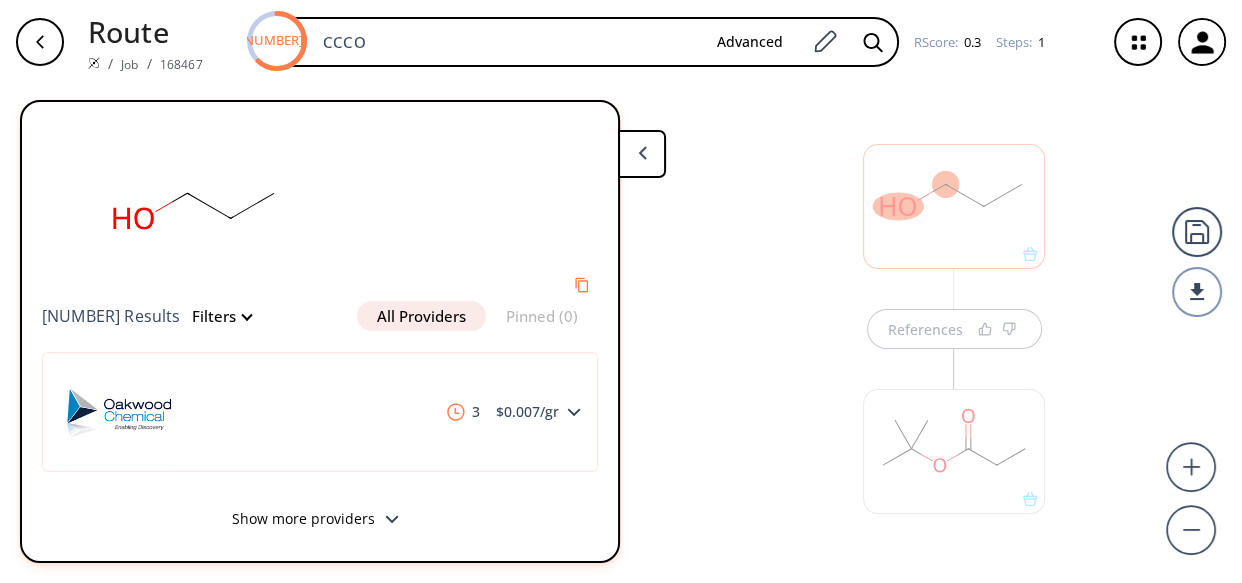 click on "Show more providers" at bounding box center [320, 521] 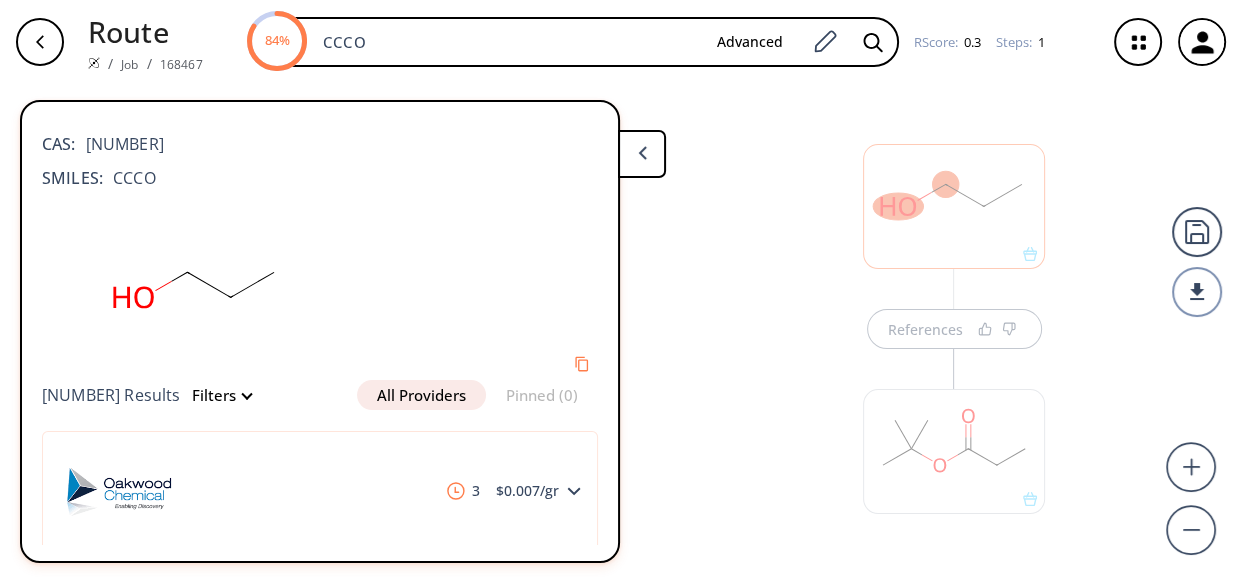 scroll, scrollTop: 0, scrollLeft: 0, axis: both 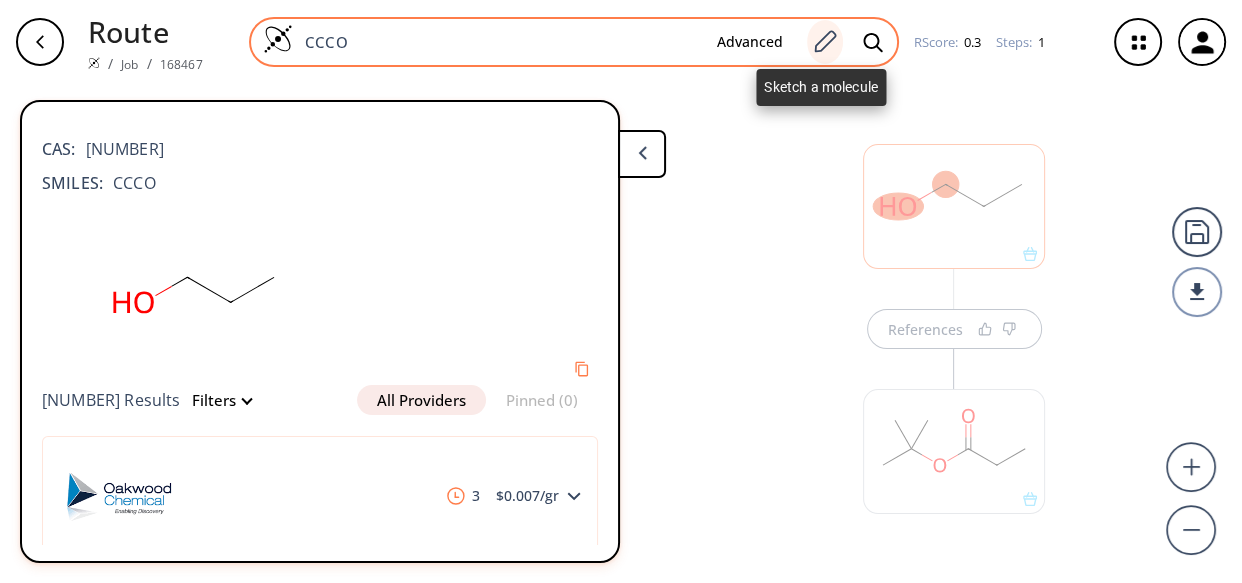 click 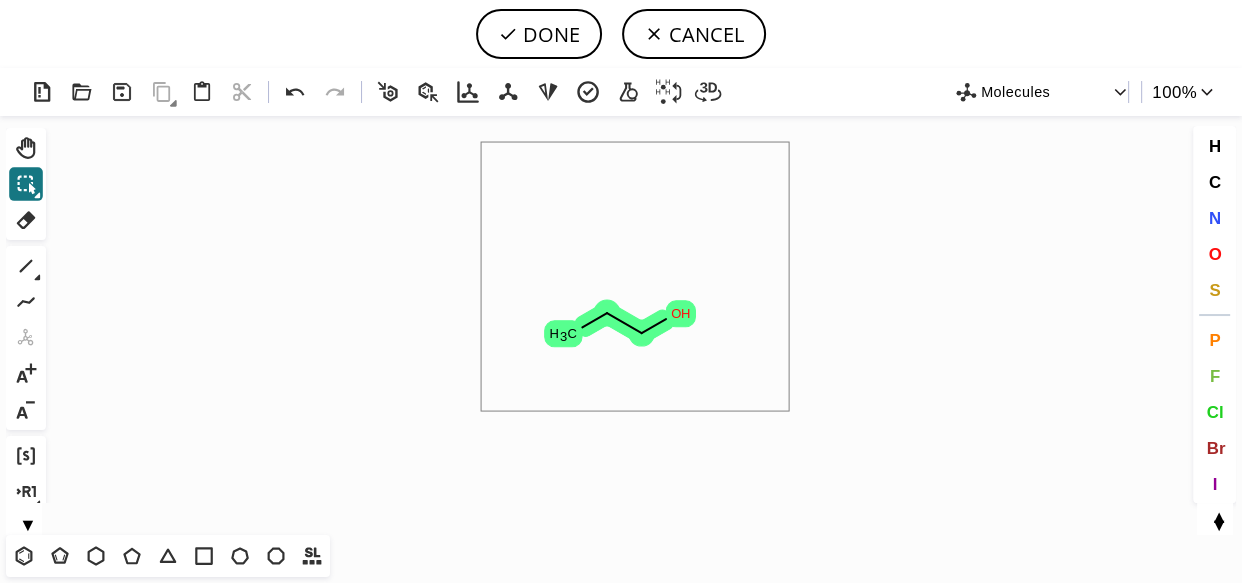drag, startPoint x: 482, startPoint y: 143, endPoint x: 790, endPoint y: 413, distance: 409.59003 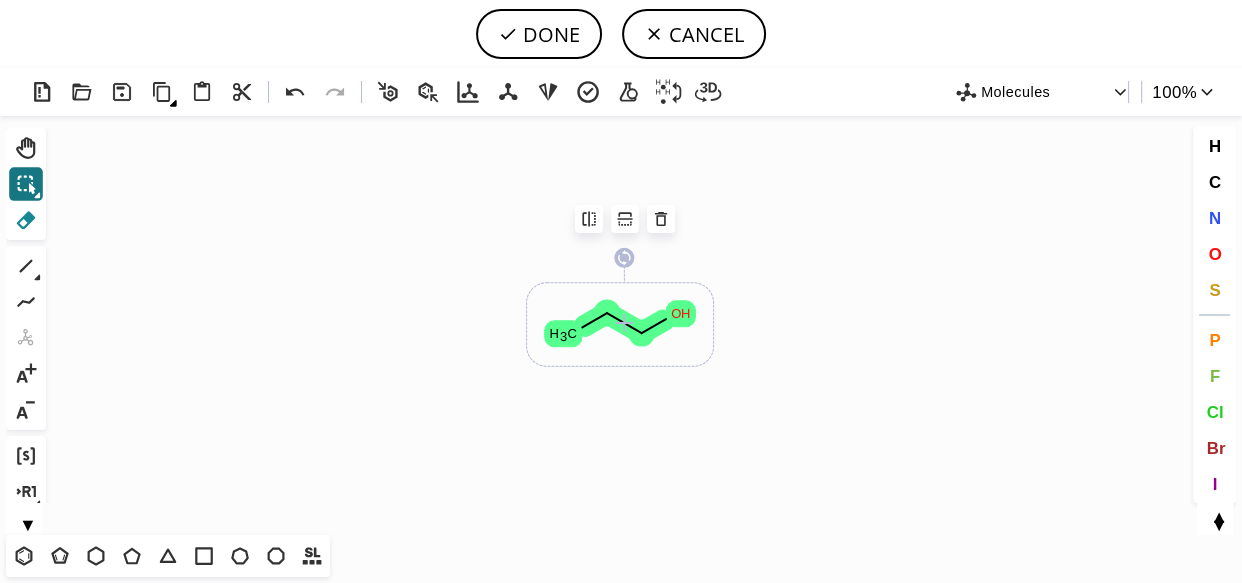 click 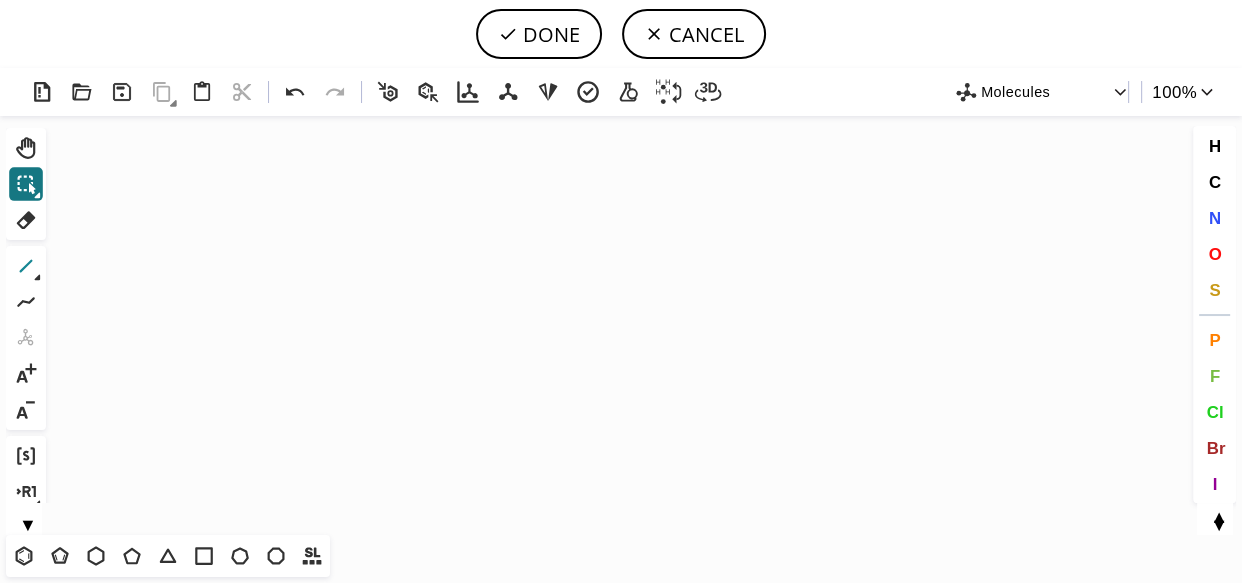 click 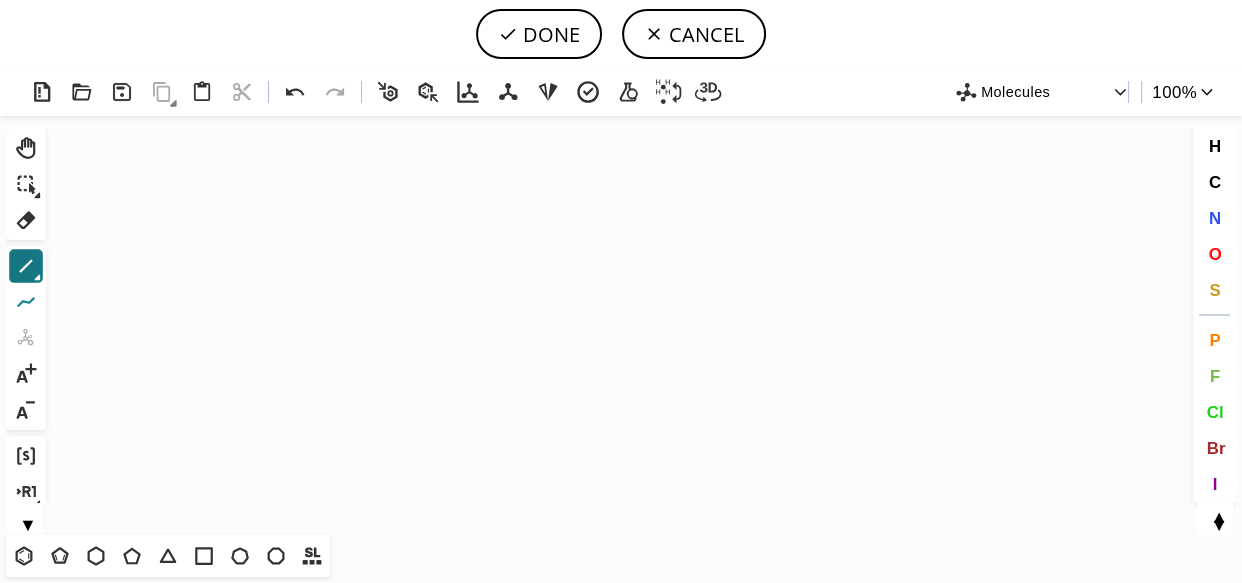 click 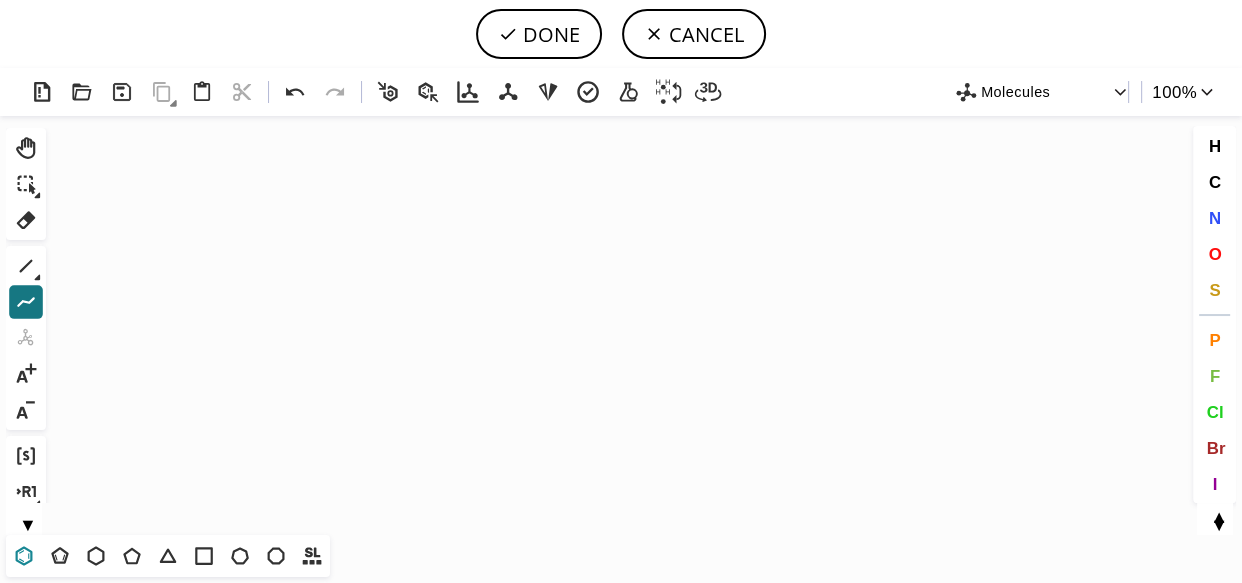 drag, startPoint x: 18, startPoint y: 563, endPoint x: 121, endPoint y: 449, distance: 153.63919 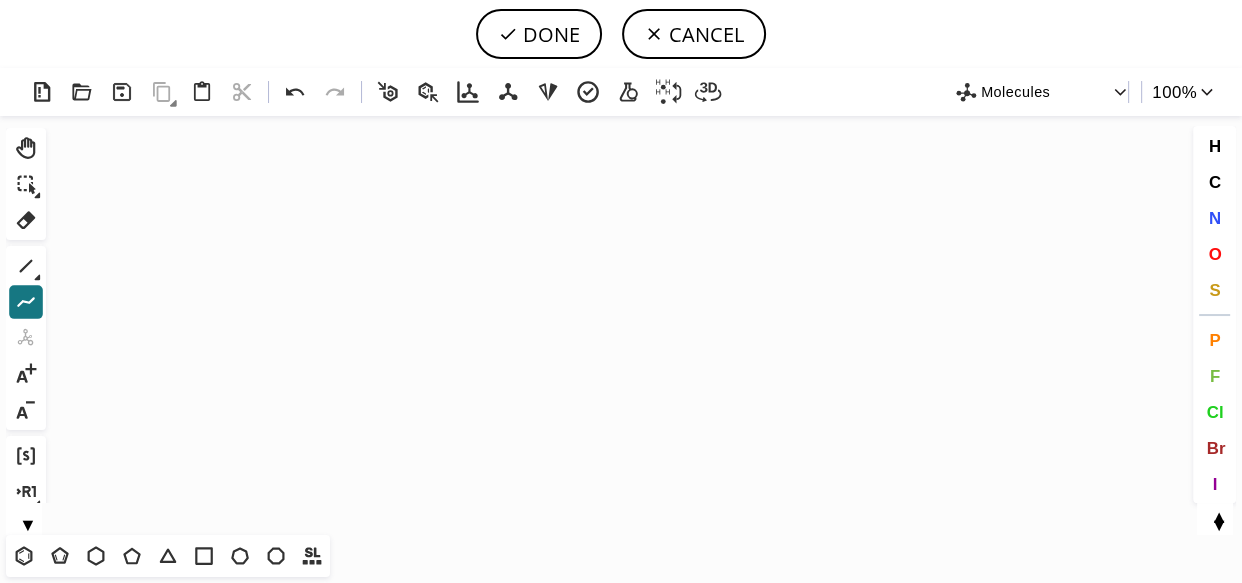 click 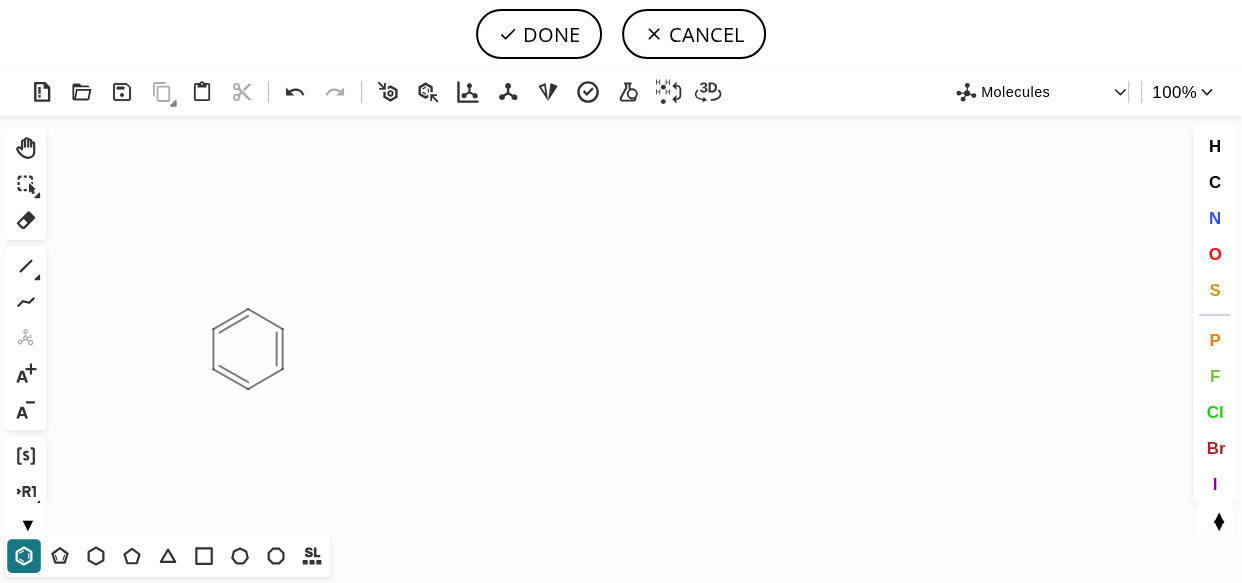 click on "Created with Raphaël 2.3.0" 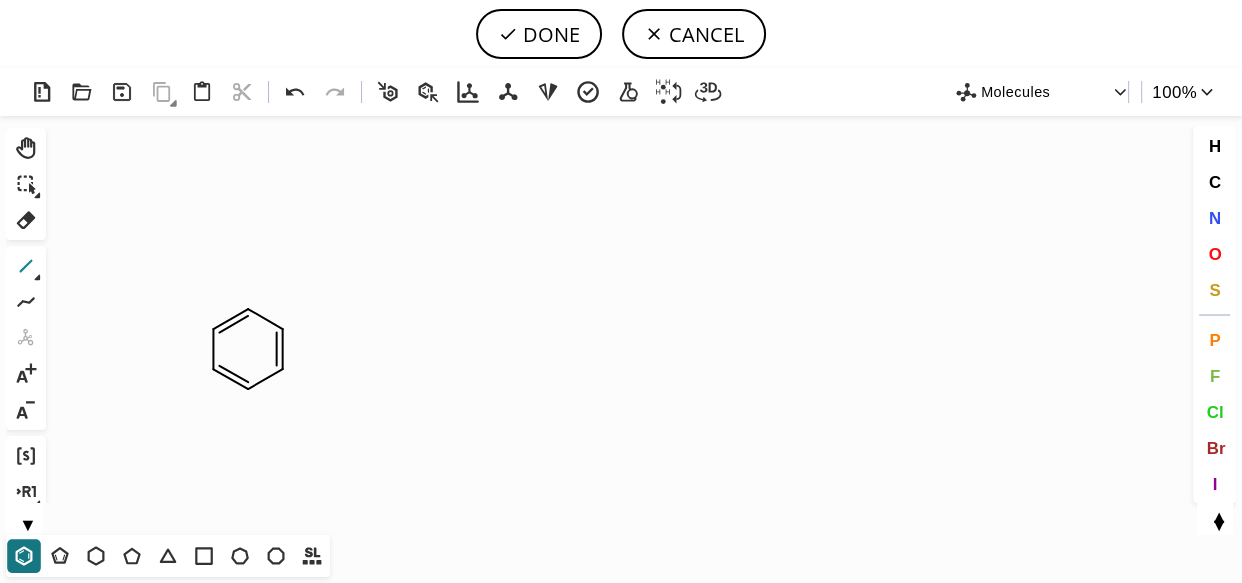 click 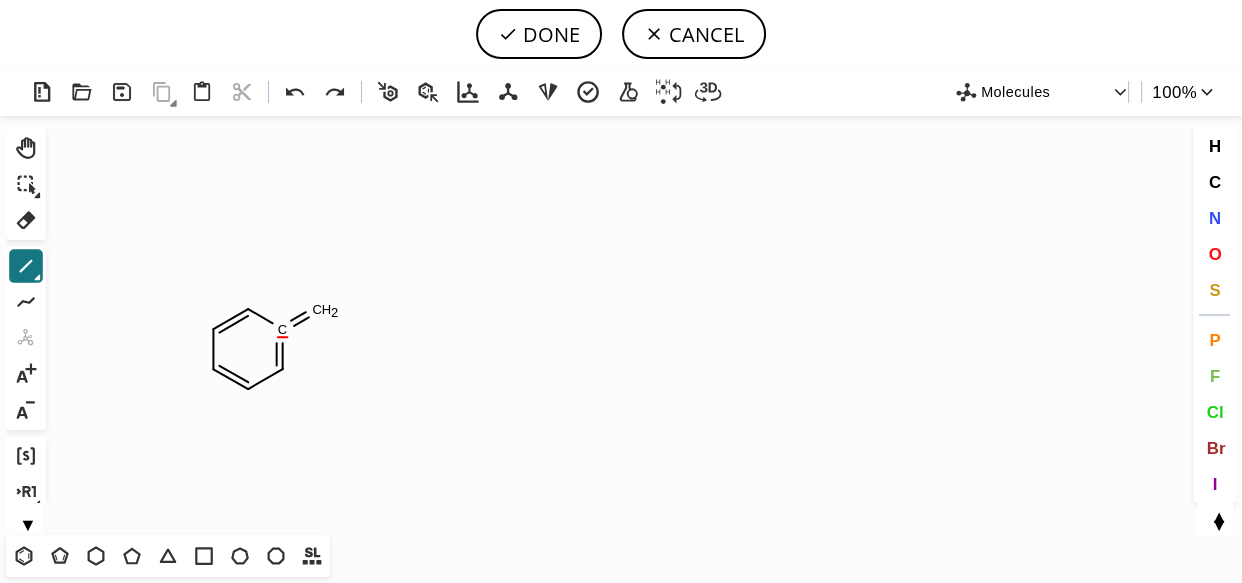 scroll, scrollTop: 0, scrollLeft: 5, axis: horizontal 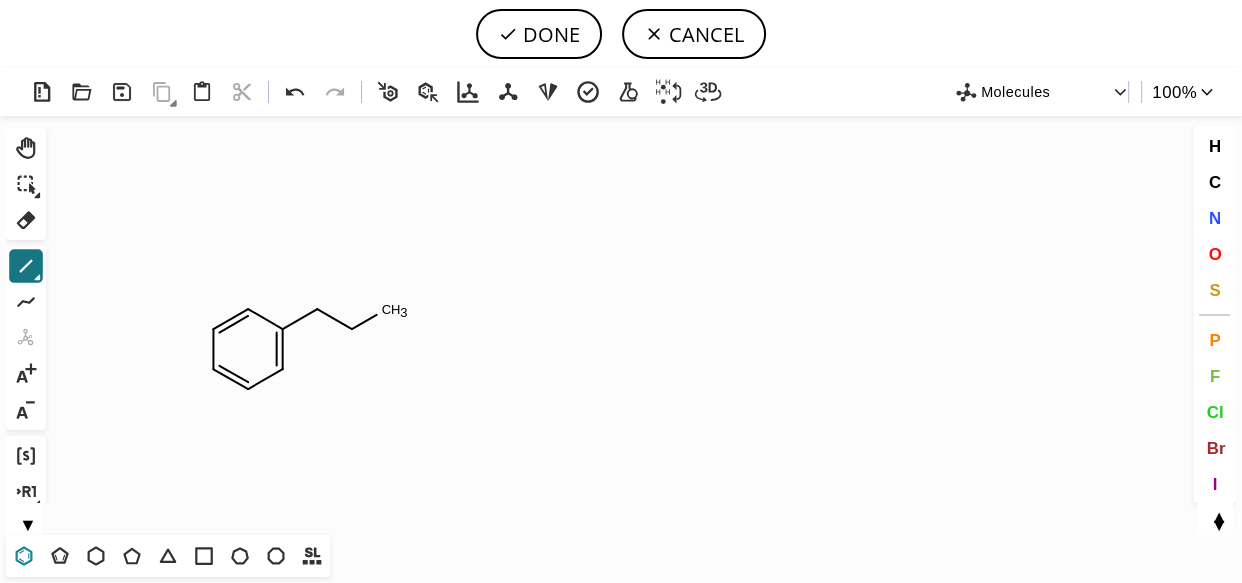 click 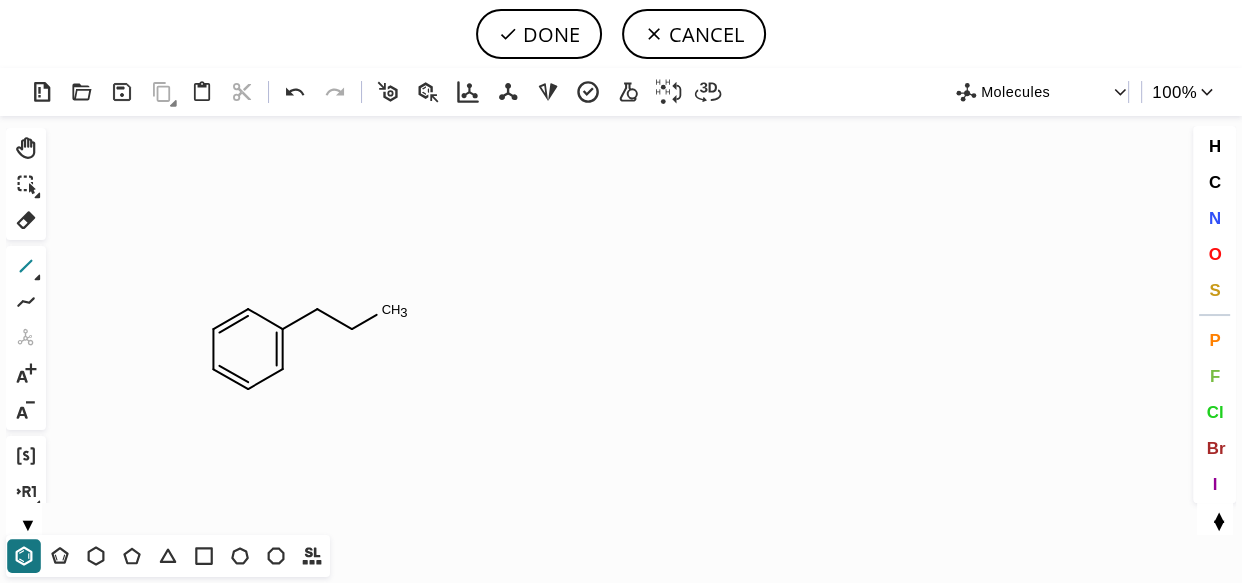click 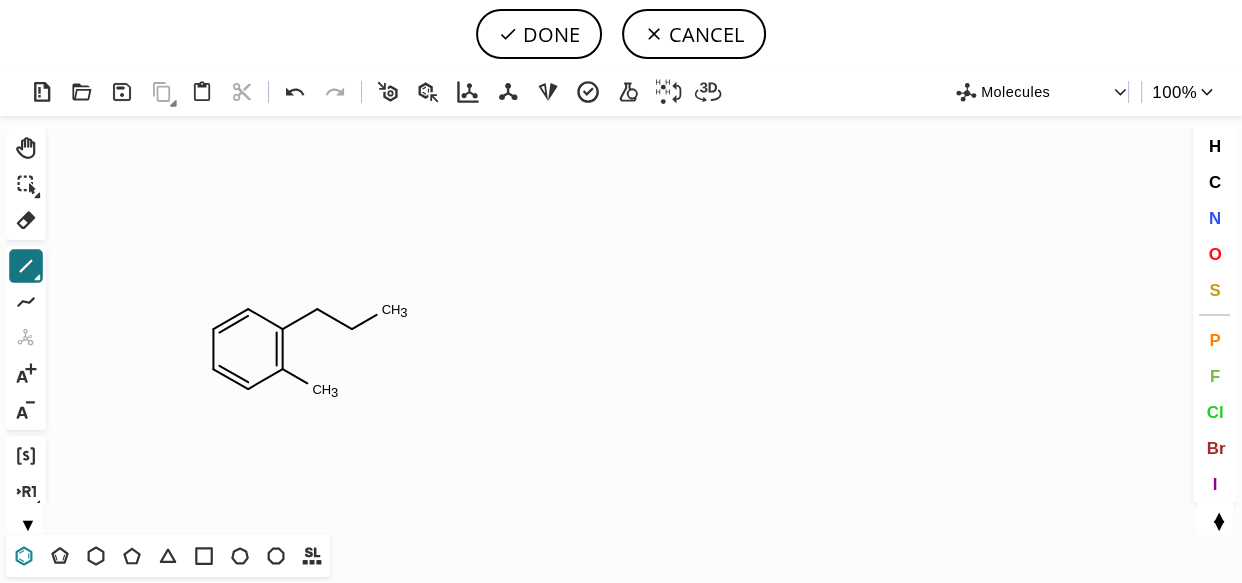click 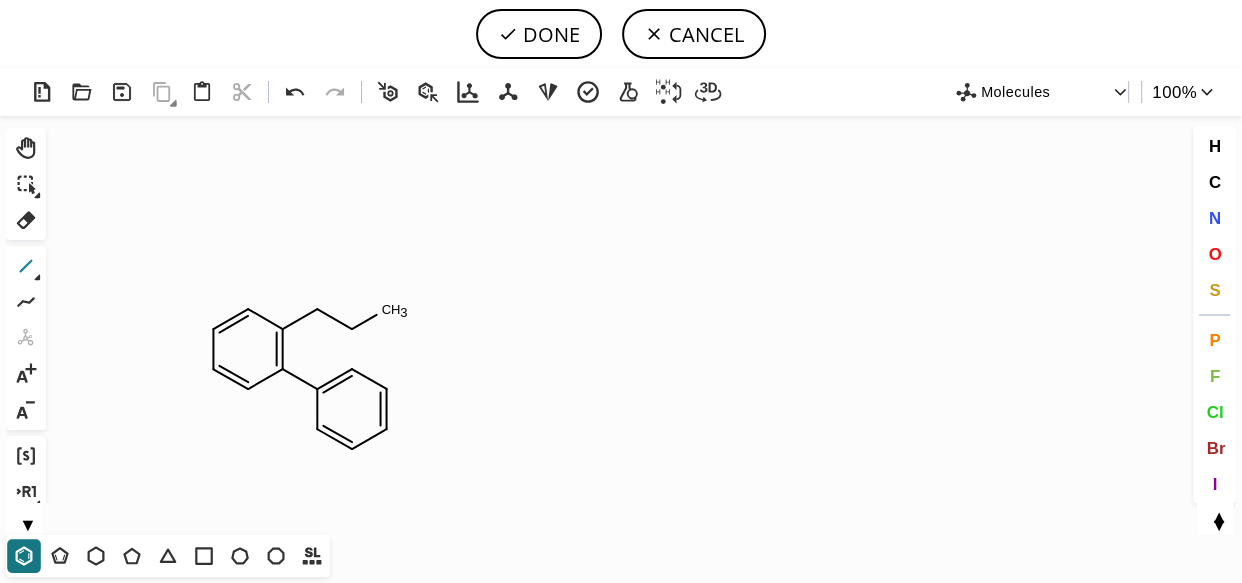 click 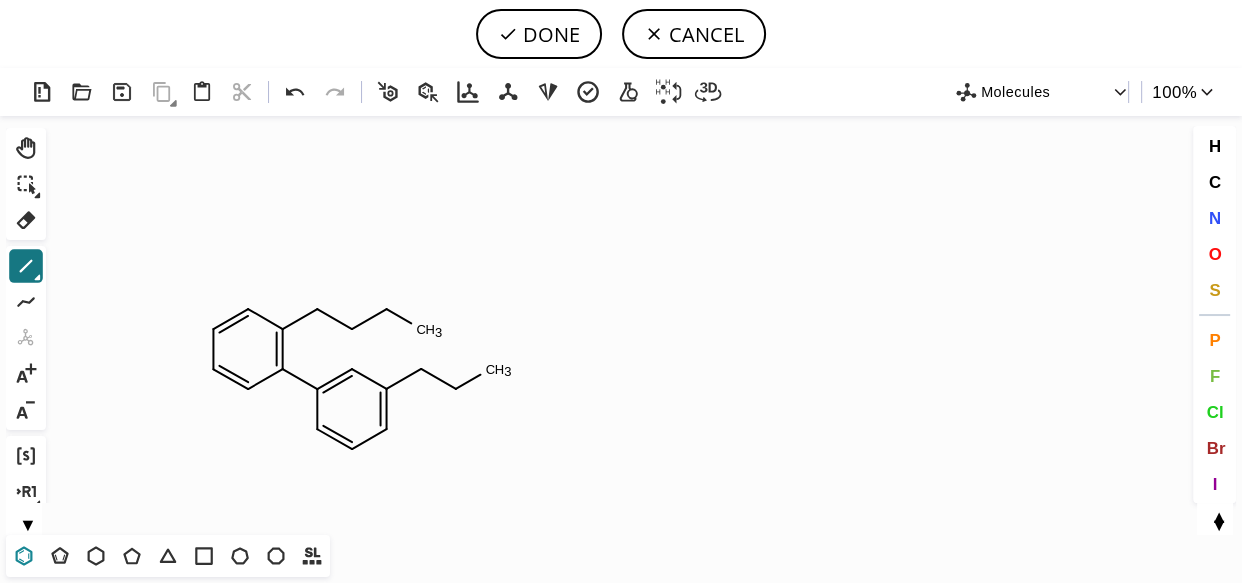 click 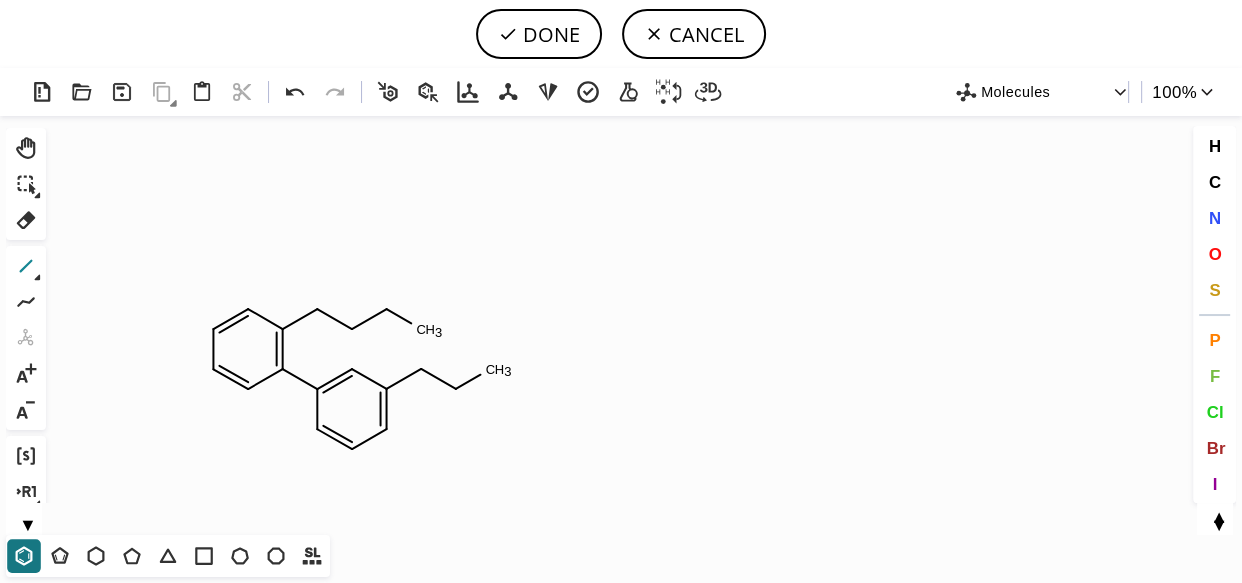 click 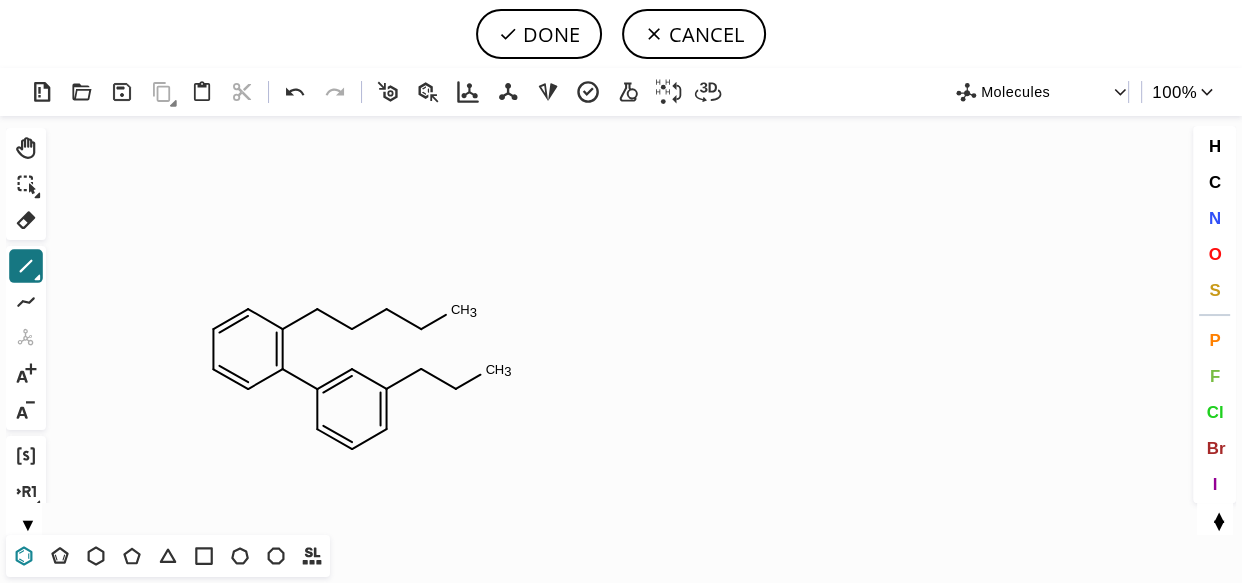 click 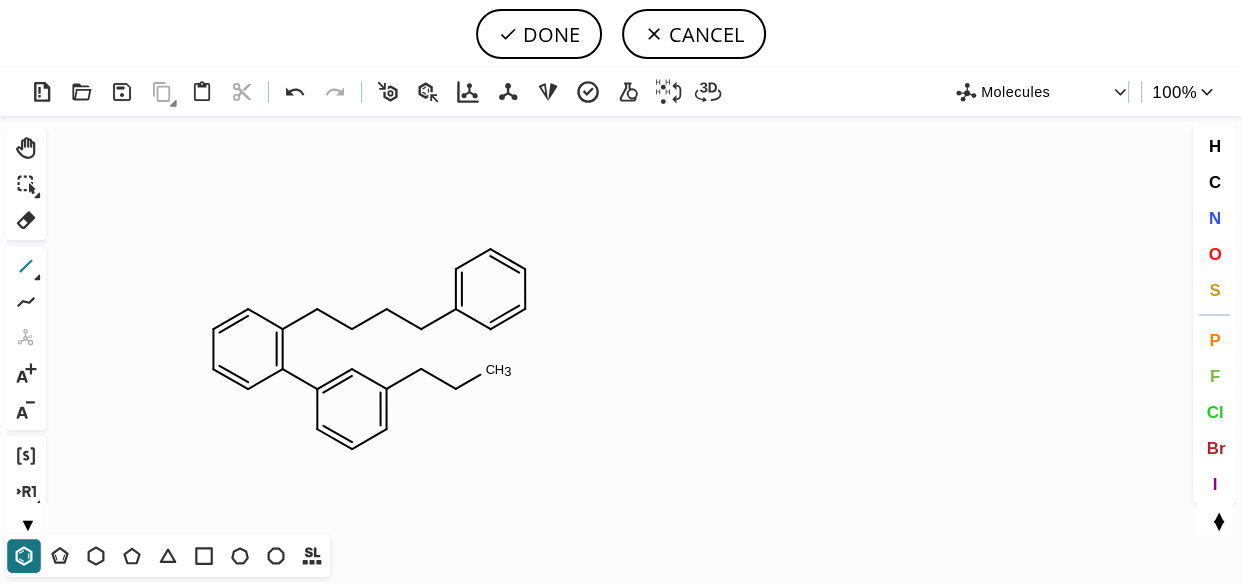 click 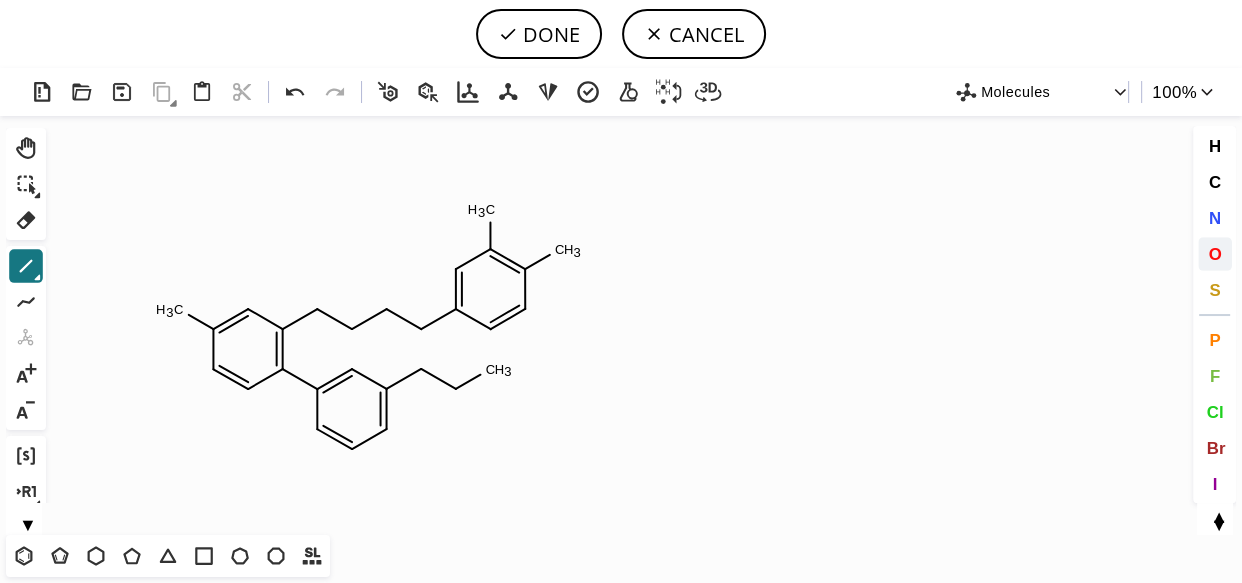 click on "O" at bounding box center (1214, 253) 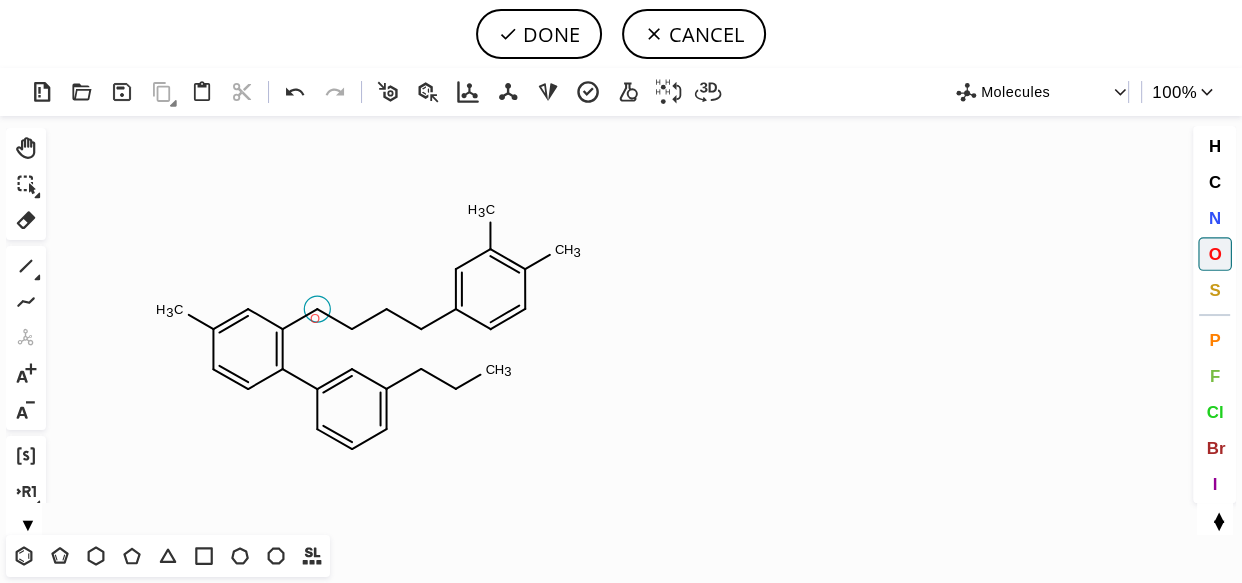 click on "O" 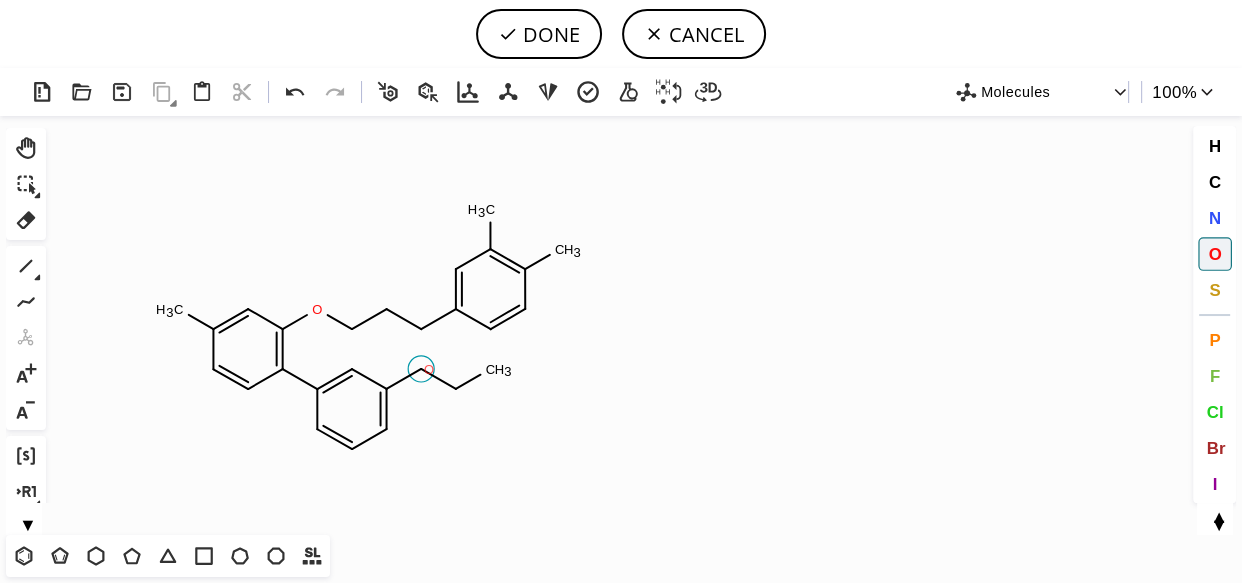 click on "O" 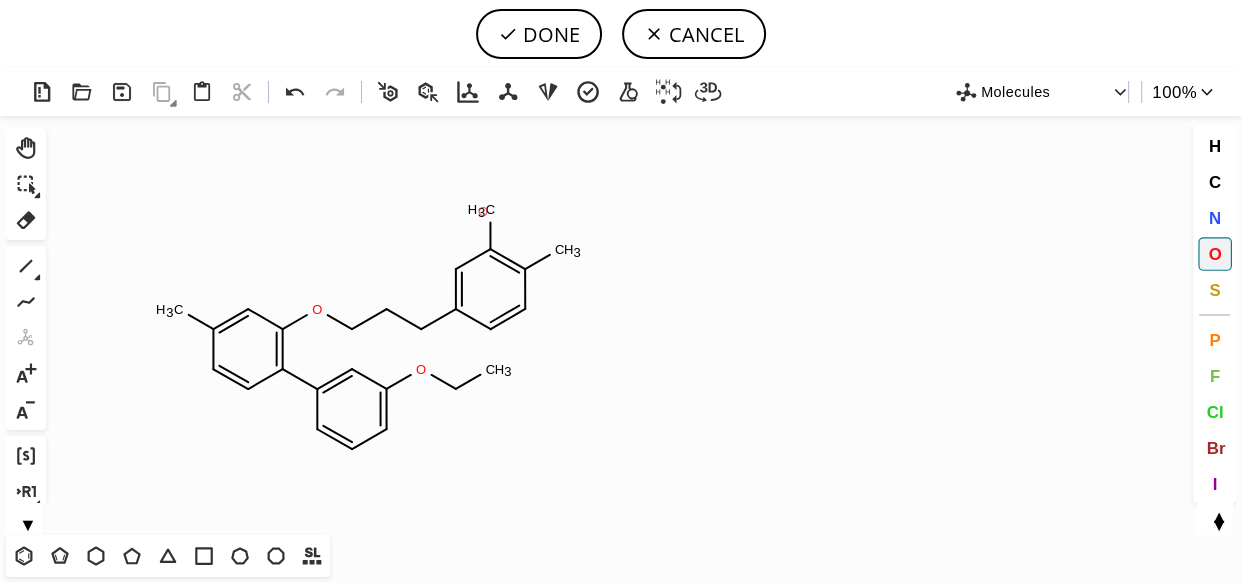 click on "O" 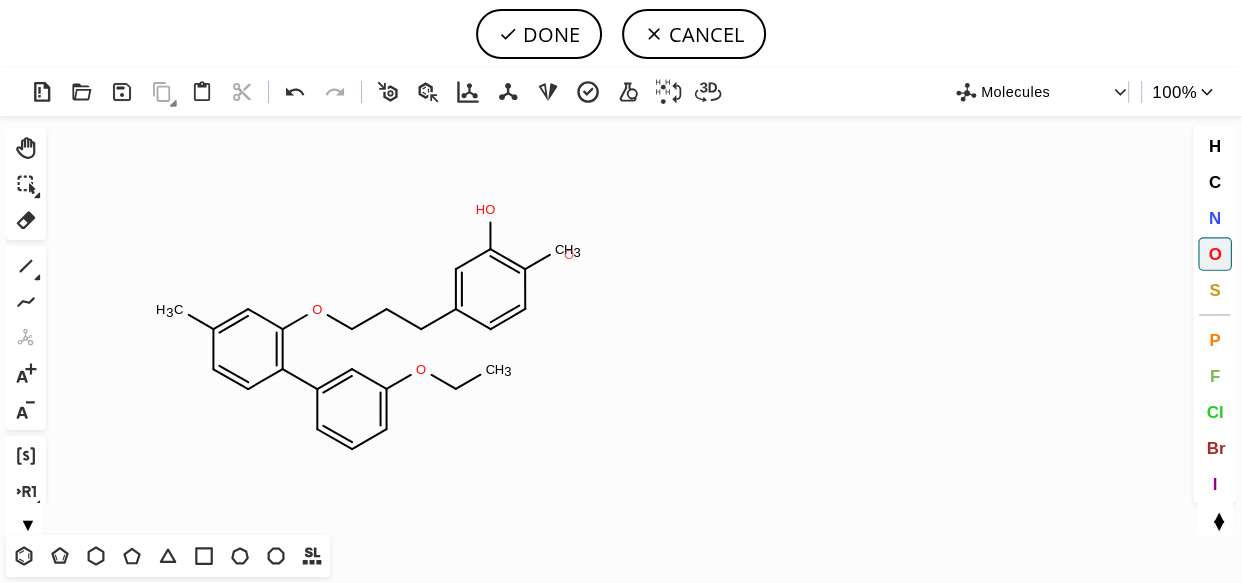 click on "O" 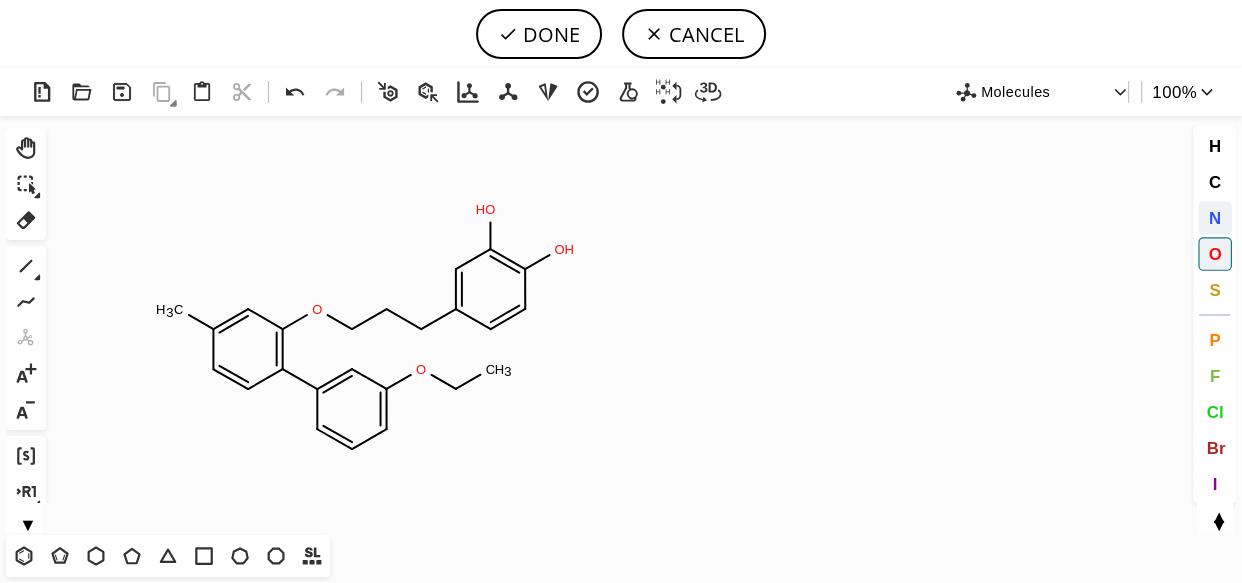 click on "N" at bounding box center (1215, 218) 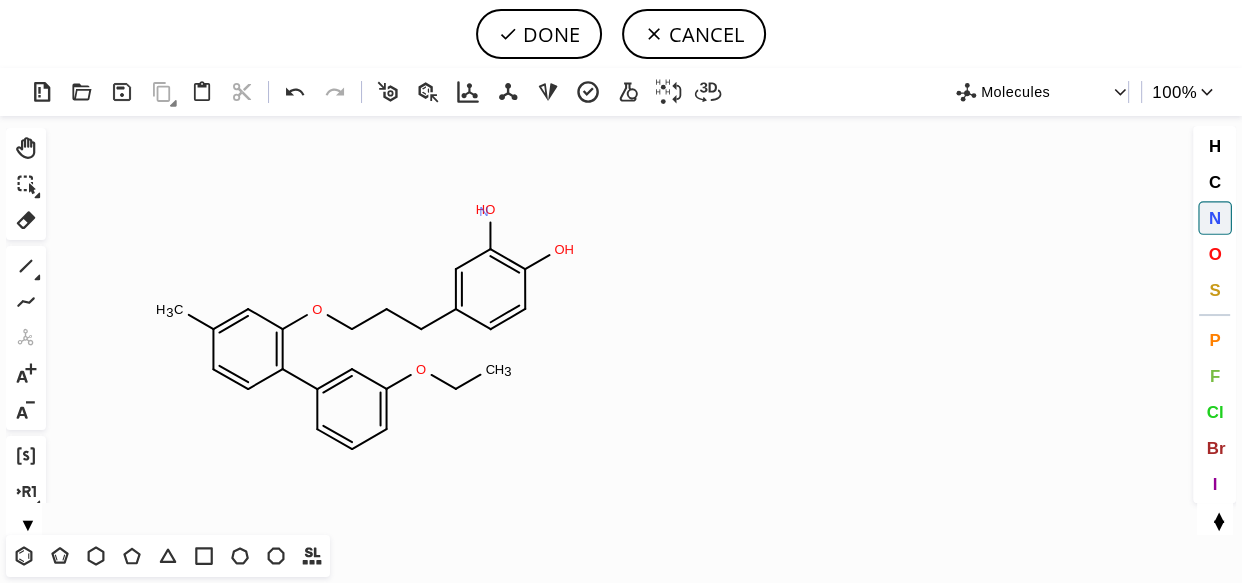 click on "N" 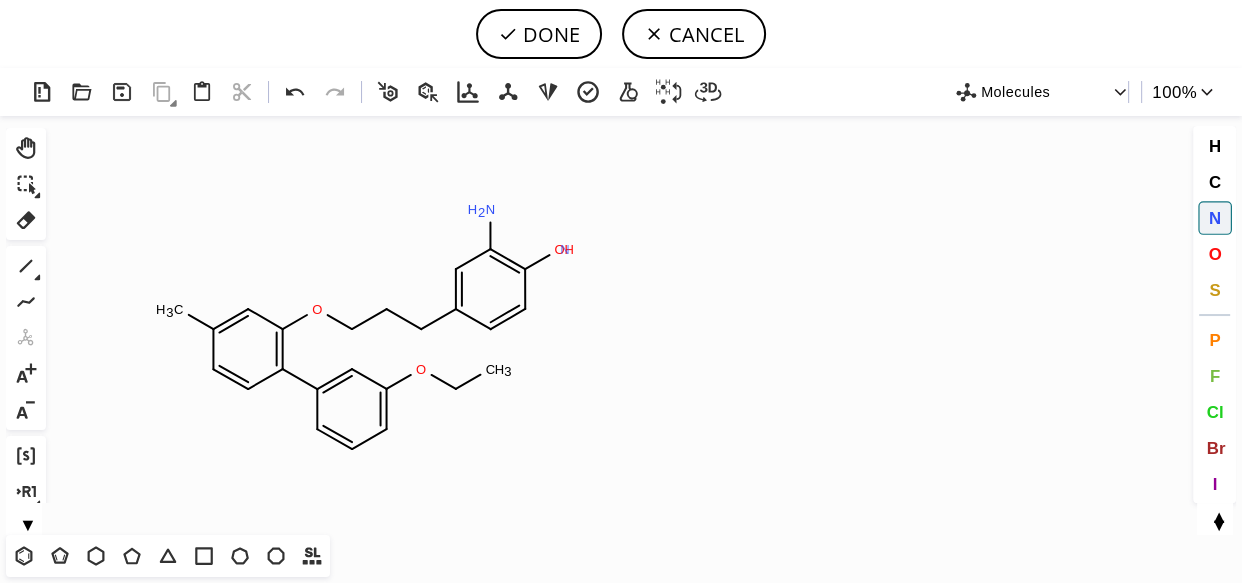 click on "N" 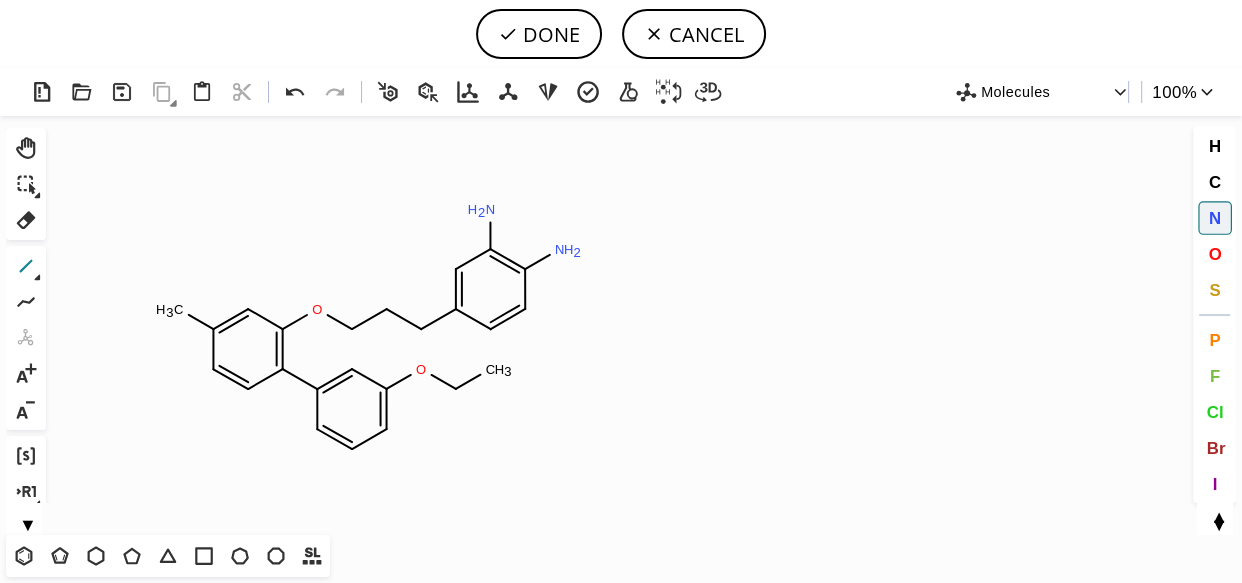 click 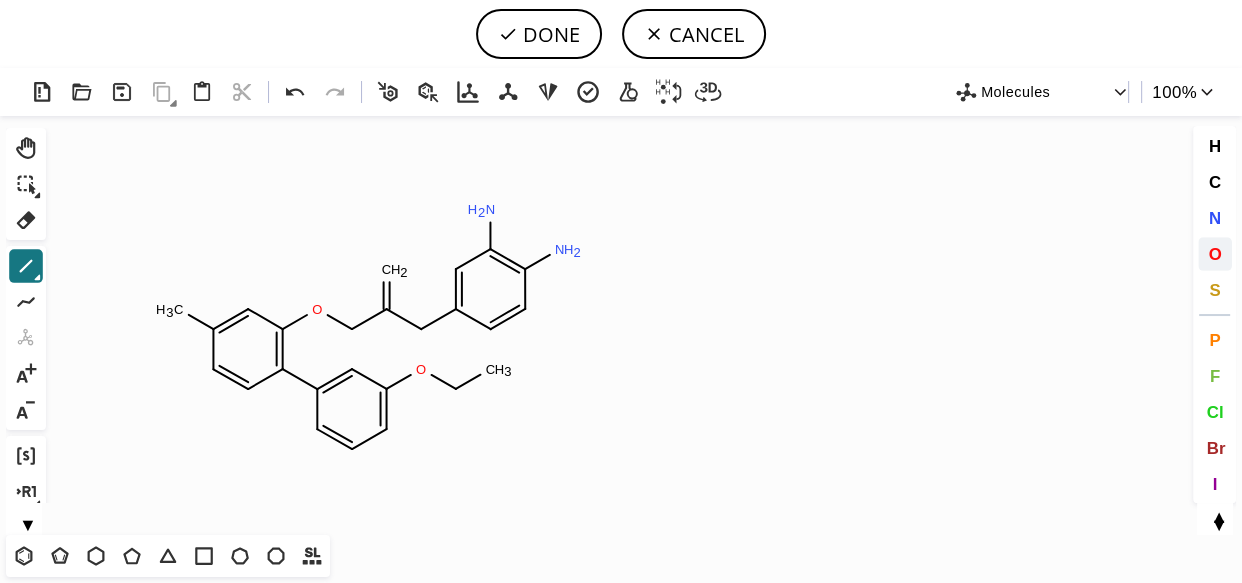click on "O" at bounding box center (1214, 253) 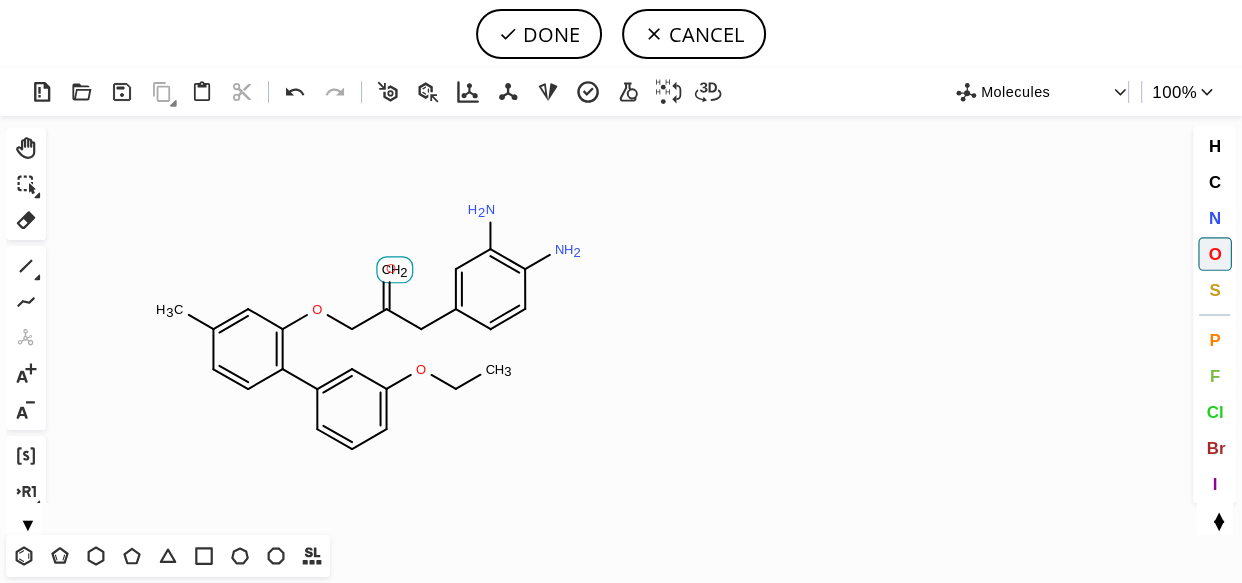 click on "O" 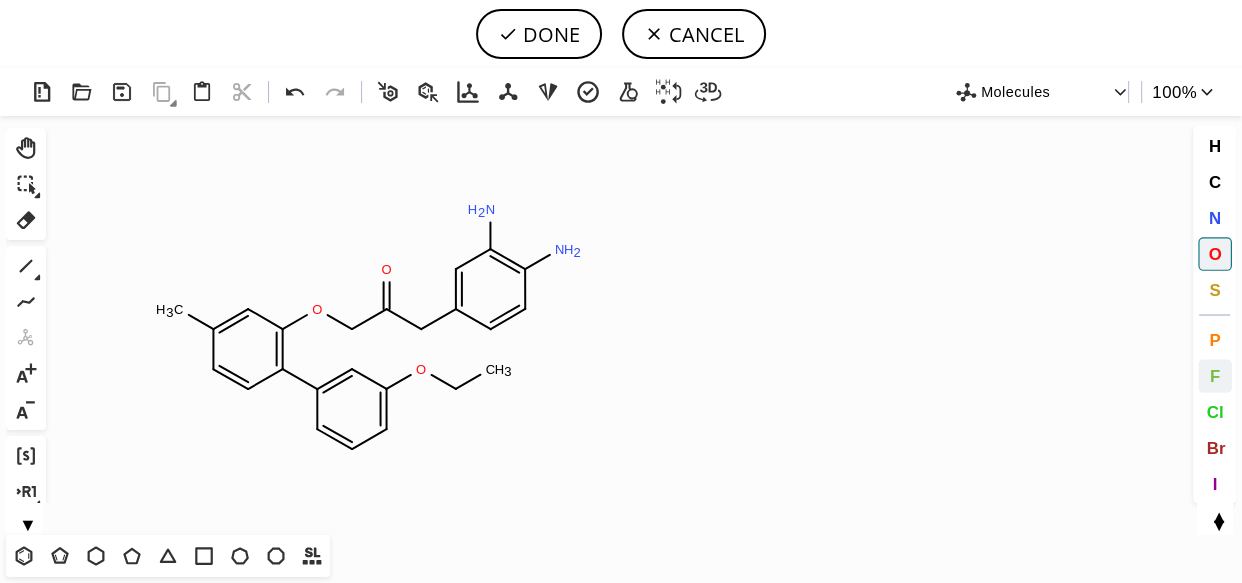 click on "F" at bounding box center [1215, 376] 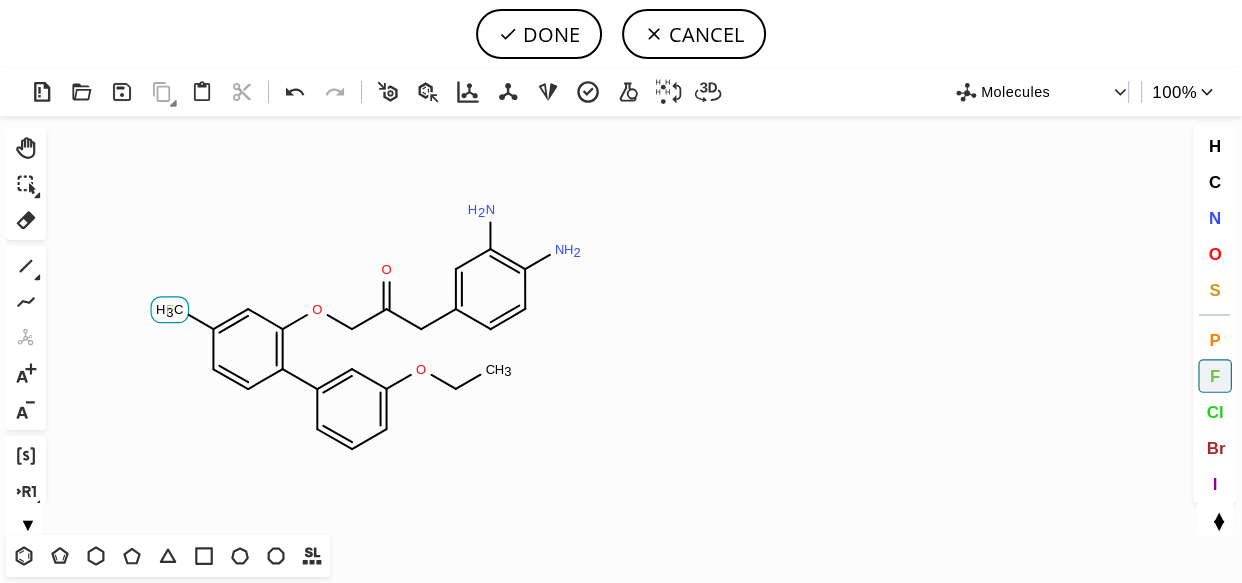 click on "F" 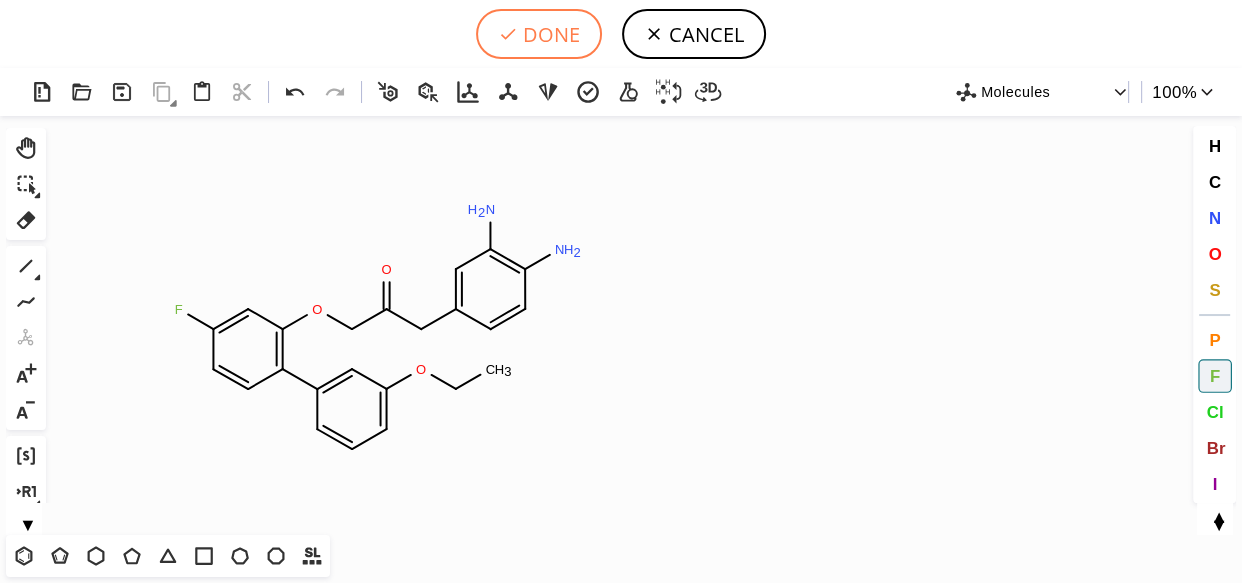 click on "DONE" at bounding box center [539, 34] 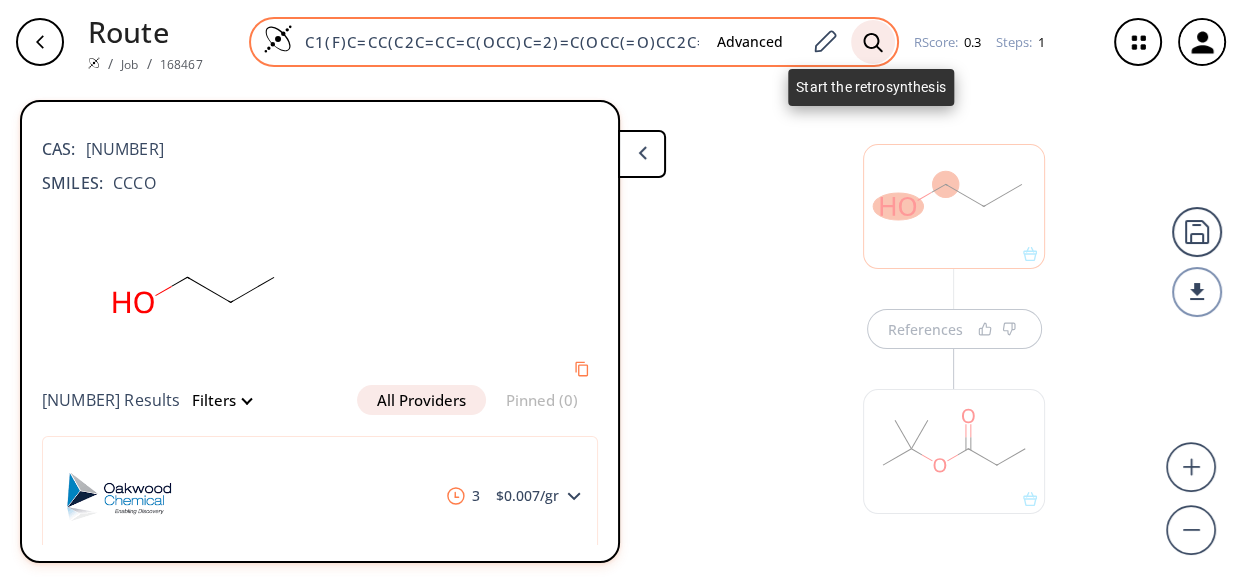 click 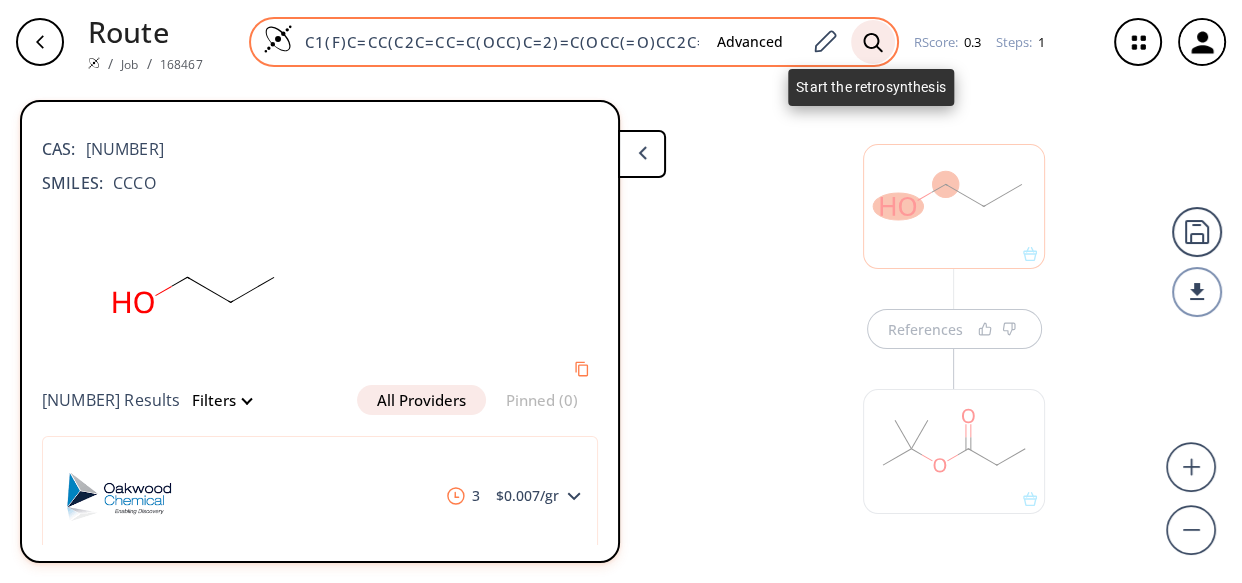 scroll, scrollTop: 0, scrollLeft: 163, axis: horizontal 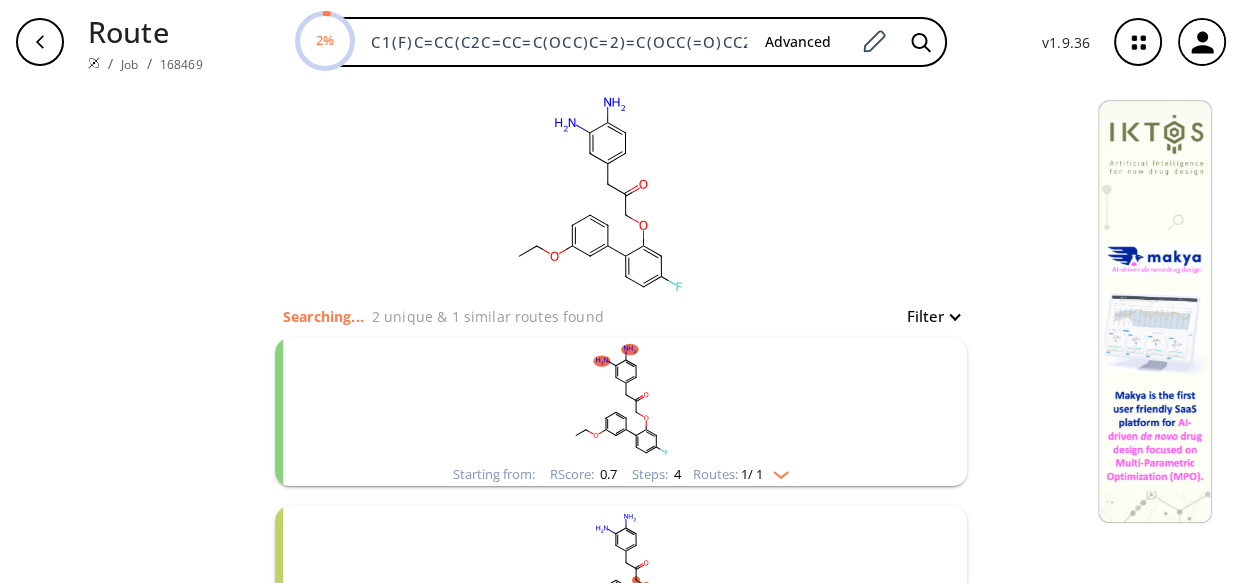 click 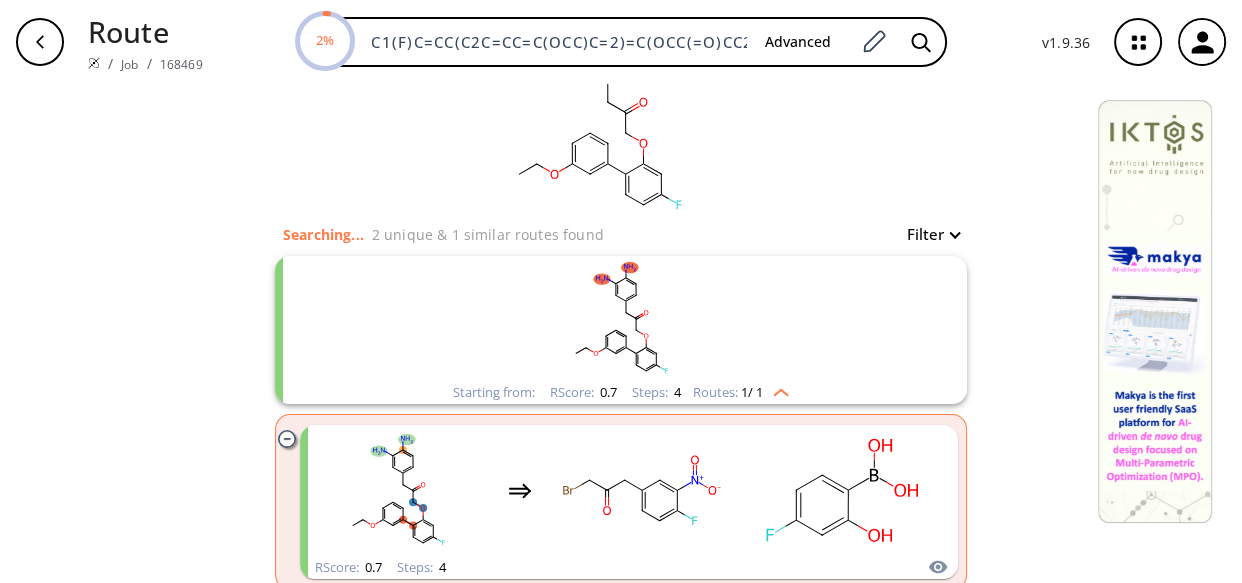 scroll, scrollTop: 90, scrollLeft: 0, axis: vertical 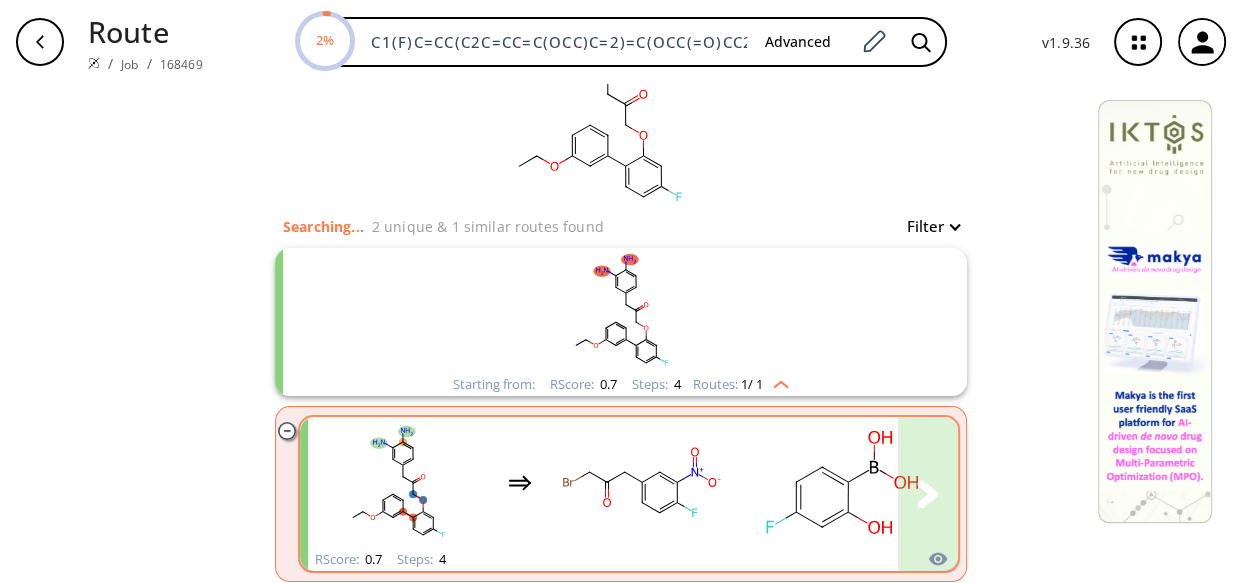click 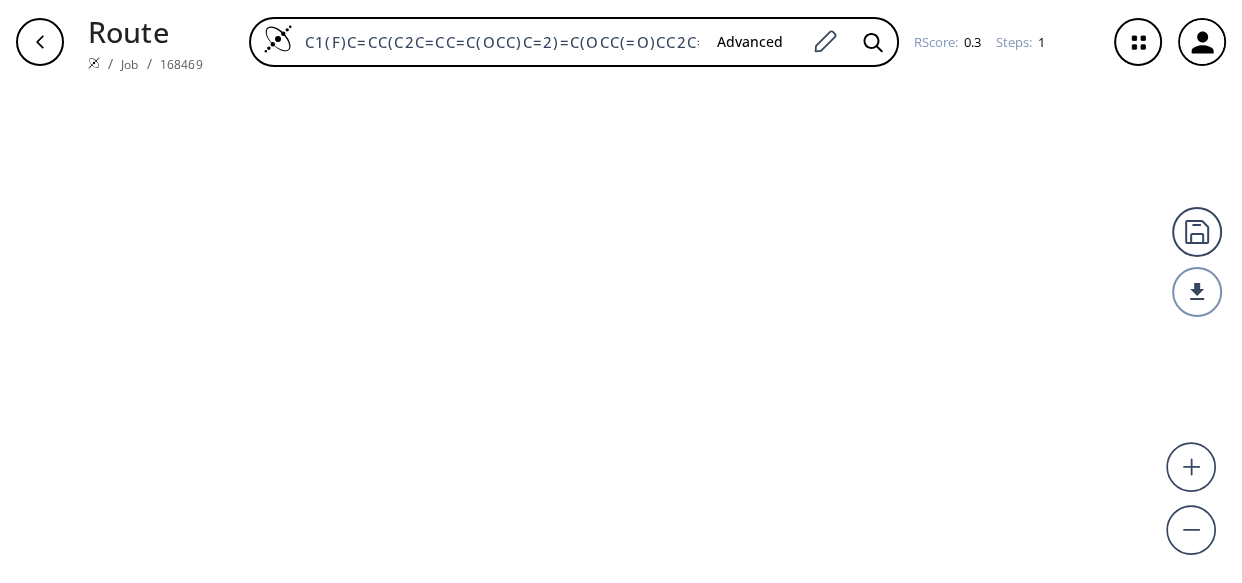 scroll, scrollTop: 0, scrollLeft: 0, axis: both 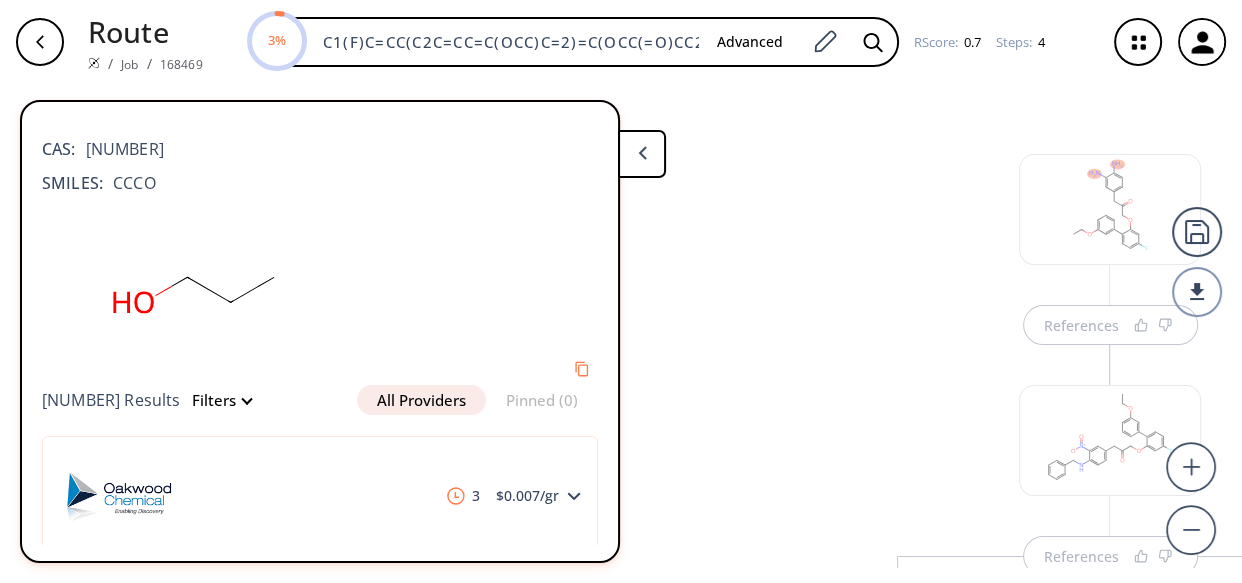 click on "References References References References" at bounding box center (1110, 613) 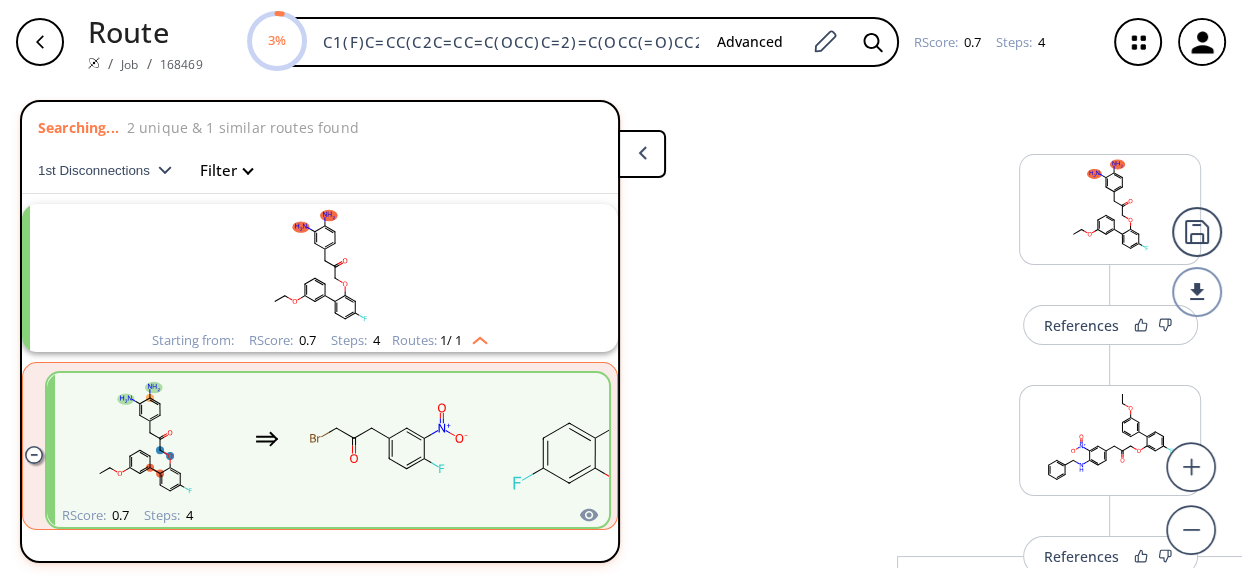 scroll, scrollTop: 44, scrollLeft: 0, axis: vertical 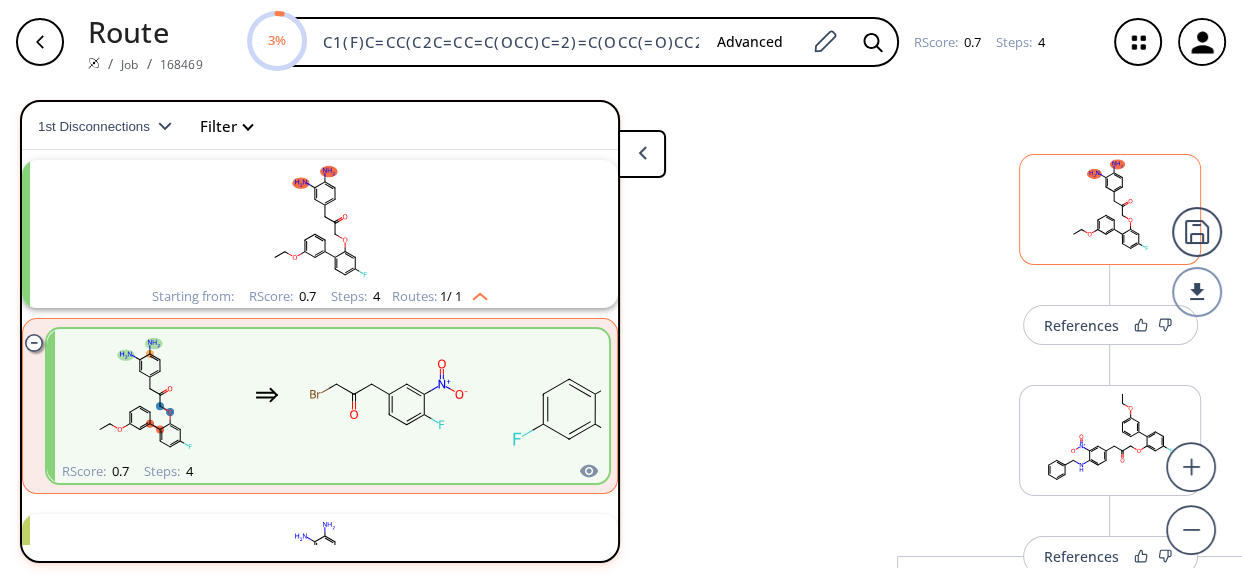 click 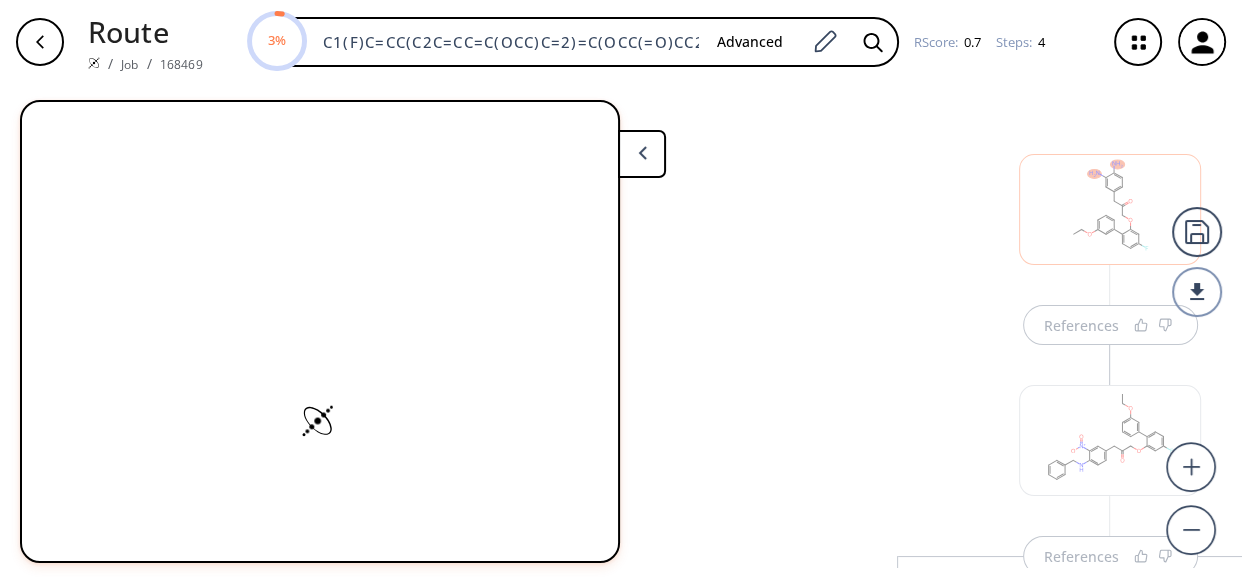 scroll, scrollTop: 0, scrollLeft: 0, axis: both 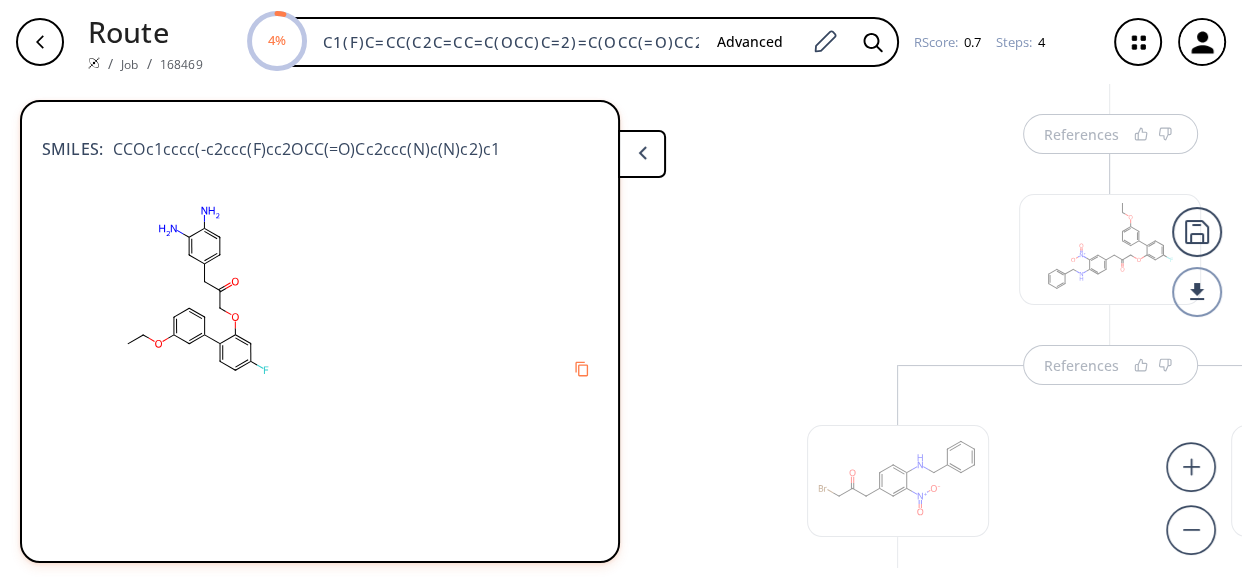 click at bounding box center [1110, 249] 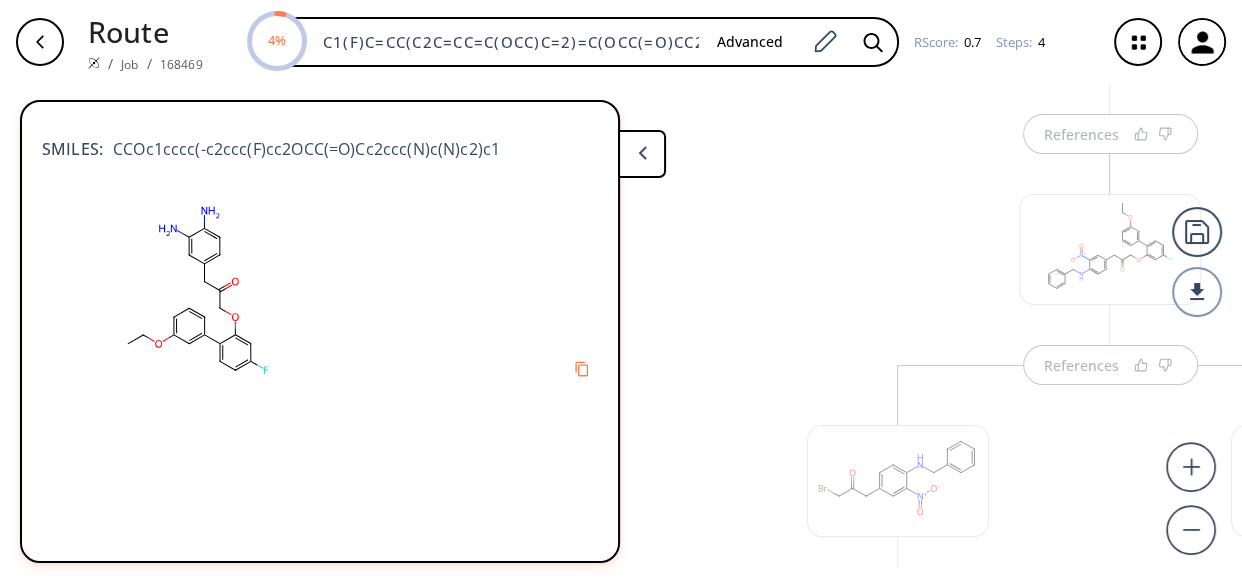 scroll, scrollTop: 44, scrollLeft: 0, axis: vertical 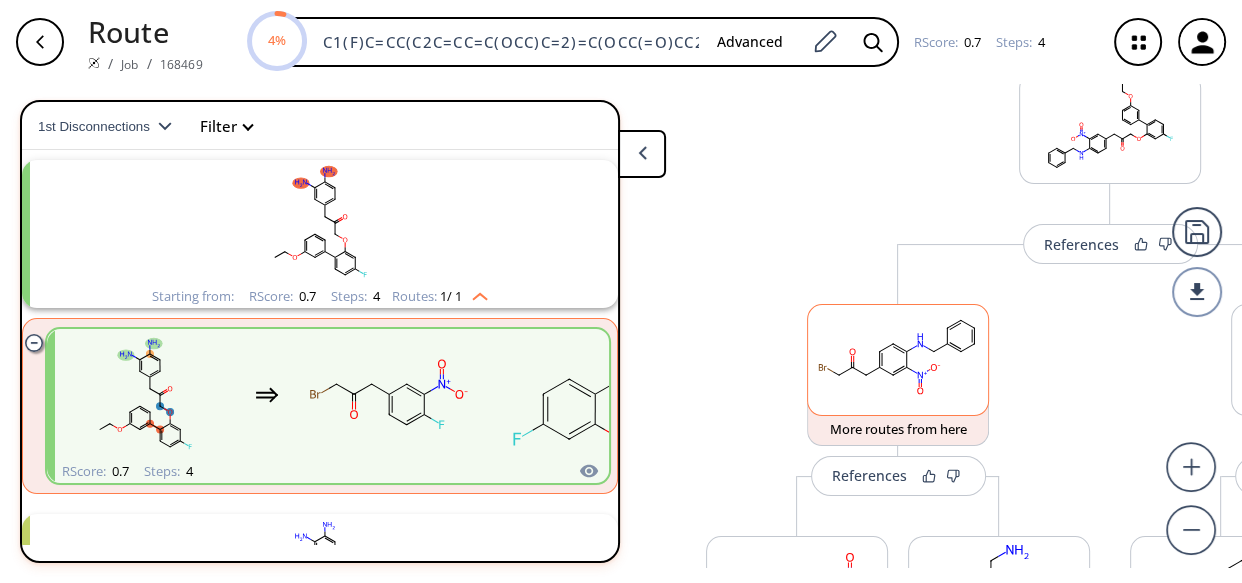 click 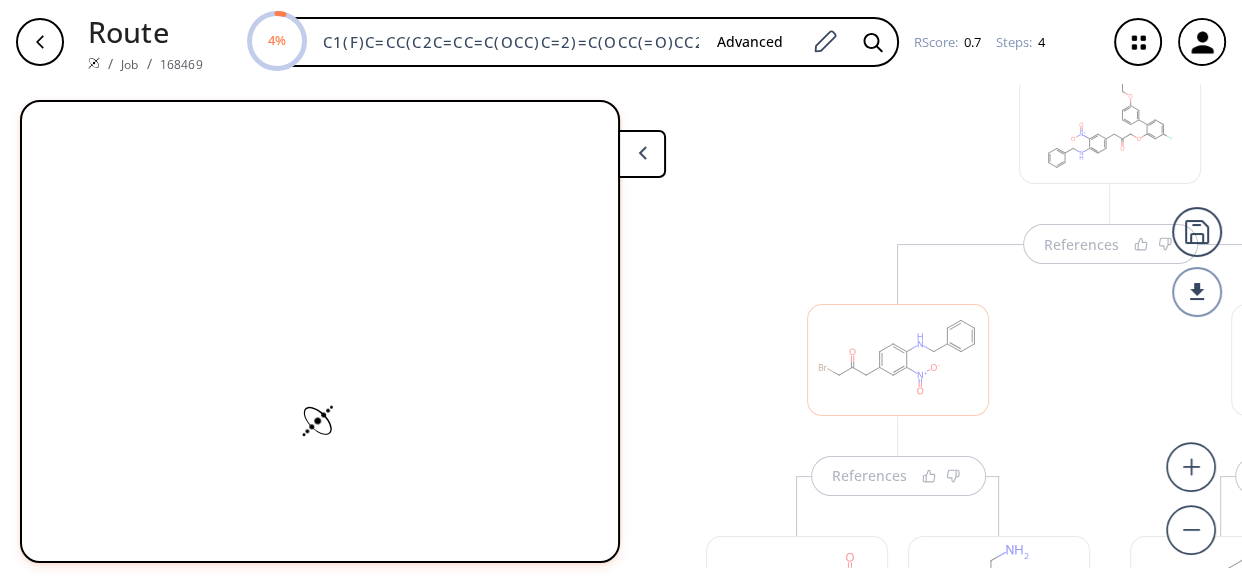 scroll, scrollTop: 0, scrollLeft: 0, axis: both 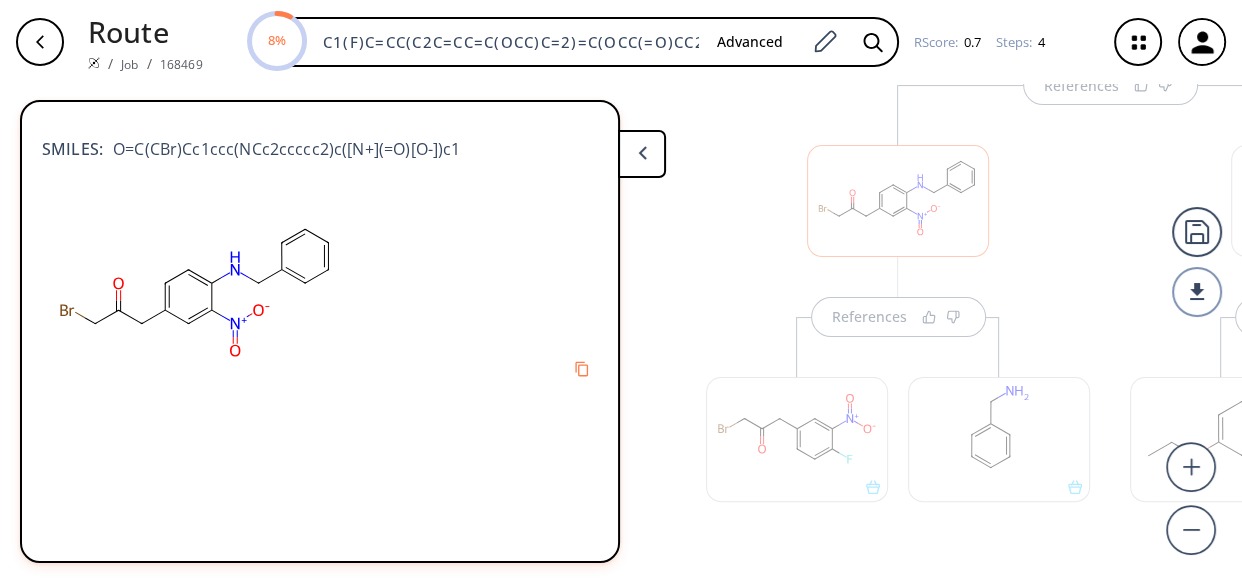 click on "References" at bounding box center [898, 333] 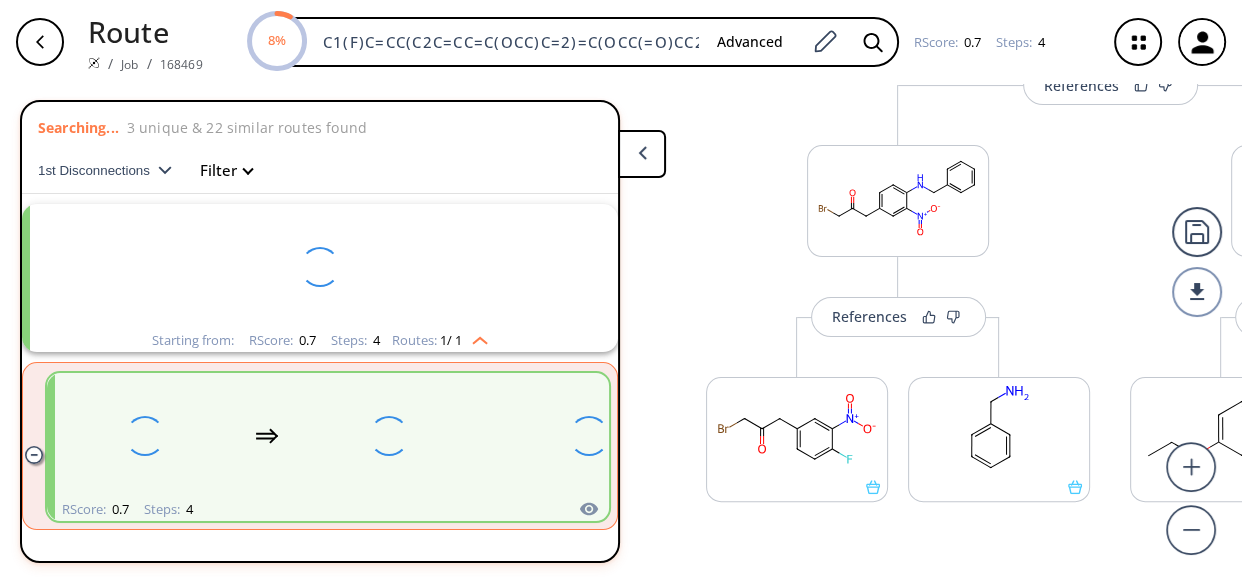 scroll, scrollTop: 44, scrollLeft: 0, axis: vertical 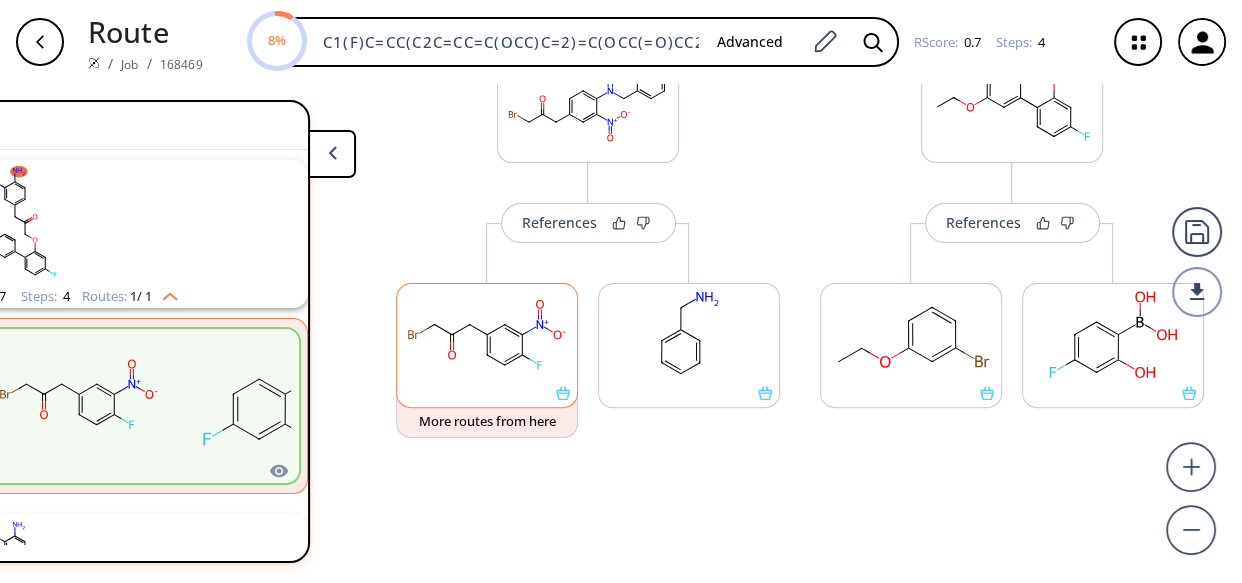 click 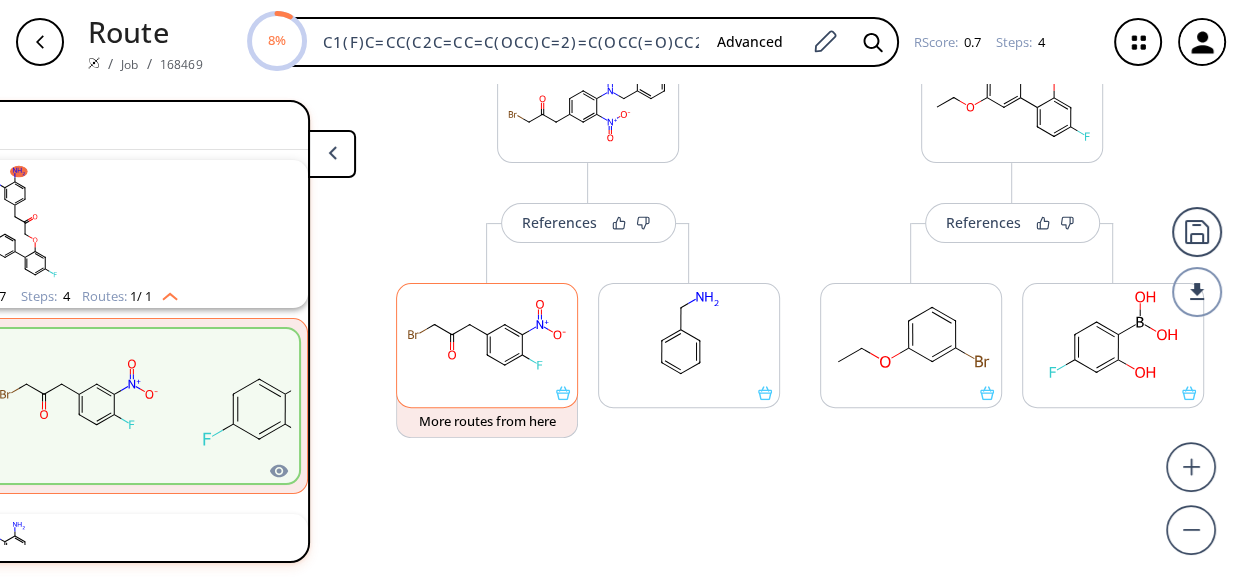 scroll, scrollTop: 0, scrollLeft: 0, axis: both 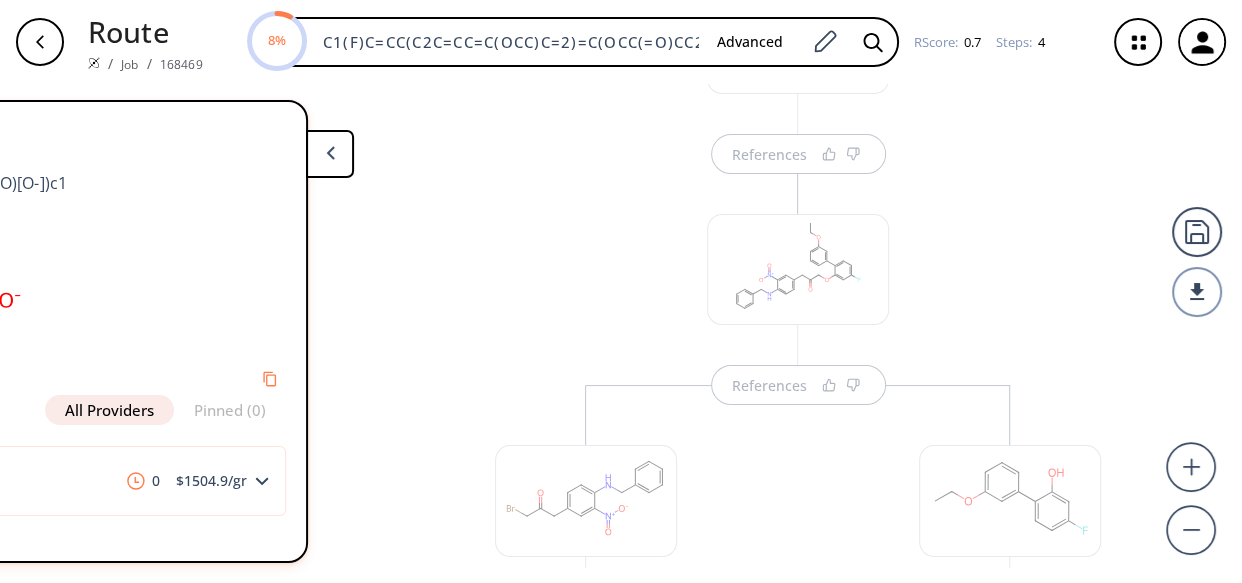 click on "References References References" at bounding box center [798, 538] 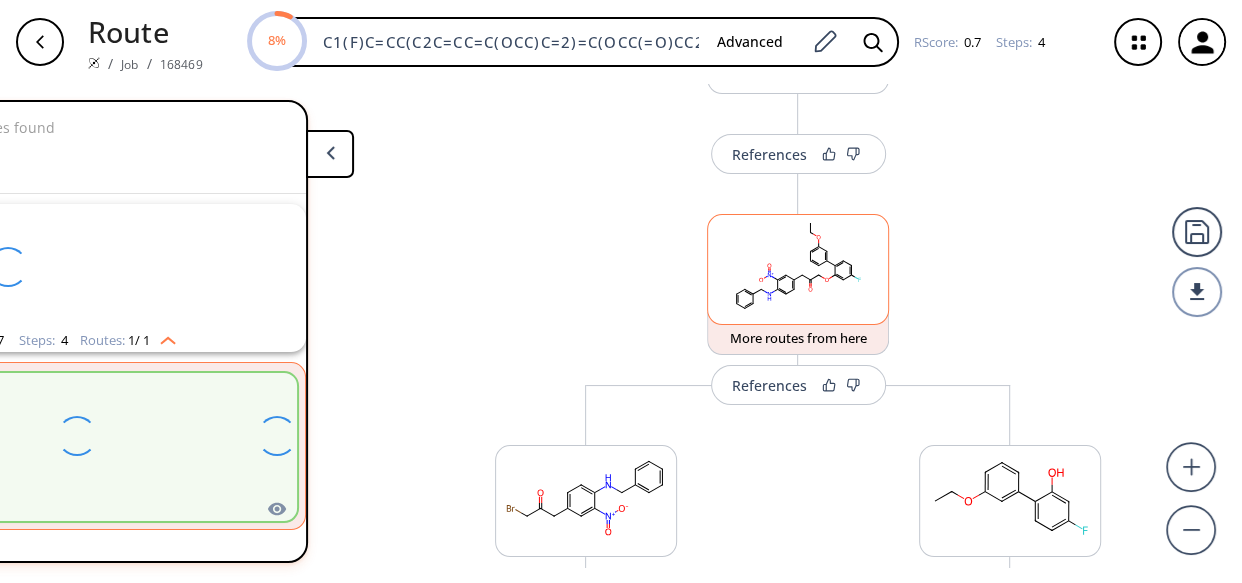 scroll, scrollTop: 44, scrollLeft: 0, axis: vertical 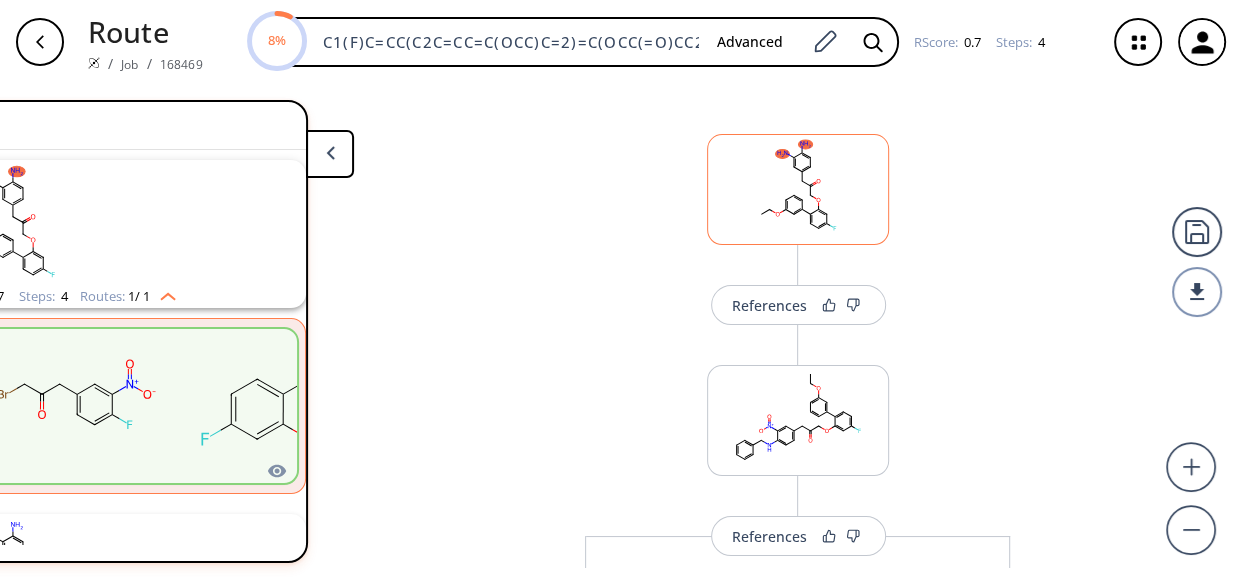 click 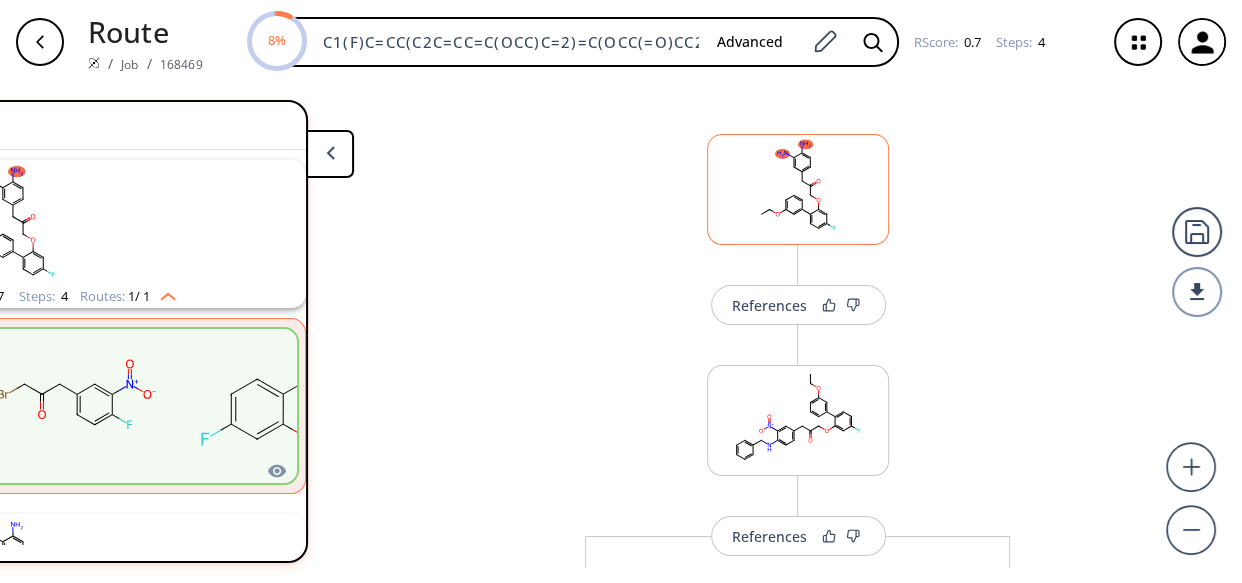 scroll, scrollTop: 0, scrollLeft: 0, axis: both 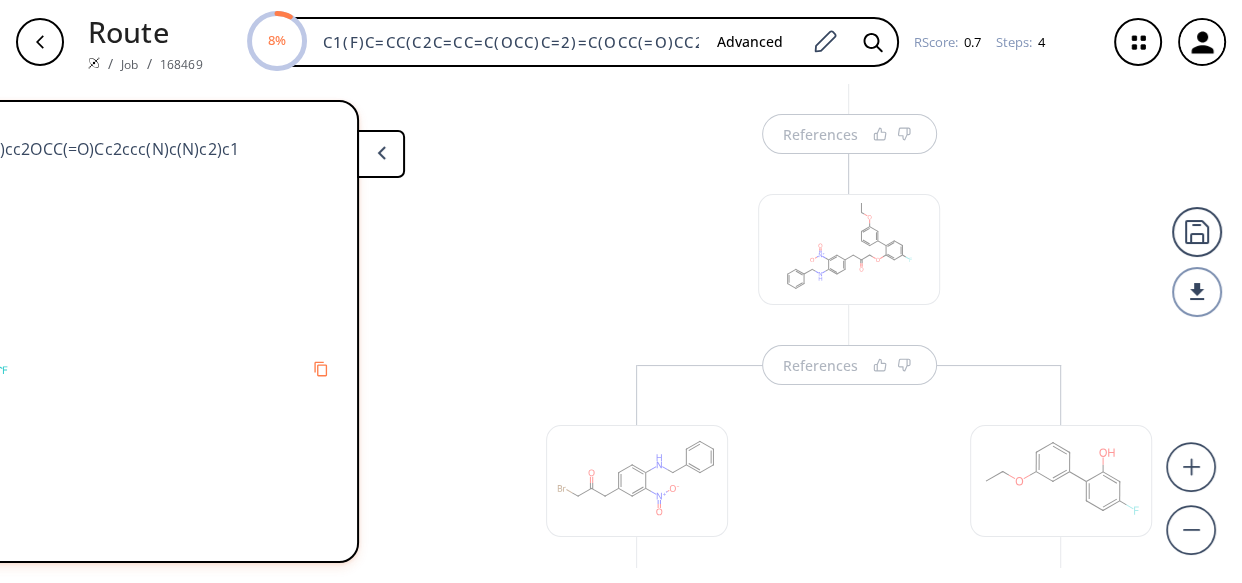 click at bounding box center (849, 249) 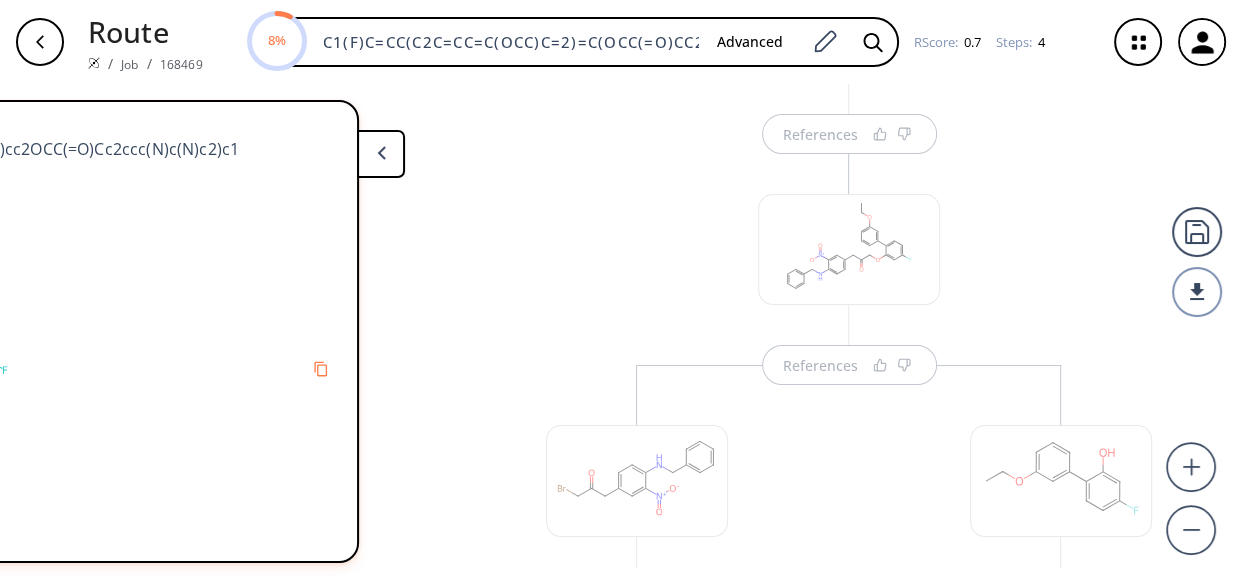 scroll, scrollTop: 44, scrollLeft: 0, axis: vertical 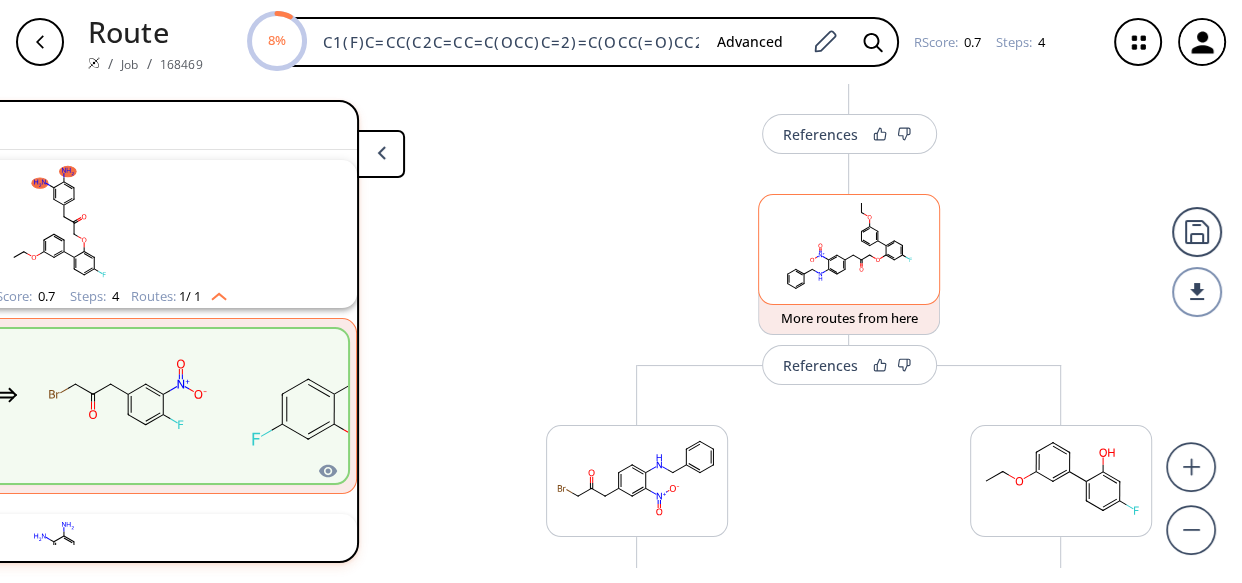 click 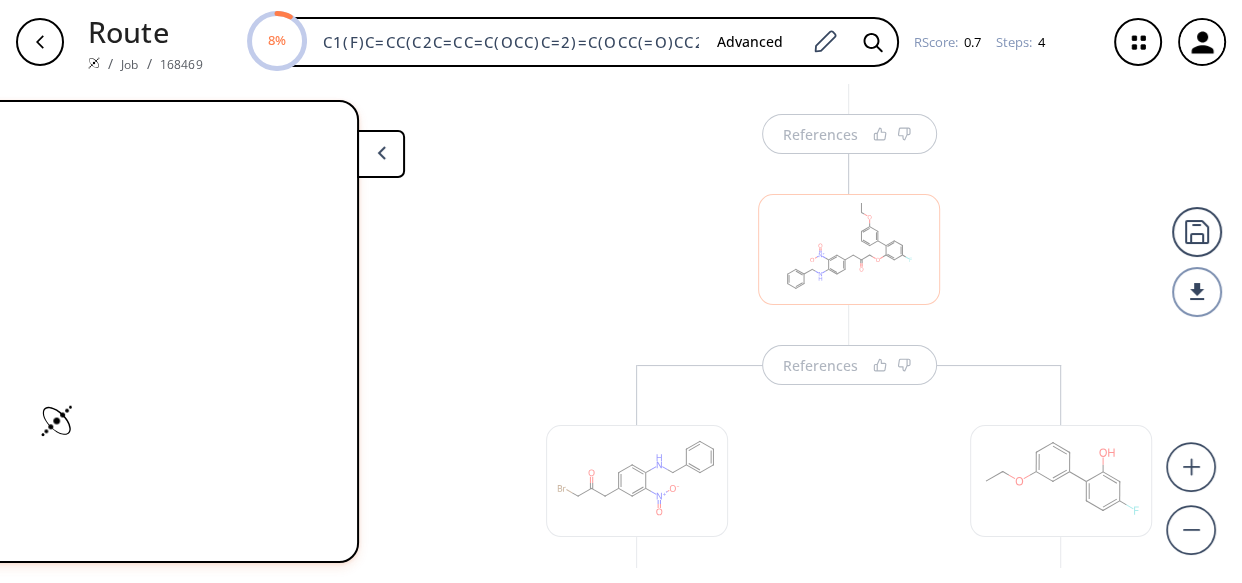 scroll, scrollTop: 0, scrollLeft: 0, axis: both 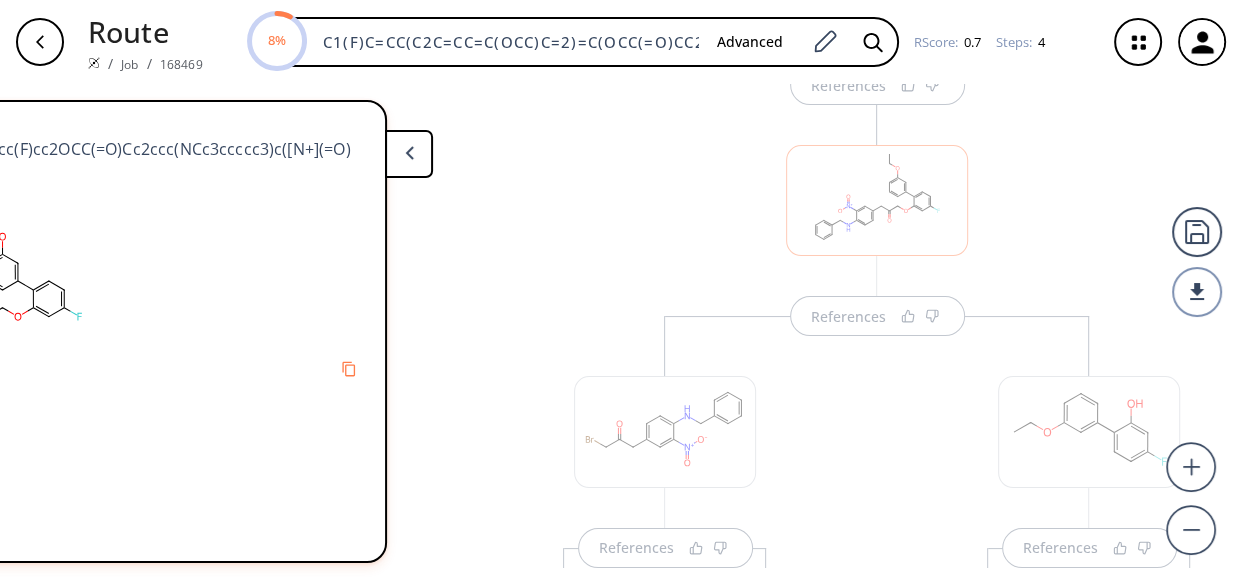 click on "References References References" at bounding box center [877, 469] 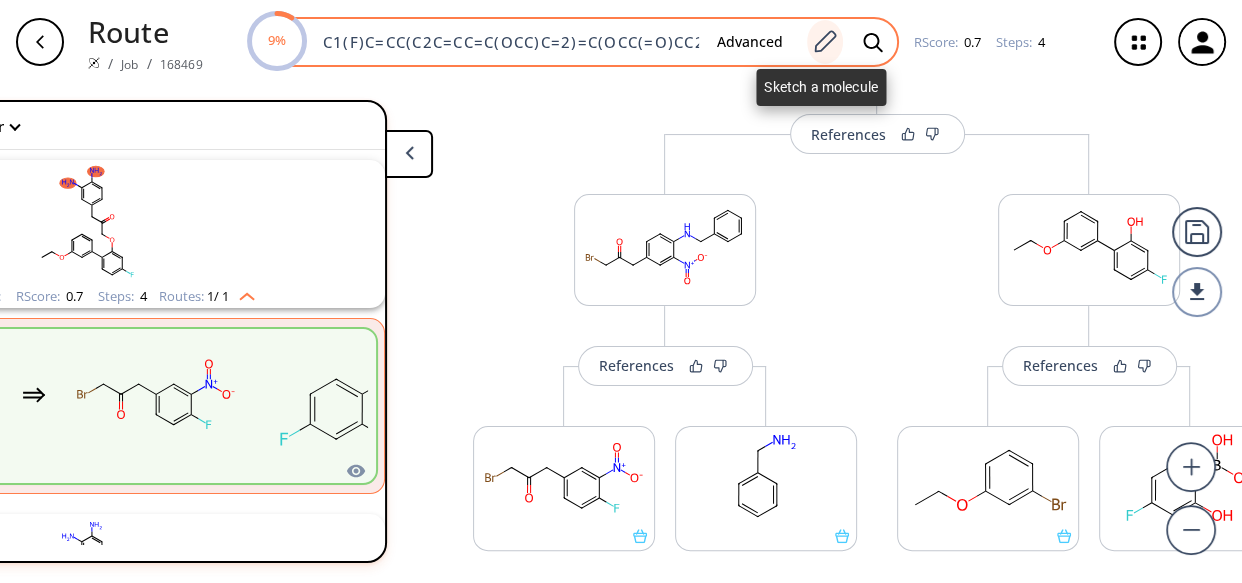 click 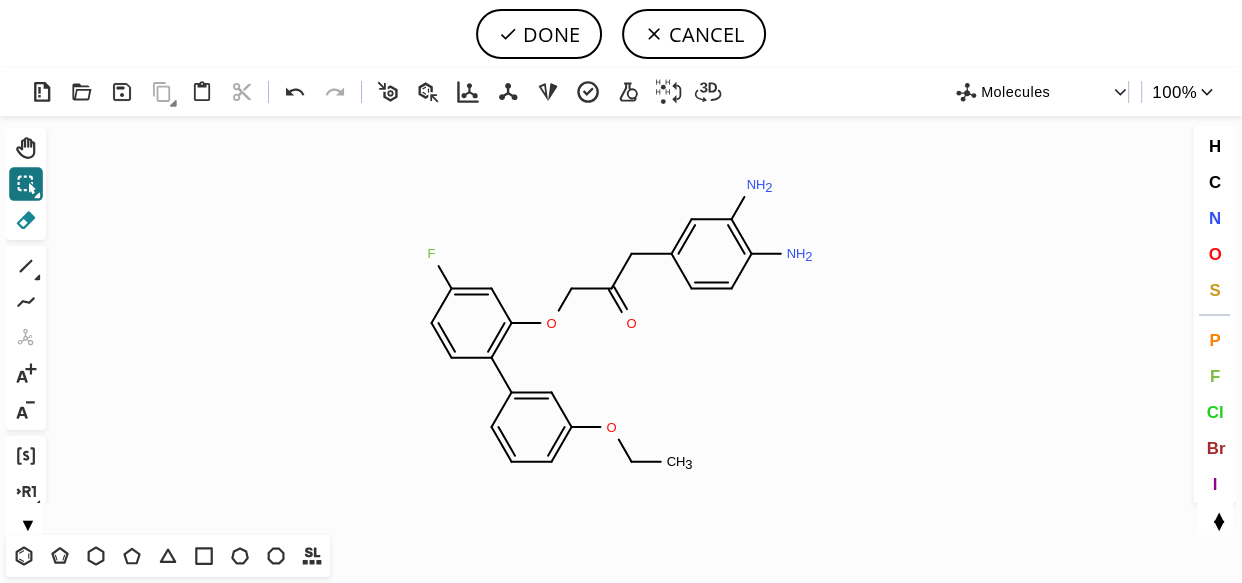 click 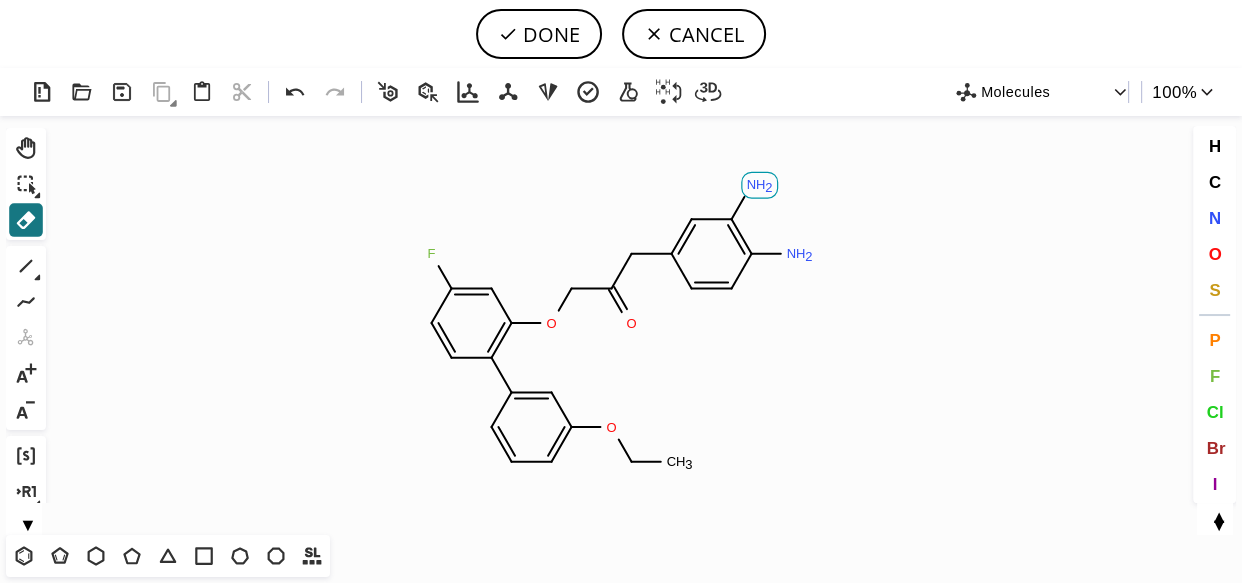 click on "H" 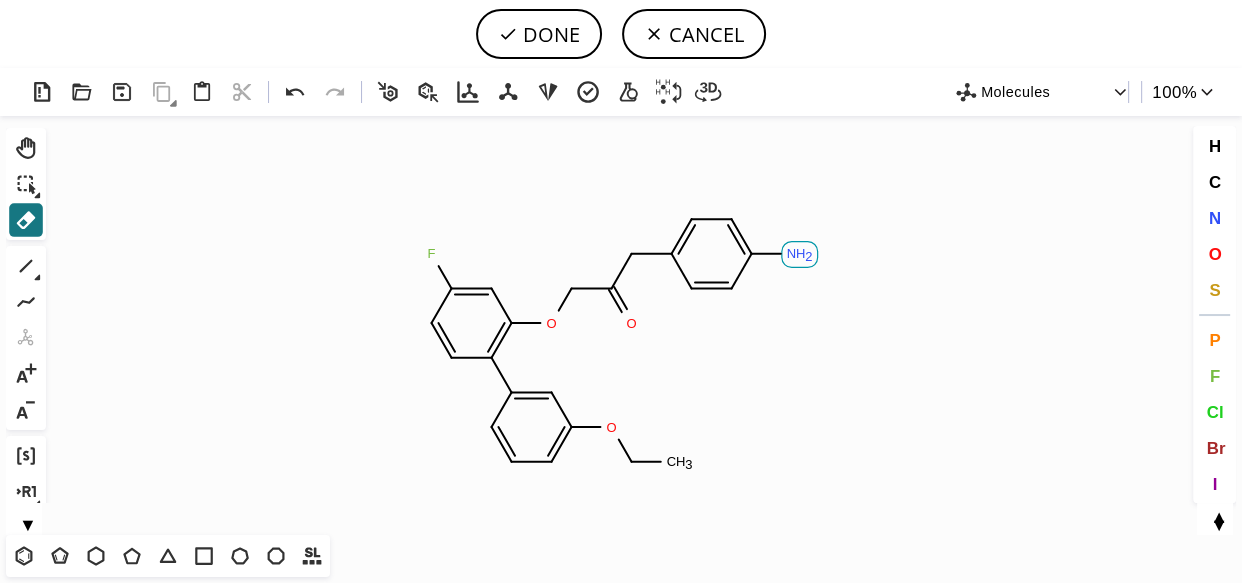 click 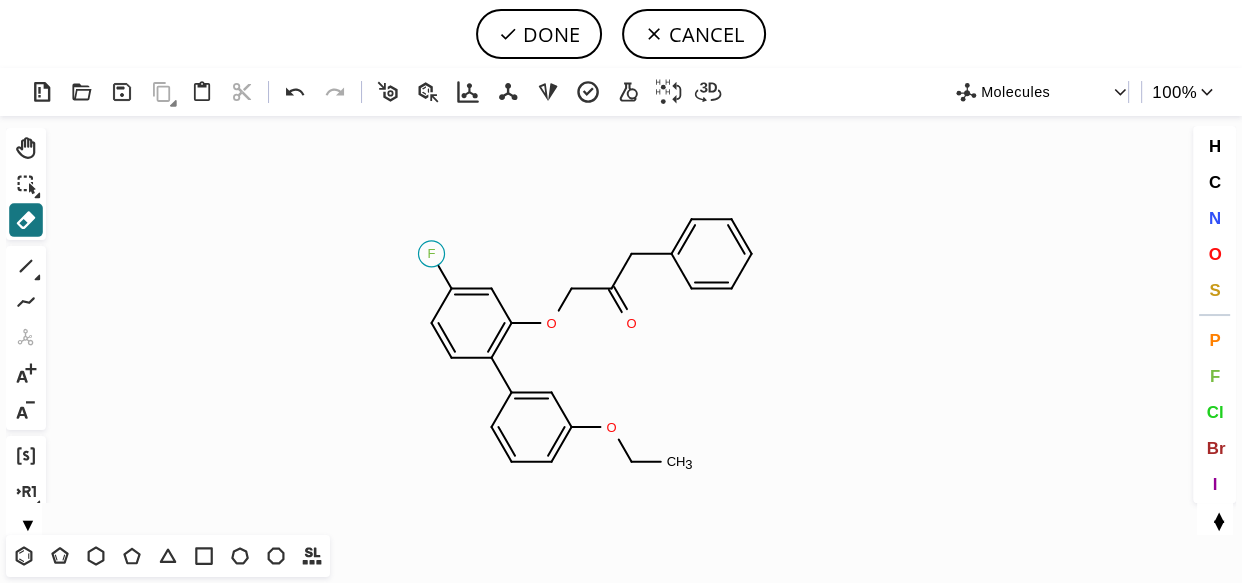 click 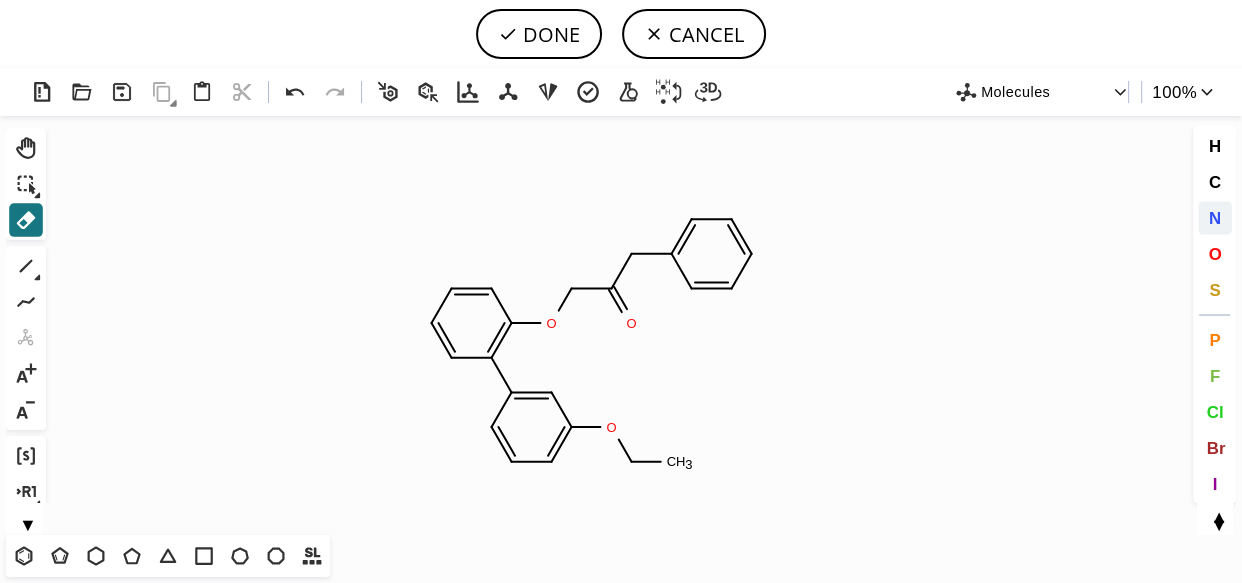 click on "N" at bounding box center (1215, 218) 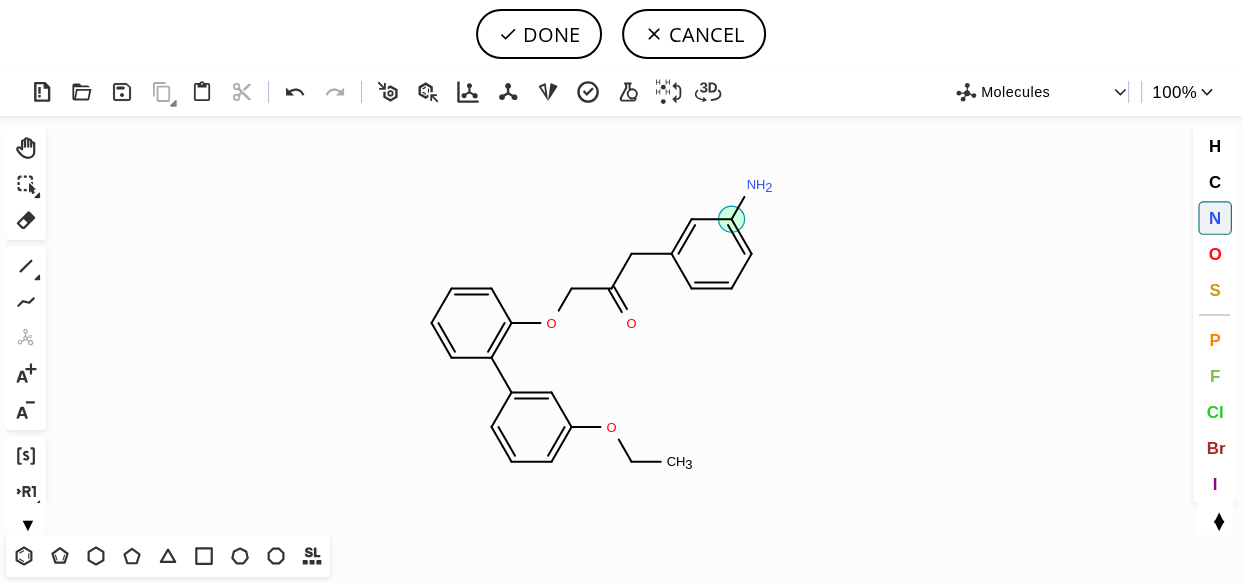 drag, startPoint x: 738, startPoint y: 216, endPoint x: 747, endPoint y: 192, distance: 25.632011 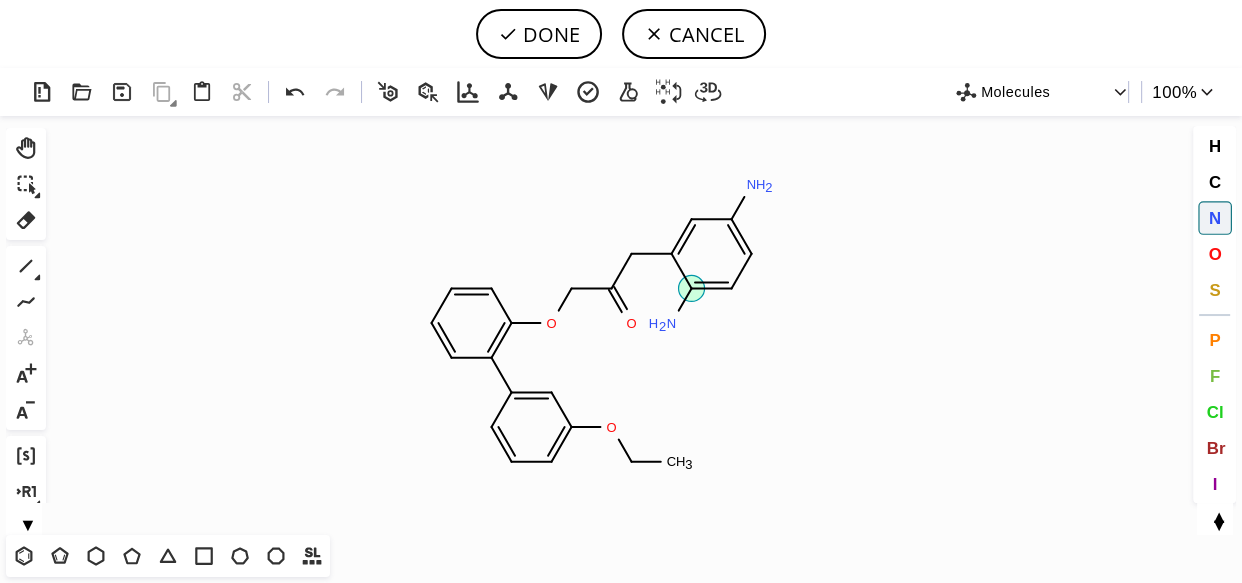 drag, startPoint x: 694, startPoint y: 291, endPoint x: 679, endPoint y: 319, distance: 31.764761 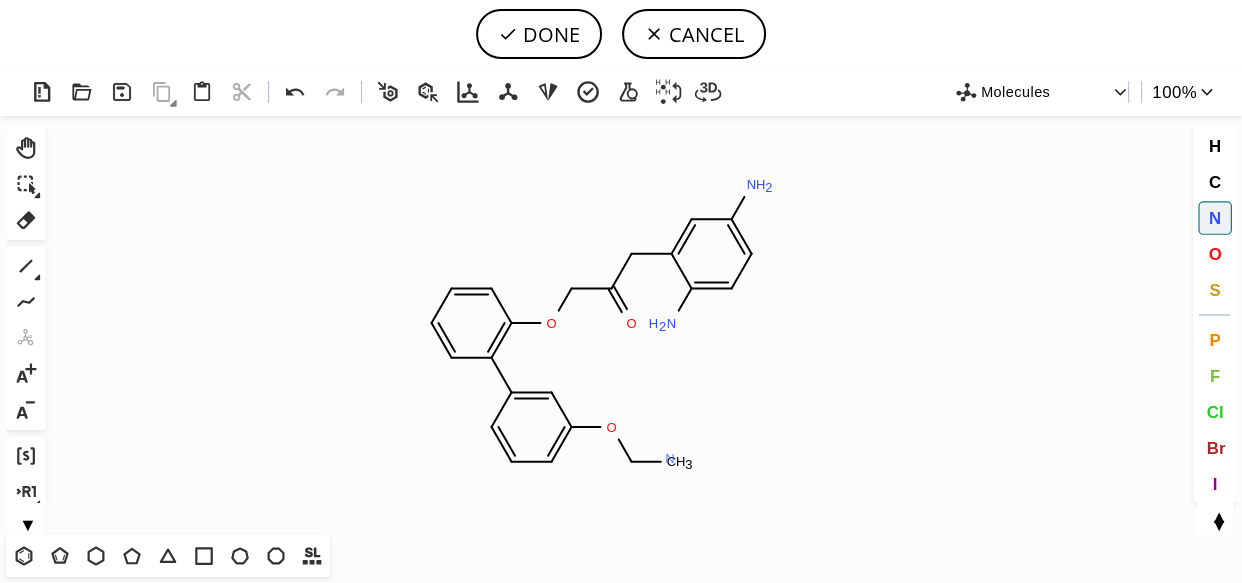 click on "N" 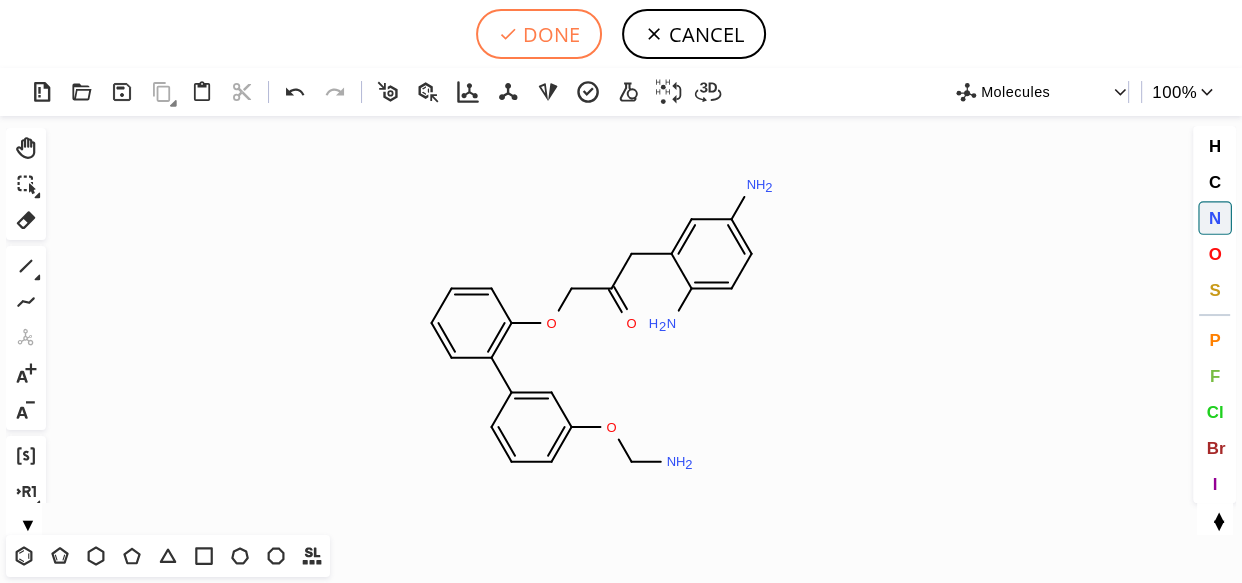 click on "DONE" at bounding box center [539, 34] 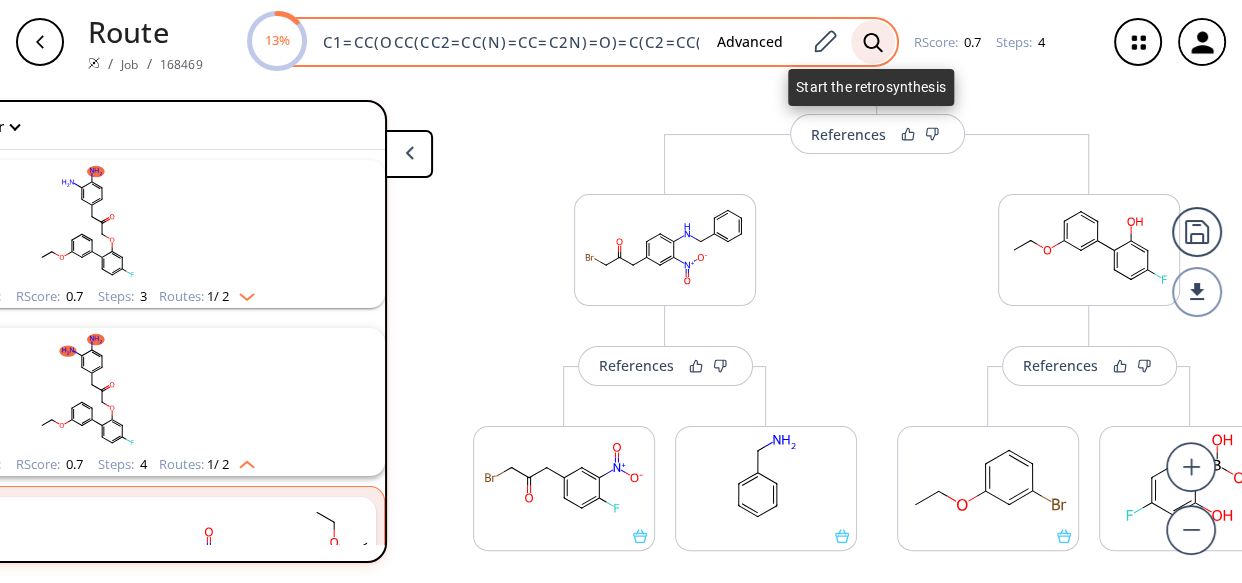click at bounding box center [873, 42] 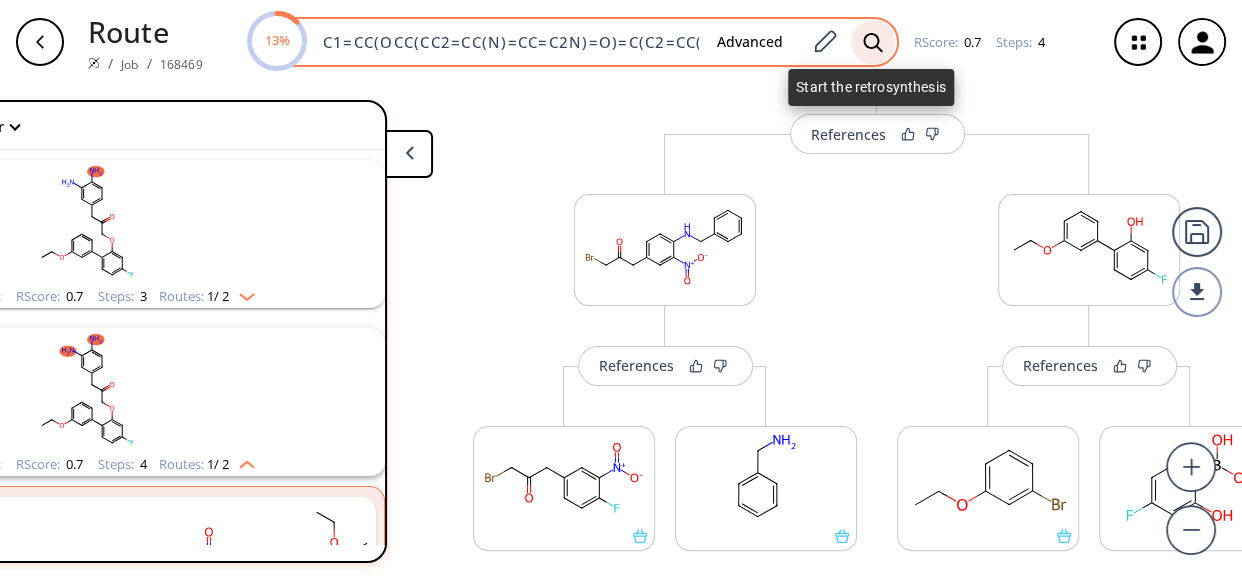 scroll, scrollTop: 0, scrollLeft: 151, axis: horizontal 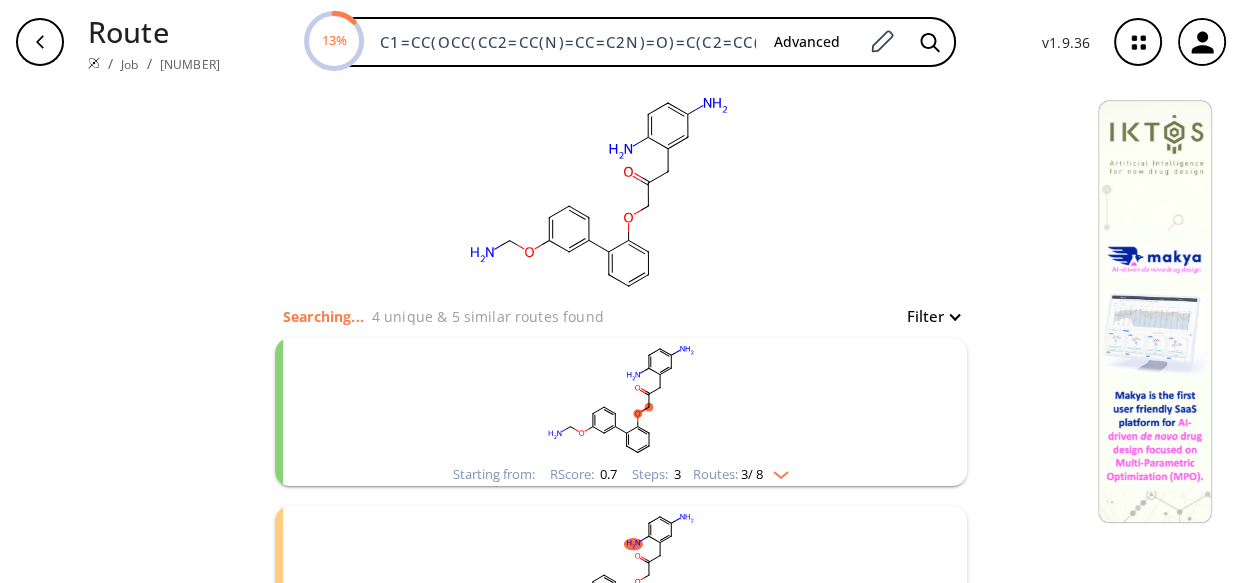 click 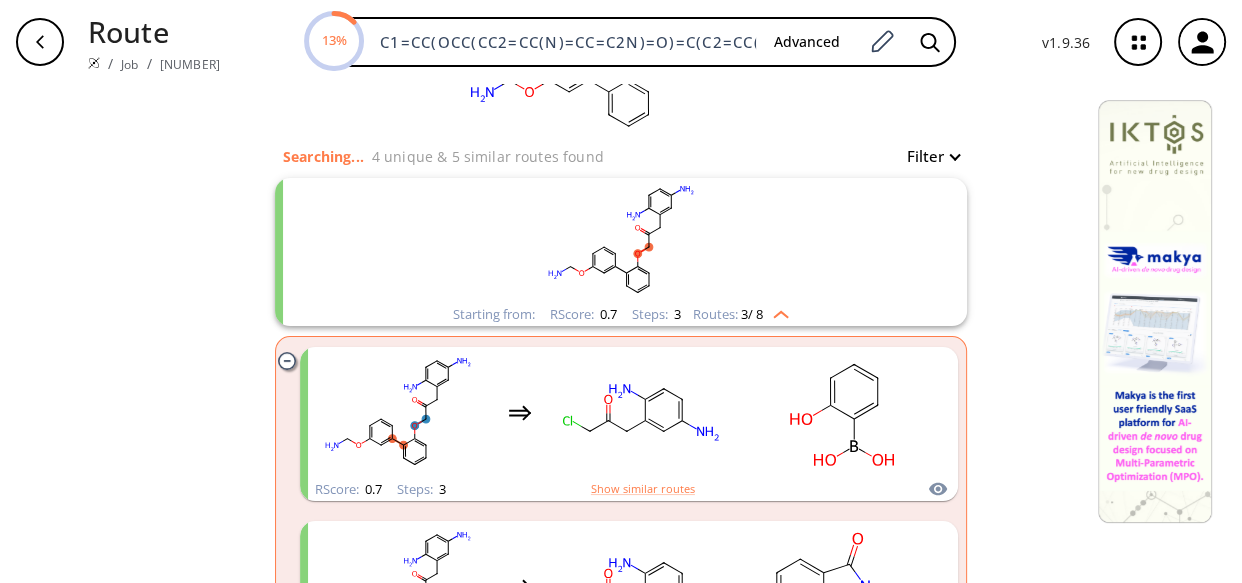 scroll, scrollTop: 242, scrollLeft: 0, axis: vertical 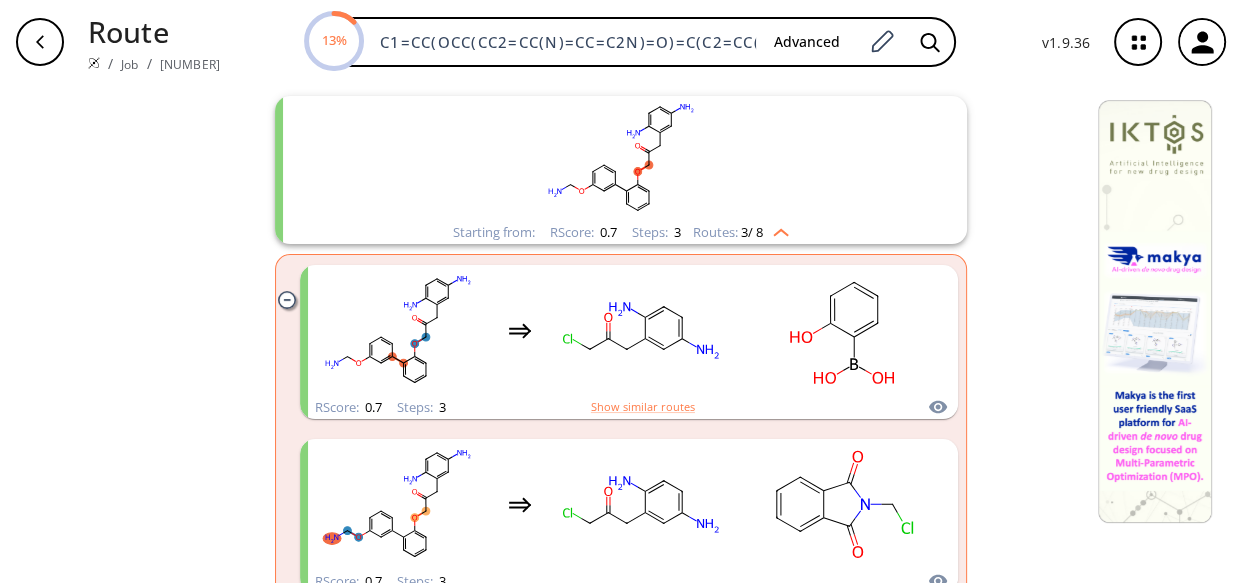 click on "RScore :   [NUMBER]   Steps :   [NUMBER]   Show similar routes" at bounding box center [629, 342] 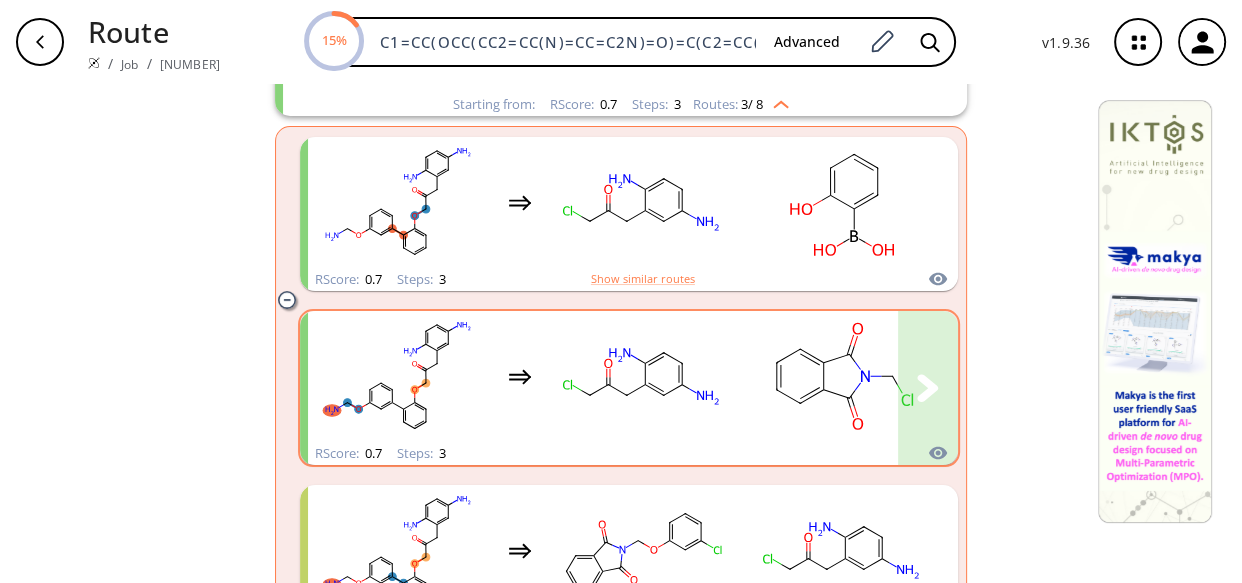 scroll, scrollTop: 363, scrollLeft: 0, axis: vertical 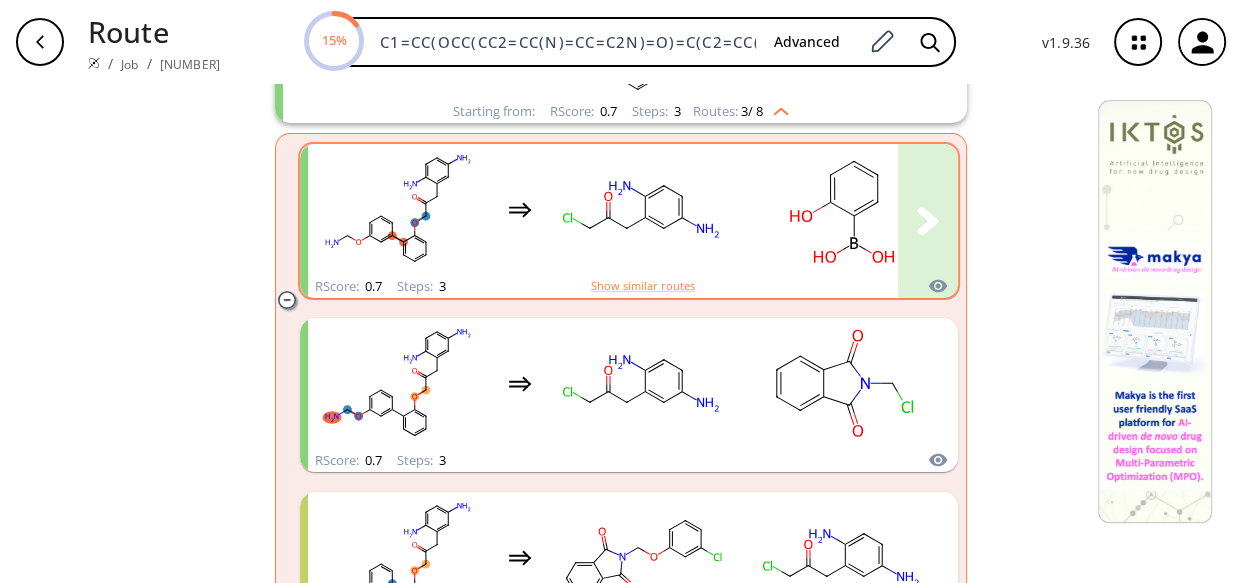 click at bounding box center [820, 209] 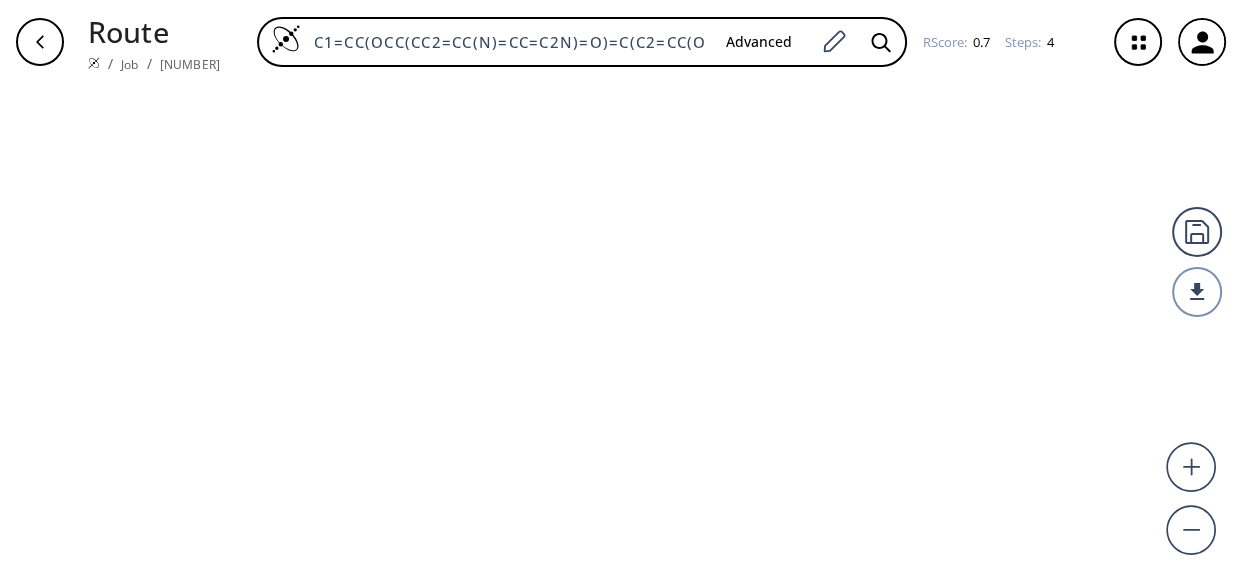 scroll, scrollTop: 0, scrollLeft: 0, axis: both 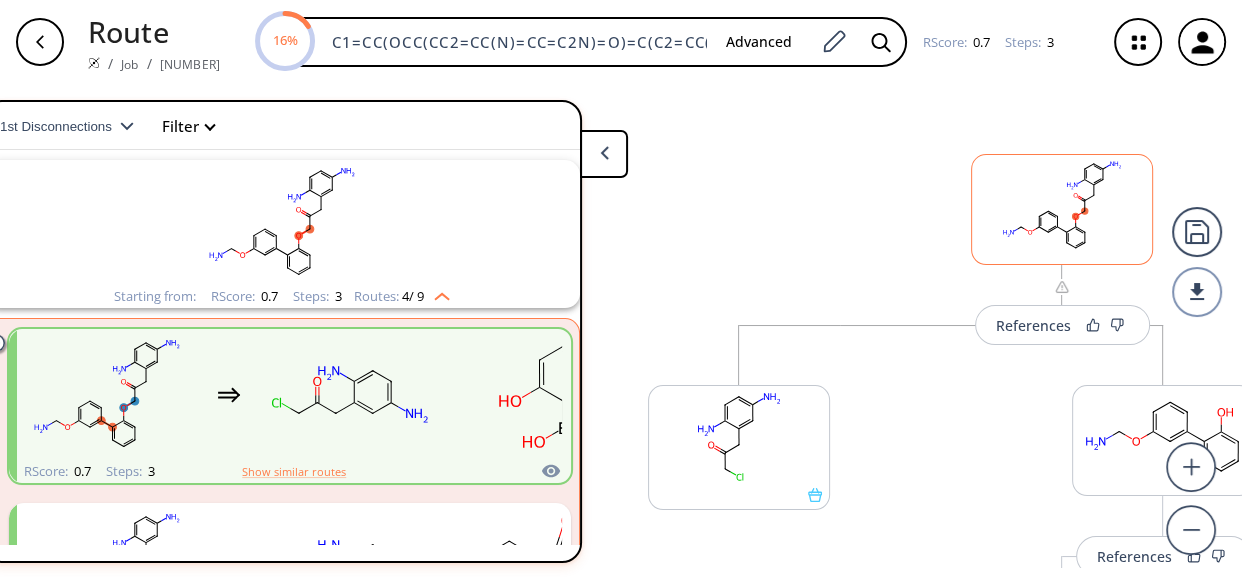 click at bounding box center [1062, 209] 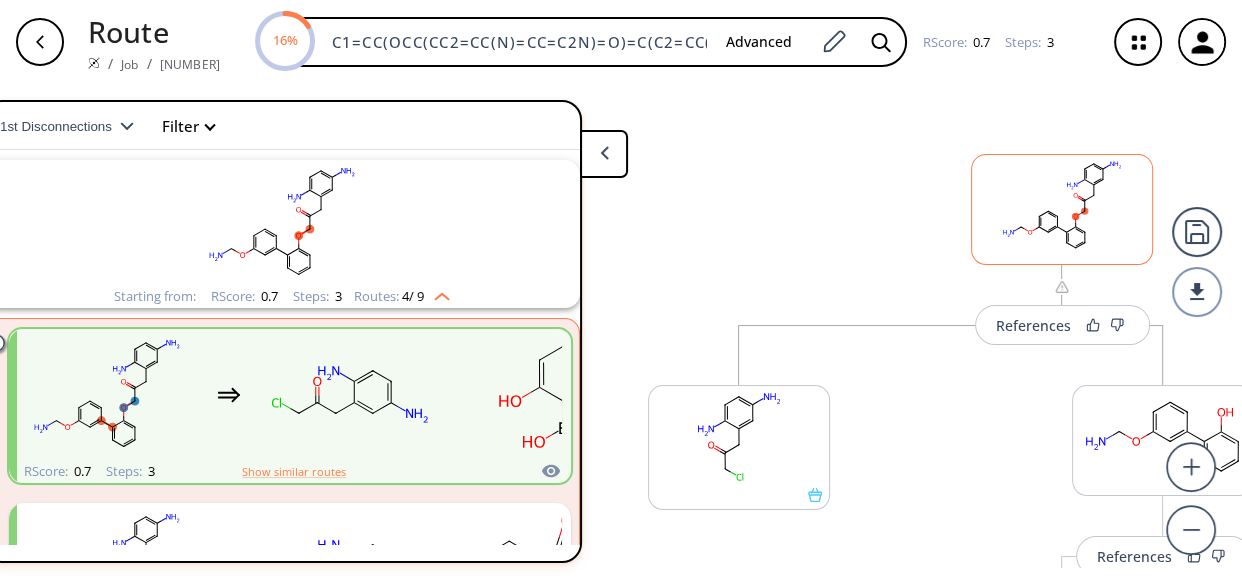 scroll, scrollTop: 0, scrollLeft: 0, axis: both 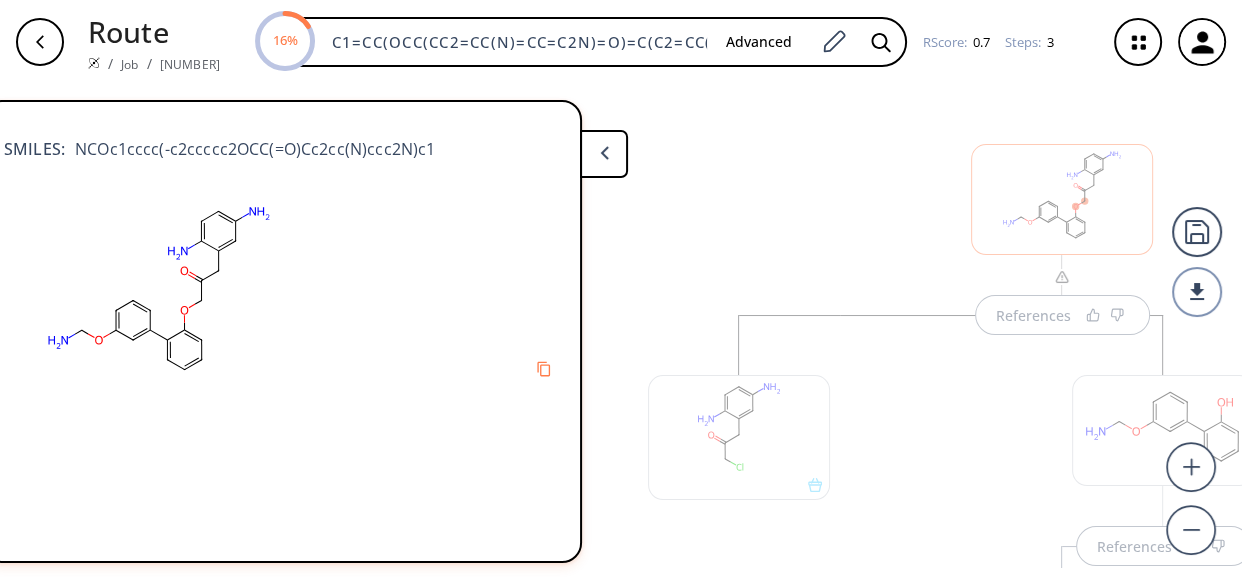 click on "References References" at bounding box center (1163, 699) 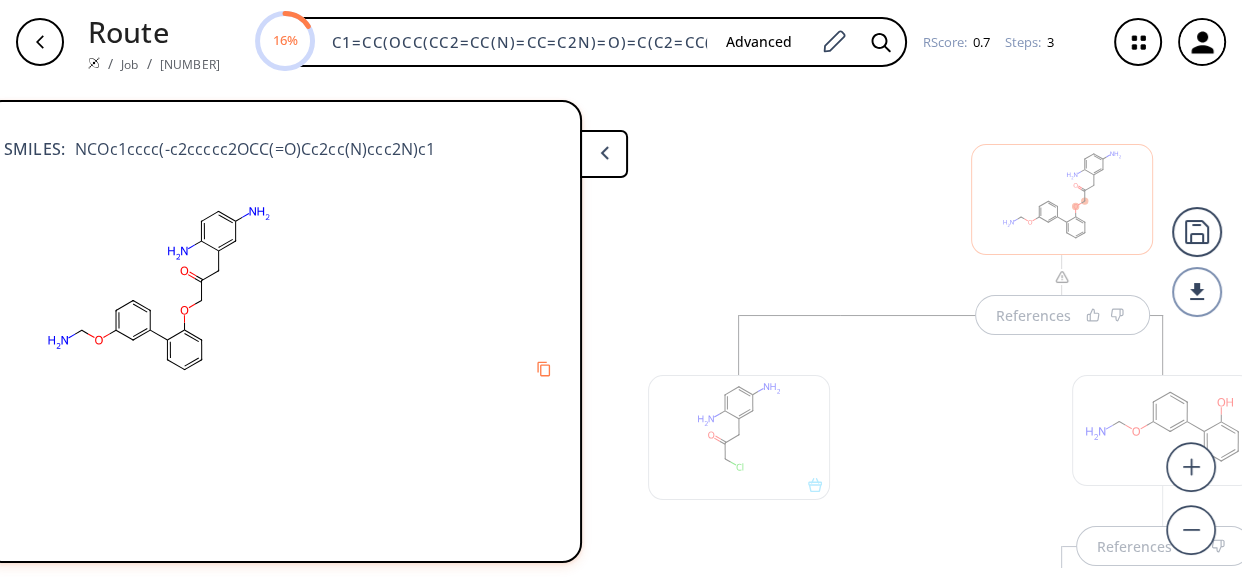 scroll, scrollTop: 44, scrollLeft: 0, axis: vertical 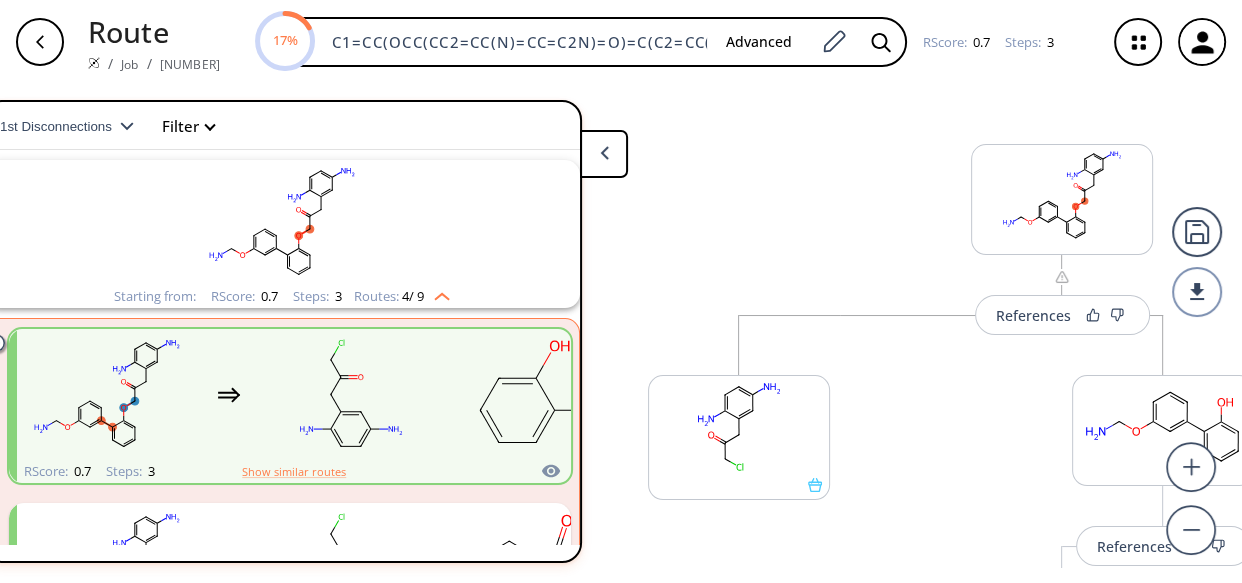 click on "Route / Job / [NUMBER] 17% C1=CC(OCC(CC2=CC(N)=CC=C2N)=O)=C(C2=CC(OCN)=CC=C2)C=C1 Advanced RScore : 0.7 Steps : 3 References More routes from here More routes from here References More routes from here References More routes from here More routes from here More routes from here Searching... 5 unique & 5 similar routes found 1st Disconnections Filter clear Starting from: RScore : 0.7 Steps : 3 Routes: 4 / 9 RScore : 0.7 Steps : 3 Show similar routes RScore : 0.7 Steps : 3 RScore : 0.6 Steps : 3 Show similar routes RScore : 0.6 Steps : 3 Starting from: RScore : 0.5 Steps : 7 Routes: 1 / 1" at bounding box center [621, 291] 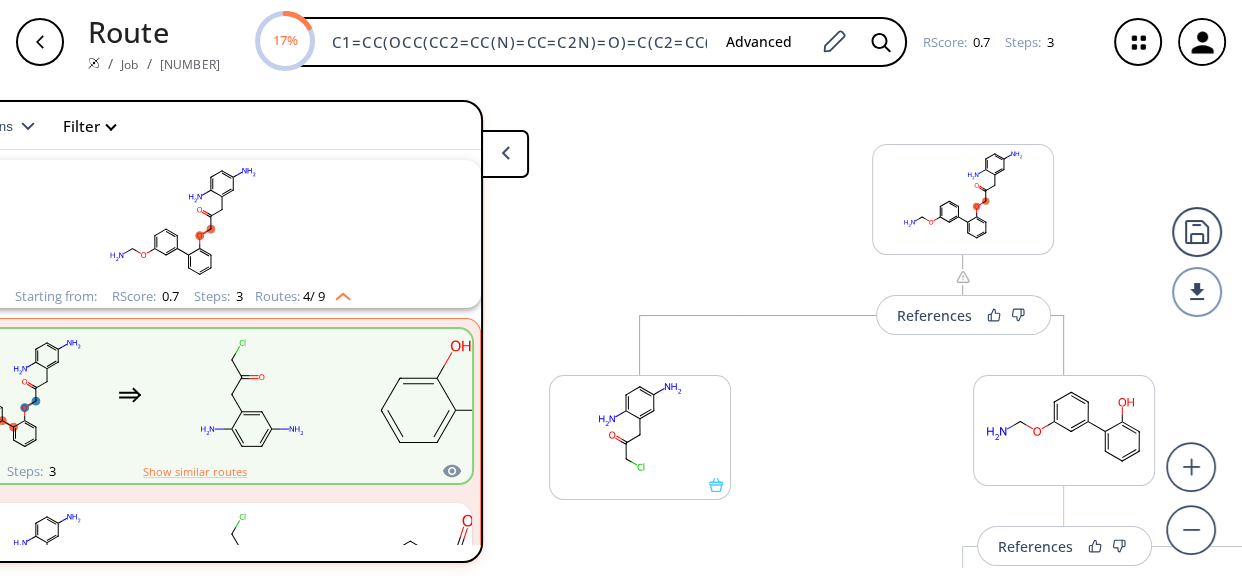 scroll, scrollTop: 0, scrollLeft: 284, axis: horizontal 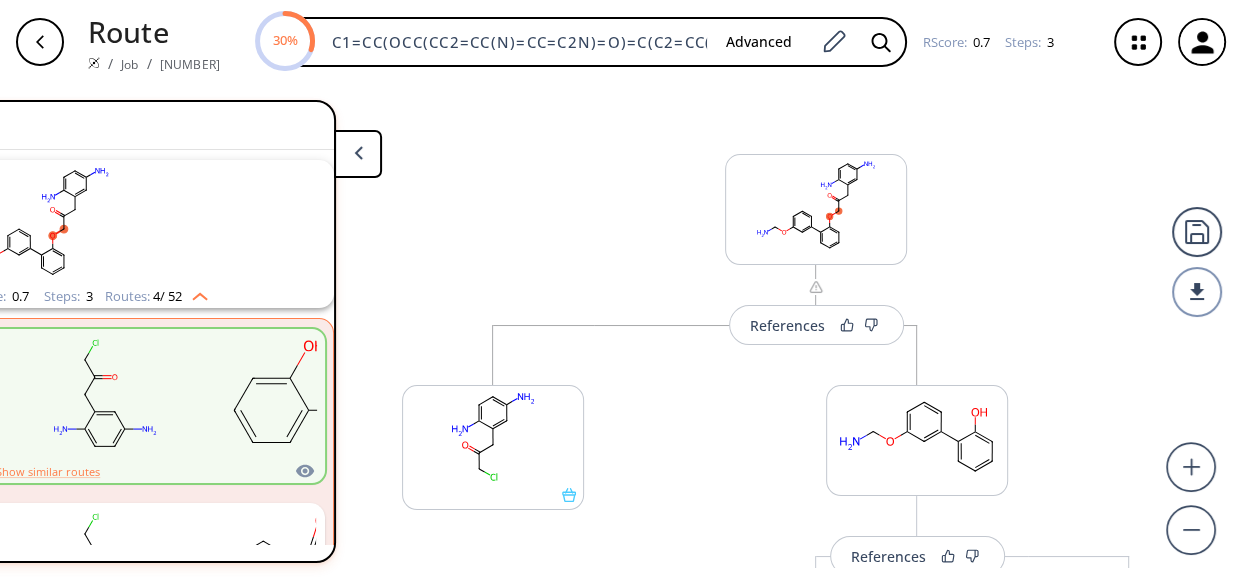 click on "References More routes from here More routes from here References More routes from here References More routes from here More routes from here More routes from here" at bounding box center (816, 613) 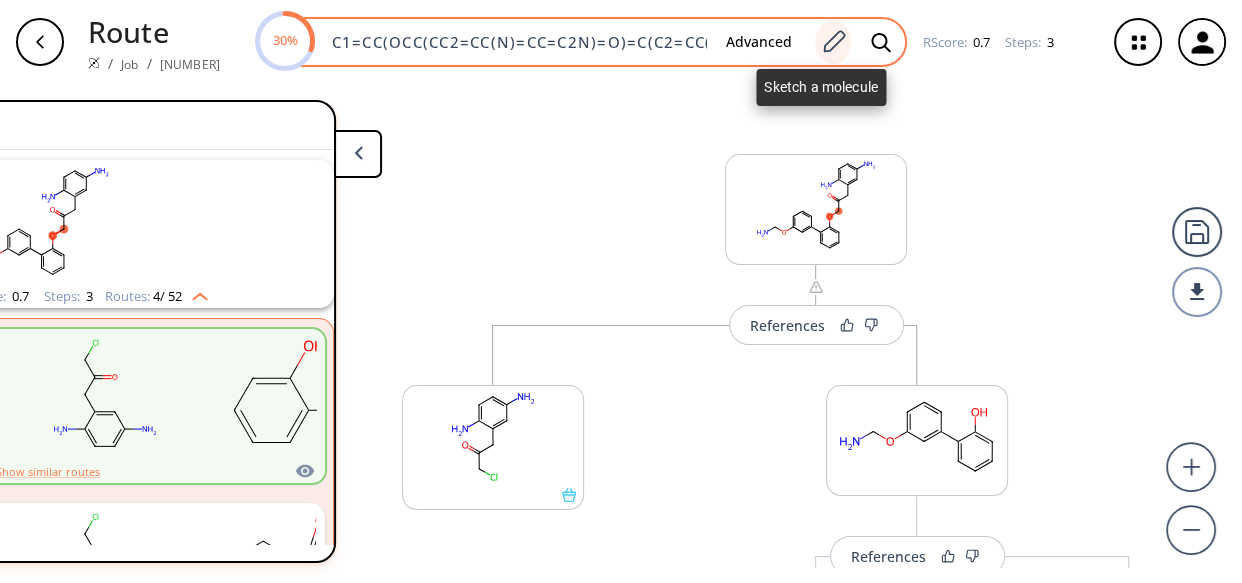 click 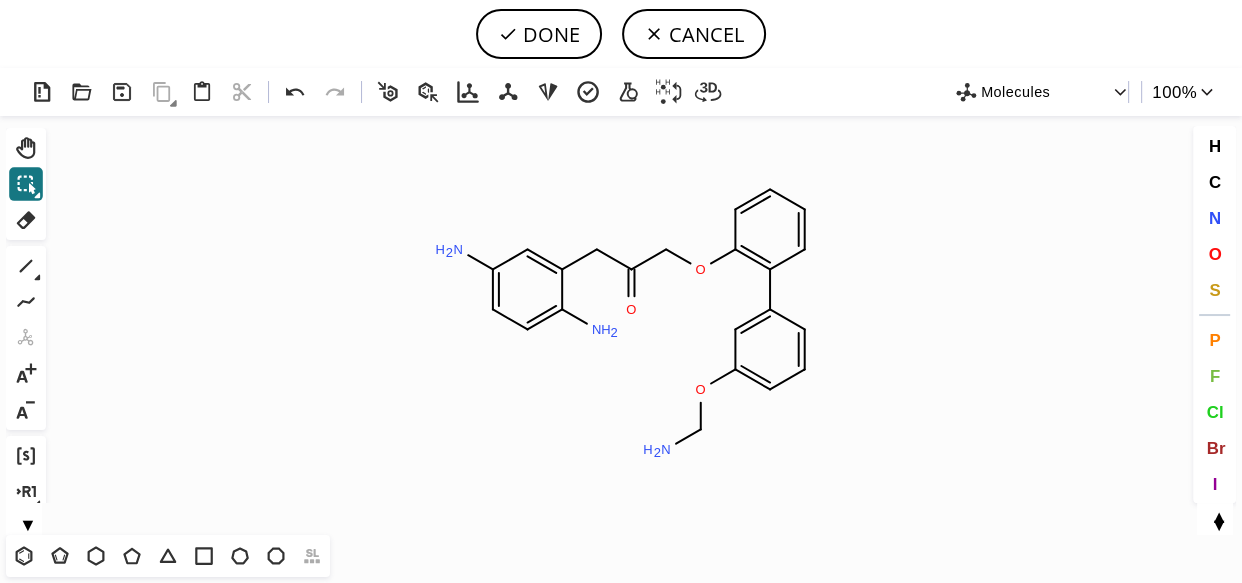 scroll, scrollTop: 0, scrollLeft: 0, axis: both 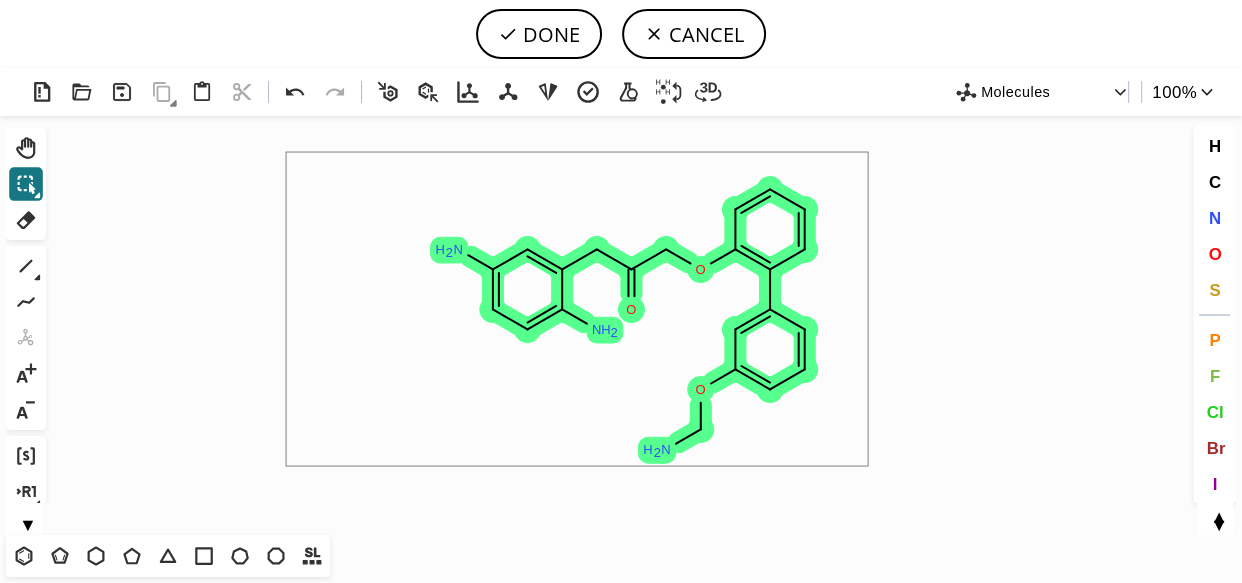 drag, startPoint x: 538, startPoint y: 156, endPoint x: 907, endPoint y: 518, distance: 516.91876 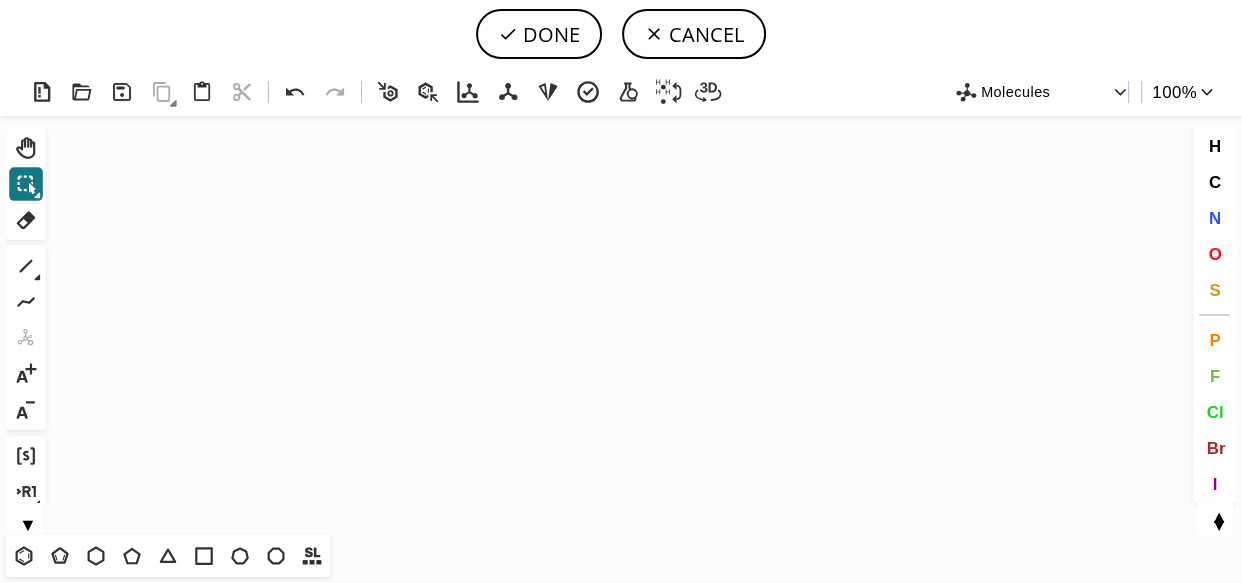 scroll, scrollTop: 4541, scrollLeft: 0, axis: vertical 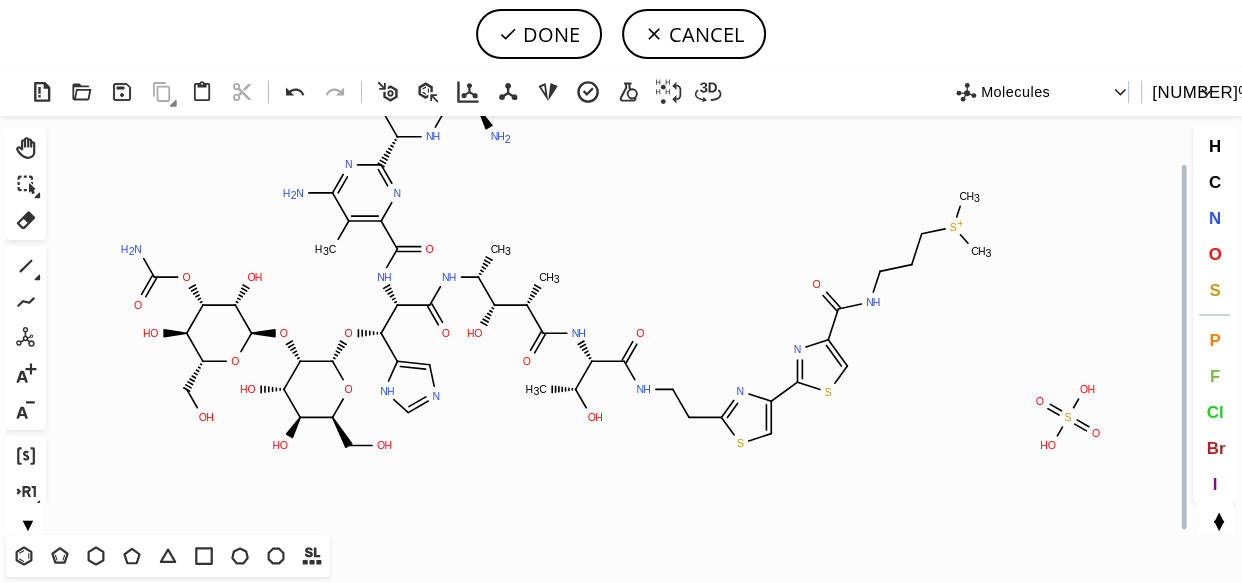 click on "Created with Raphaël 2.3.0 C H 3 C H 3 C H 3 C H 3 C H 3 C H 3 10" 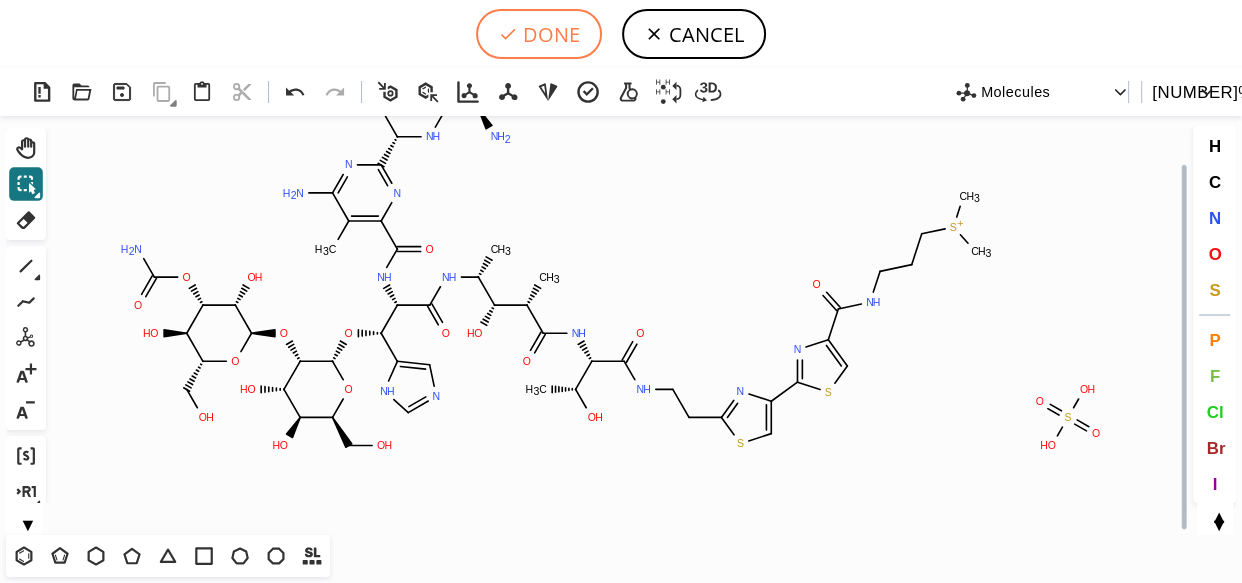 click on "DONE" at bounding box center (539, 34) 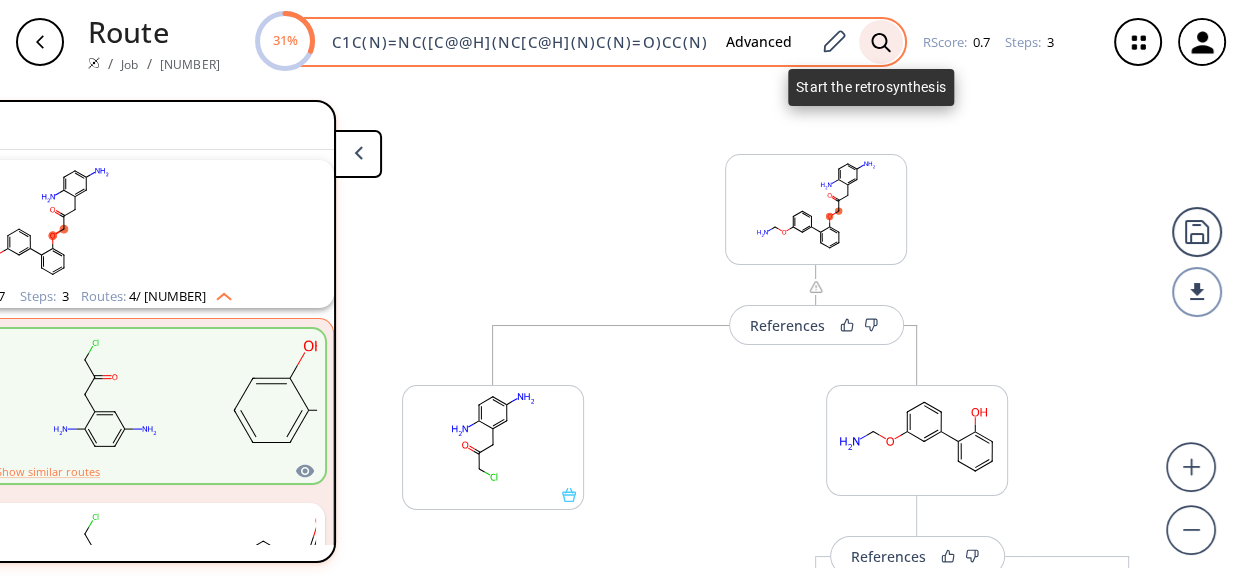 click at bounding box center (881, 42) 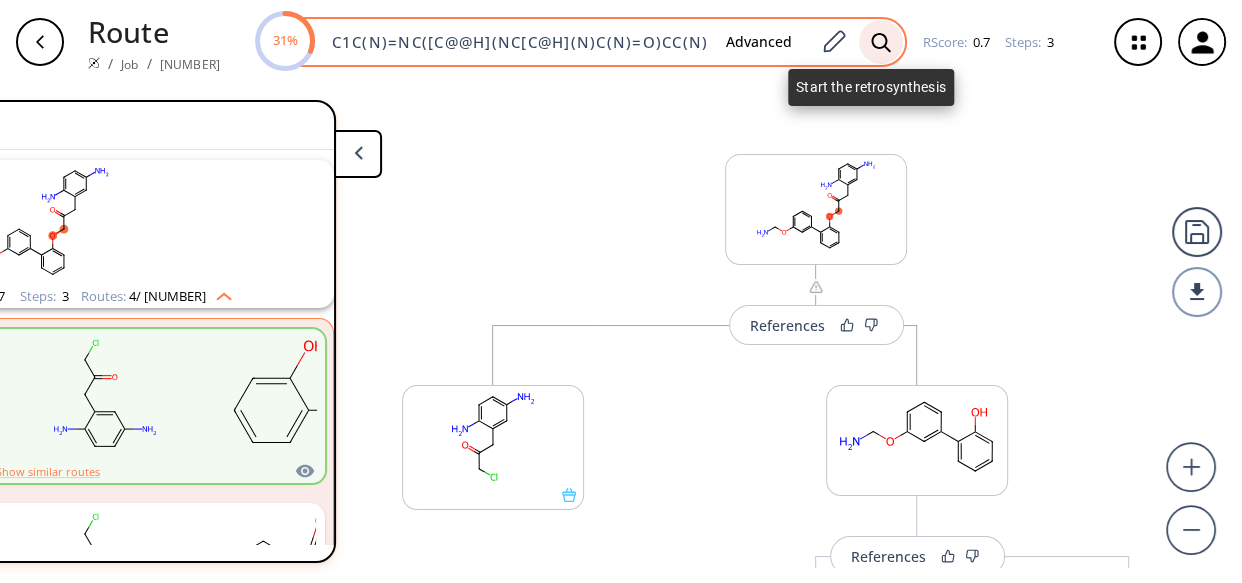 scroll, scrollTop: 0, scrollLeft: 2386, axis: horizontal 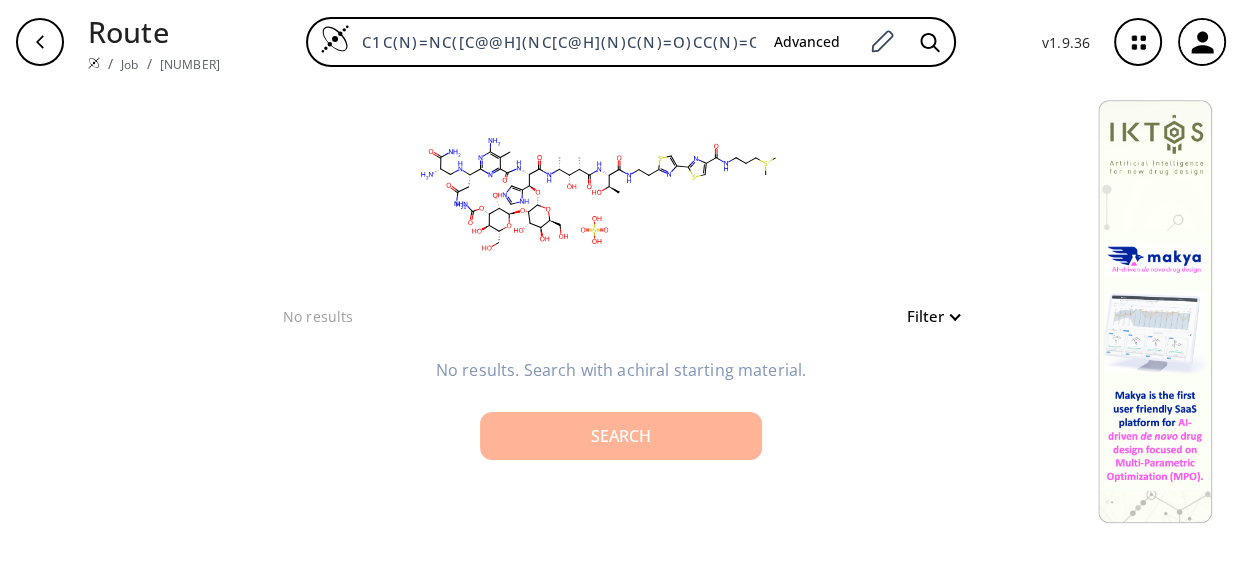 click on "Search" at bounding box center (621, 436) 